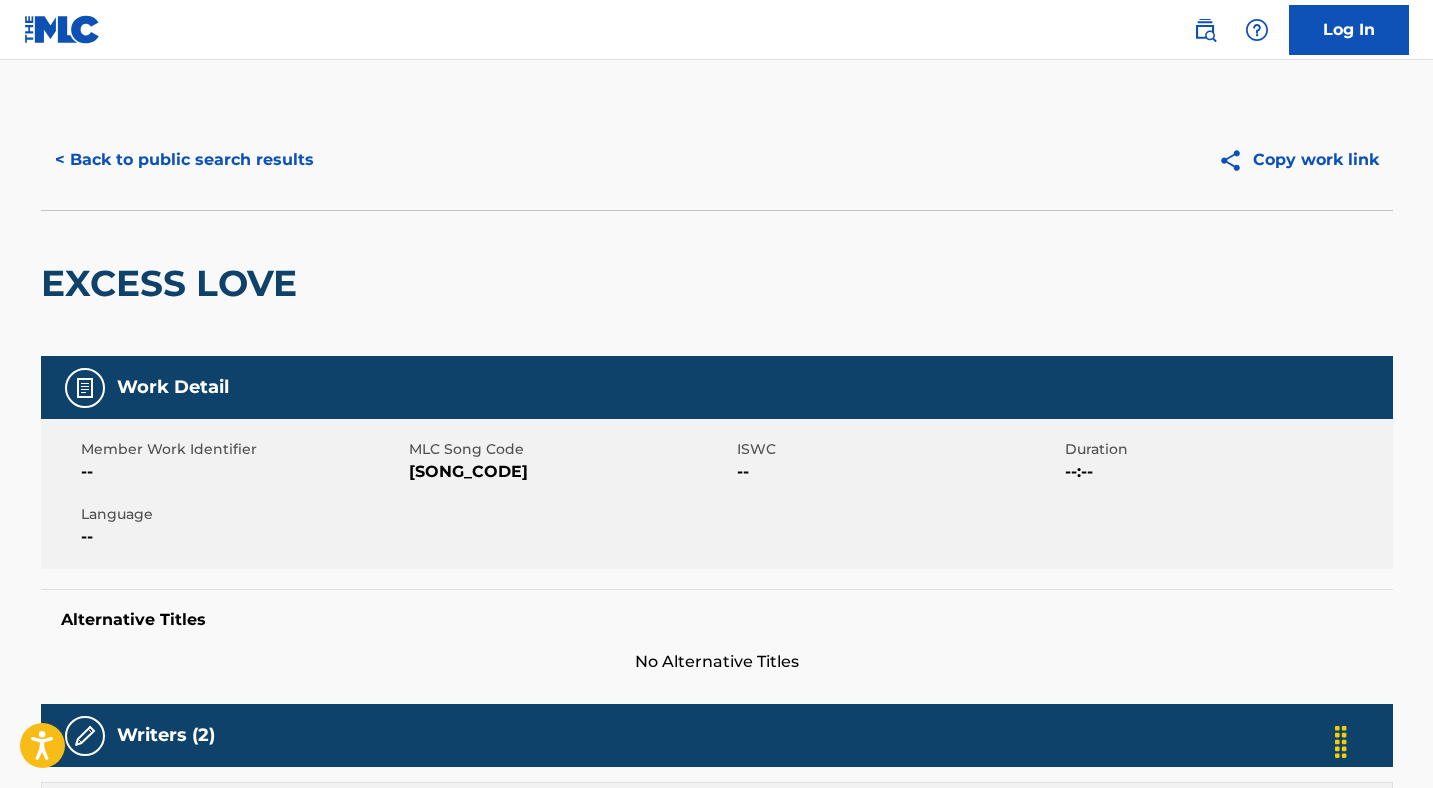scroll, scrollTop: 0, scrollLeft: 0, axis: both 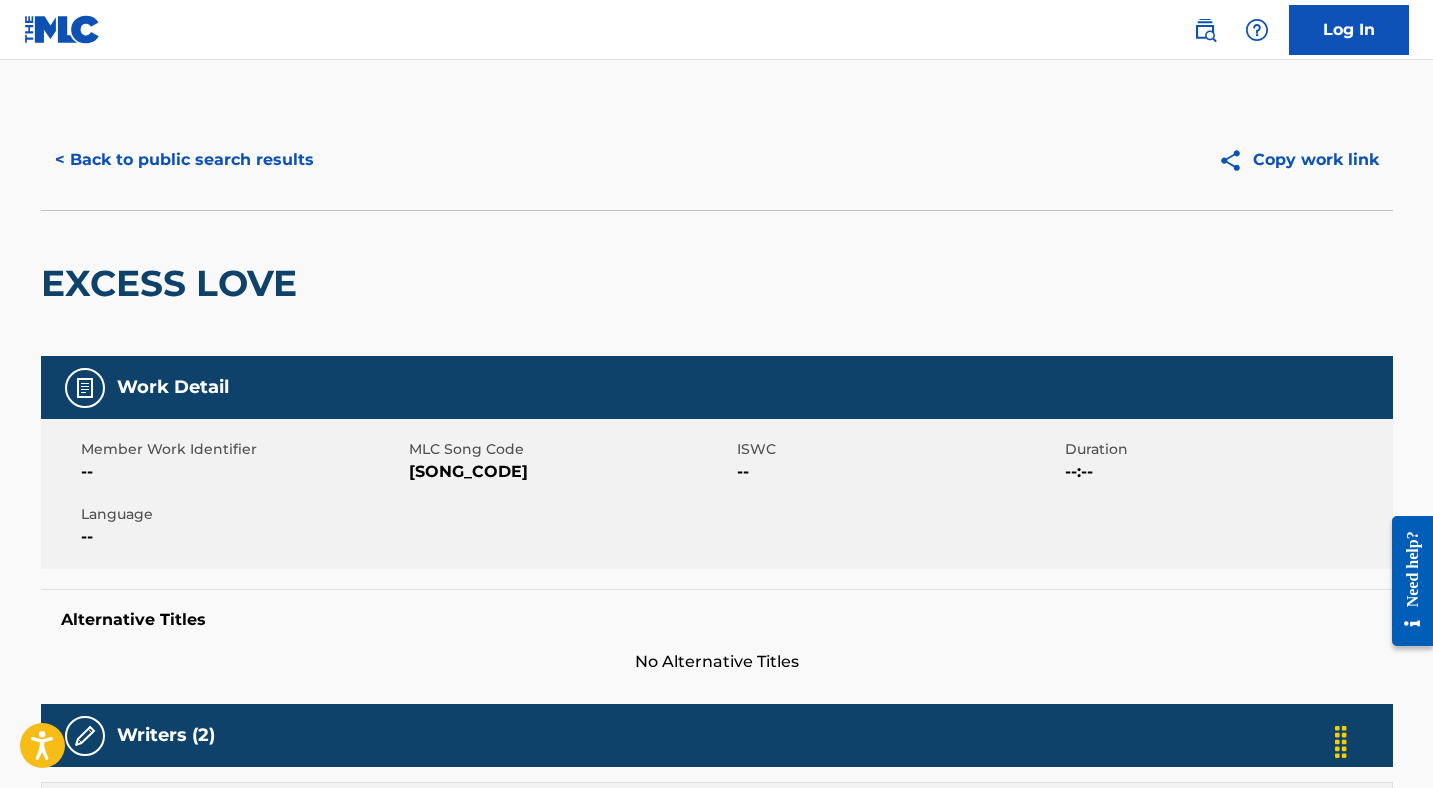 click on "< Back to public search results" at bounding box center [184, 160] 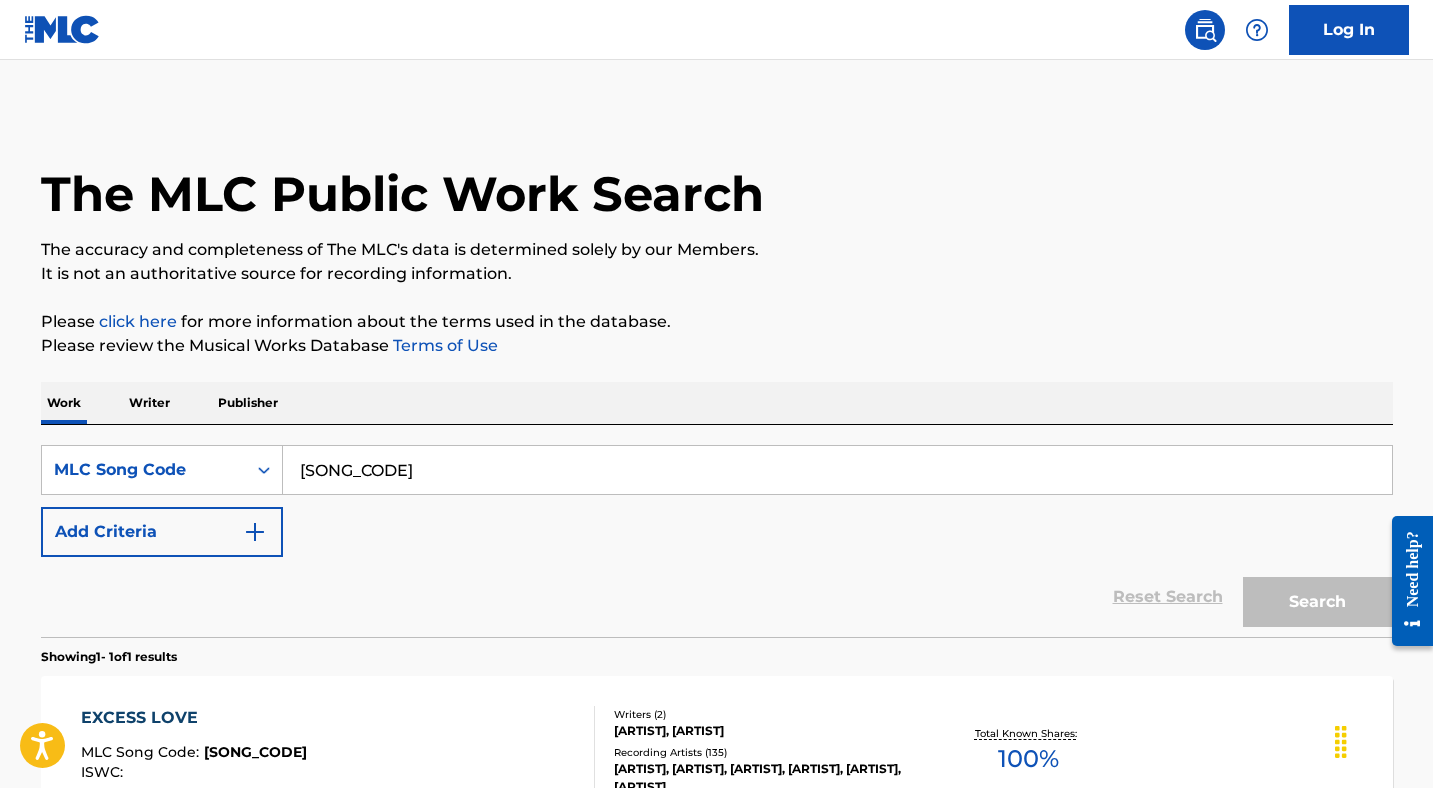 scroll, scrollTop: 165, scrollLeft: 0, axis: vertical 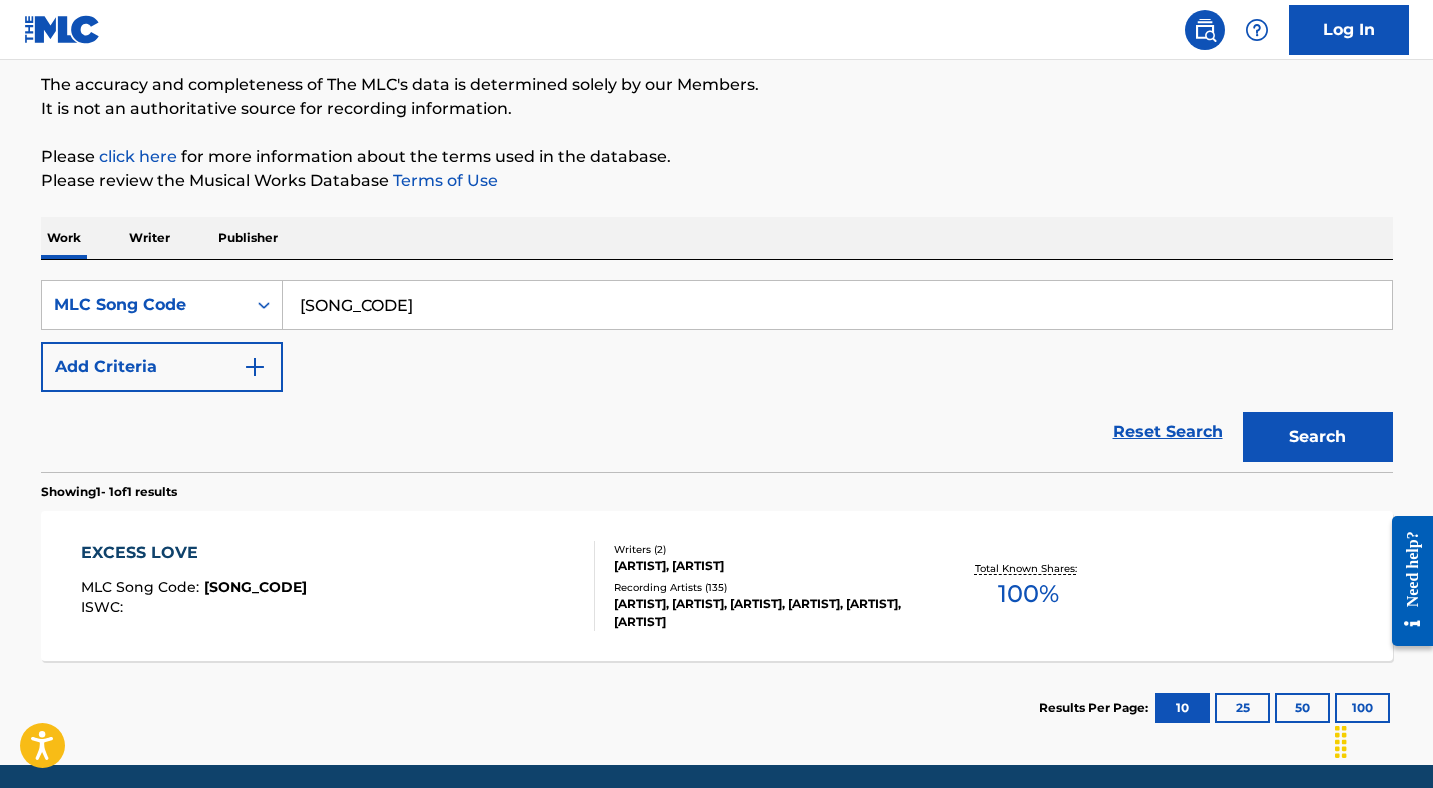 click on "[SONG_CODE]" at bounding box center (837, 305) 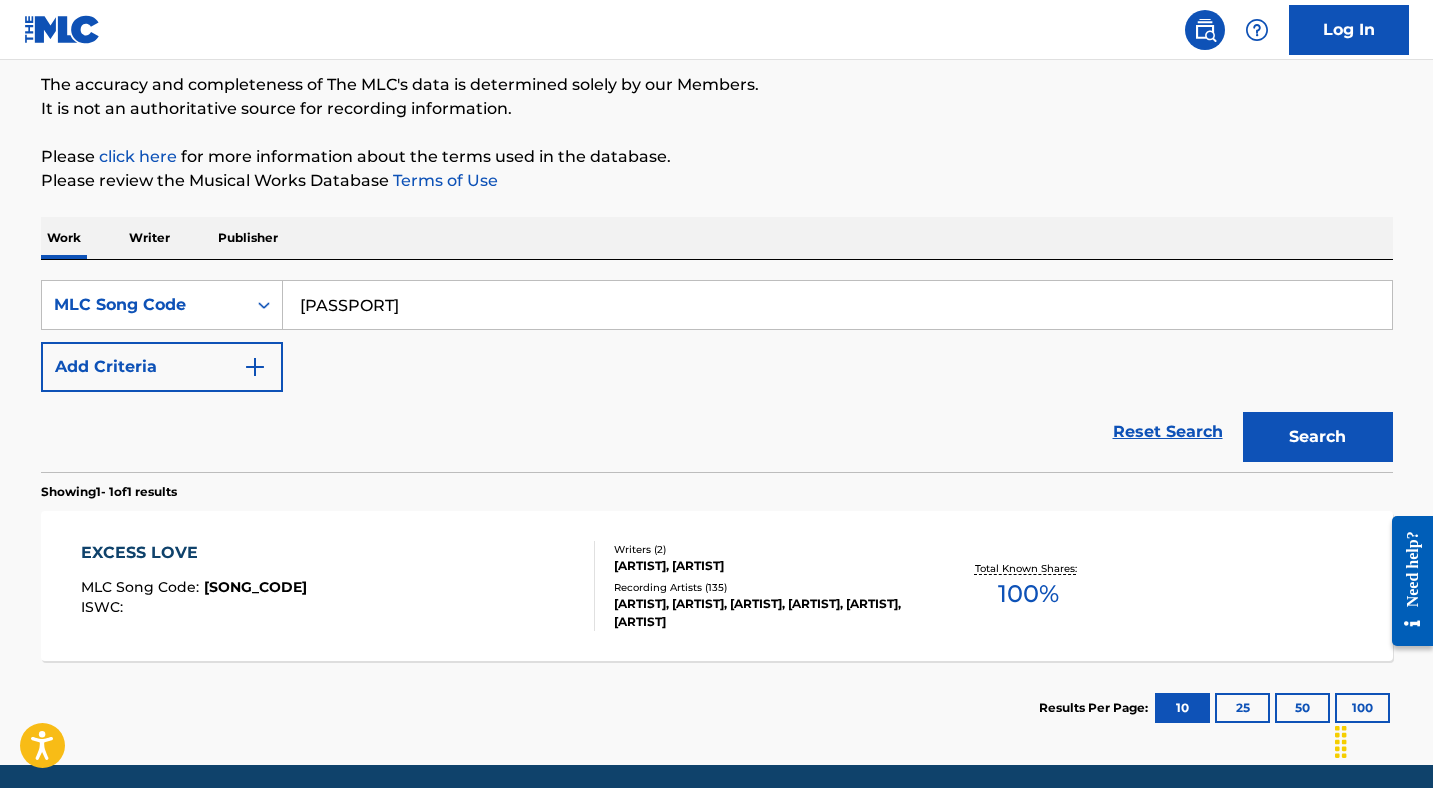 type on "[PASSPORT]" 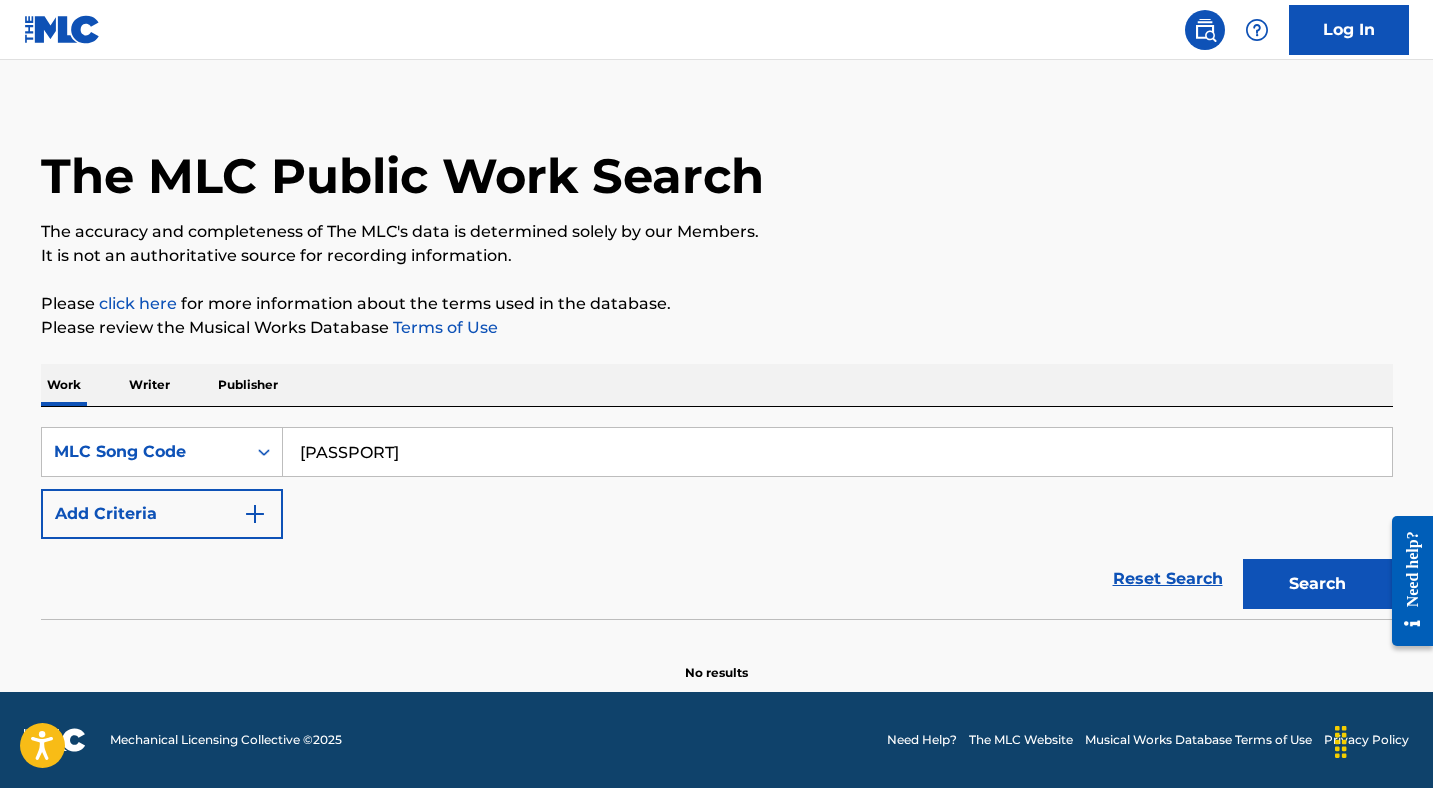 scroll, scrollTop: 18, scrollLeft: 0, axis: vertical 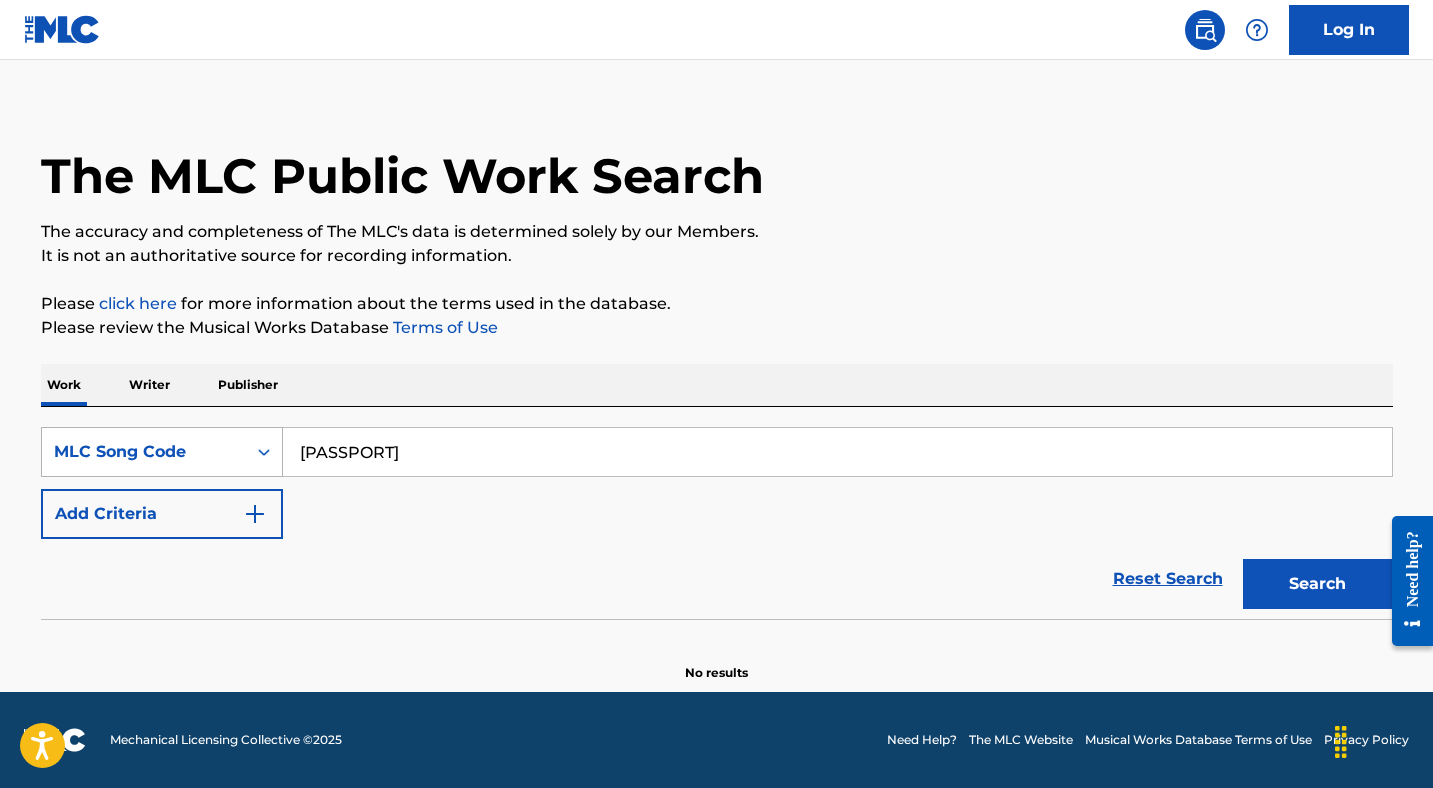 click on "MLC Song Code" at bounding box center [144, 452] 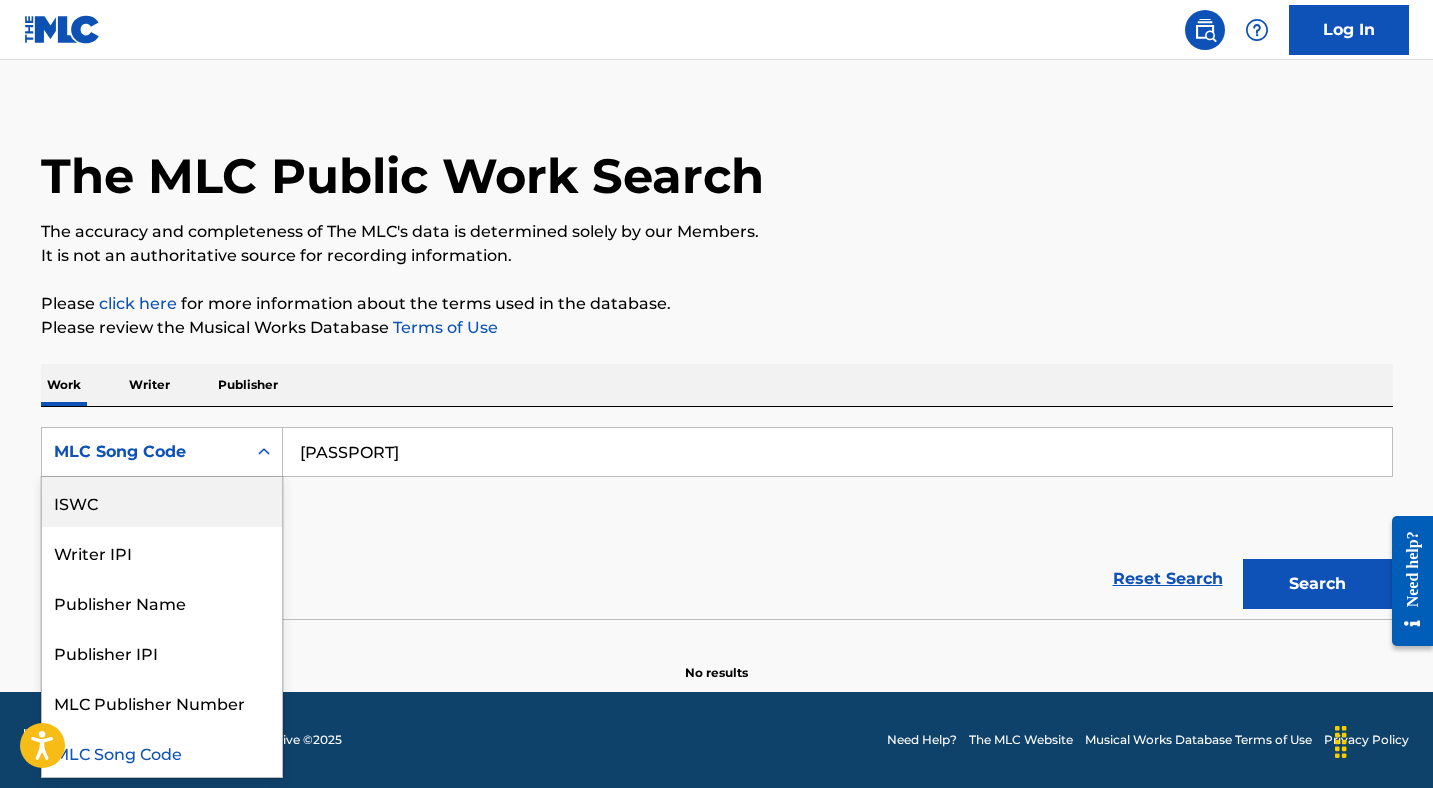 scroll, scrollTop: 0, scrollLeft: 0, axis: both 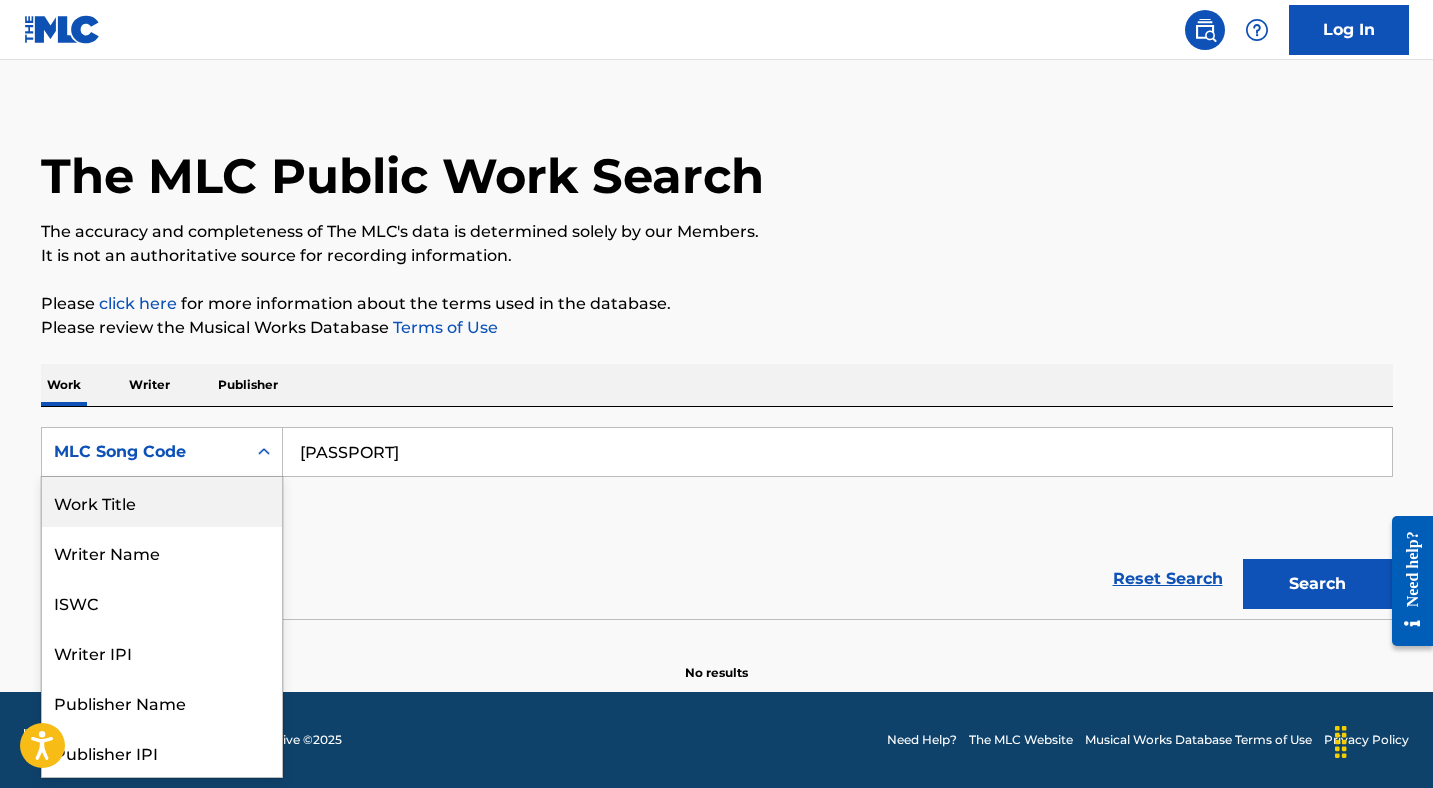 click on "Work Title" at bounding box center [162, 502] 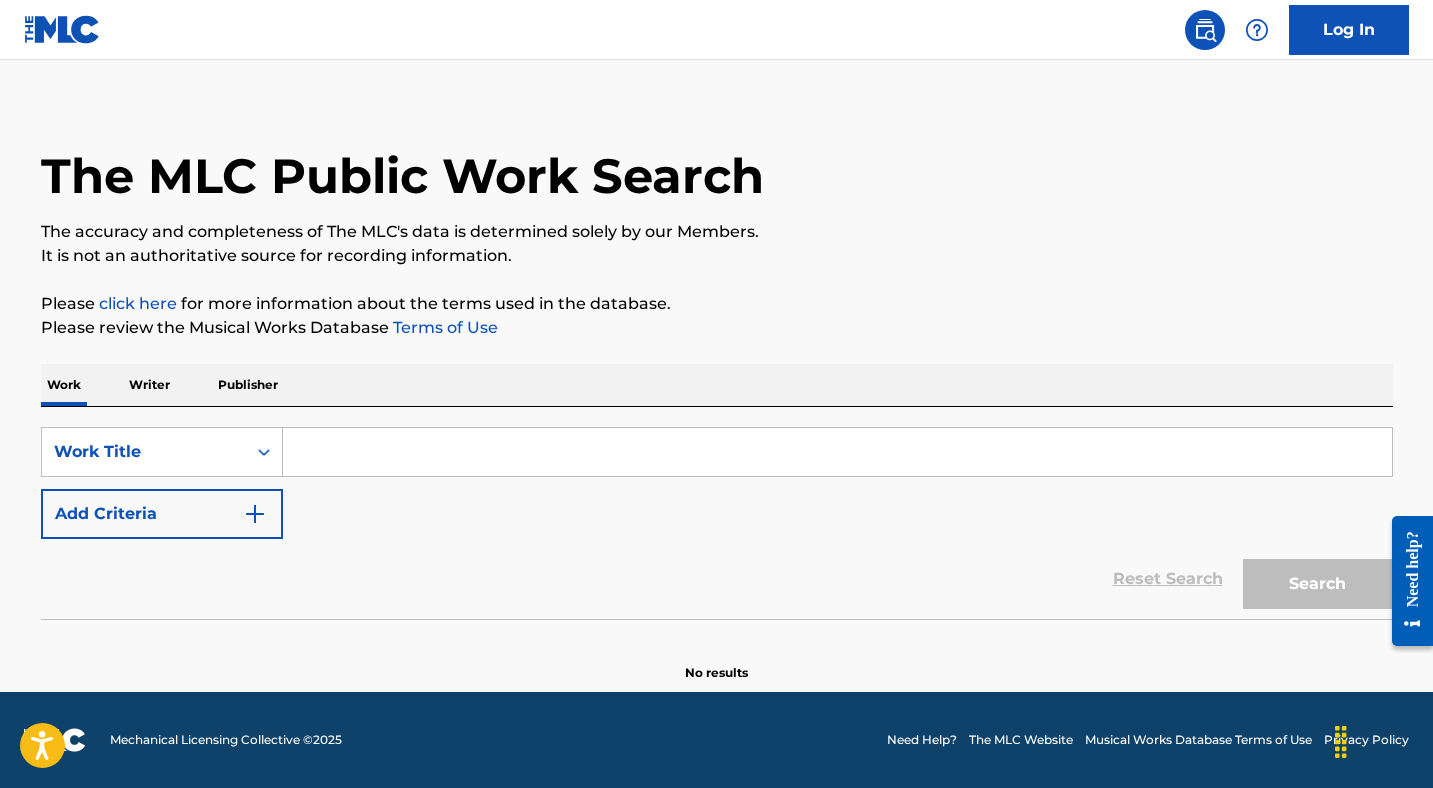click at bounding box center (837, 452) 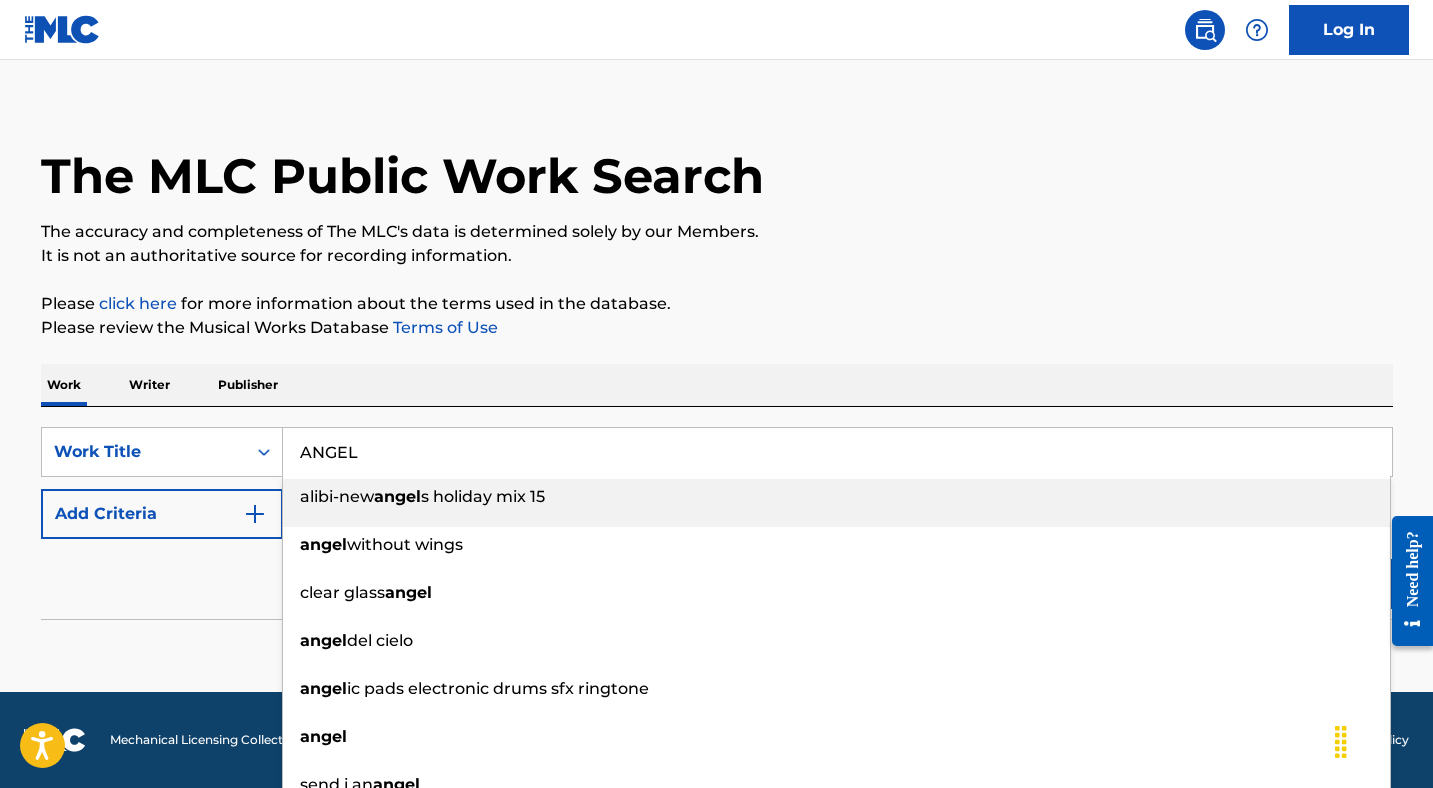 type on "ANGEL" 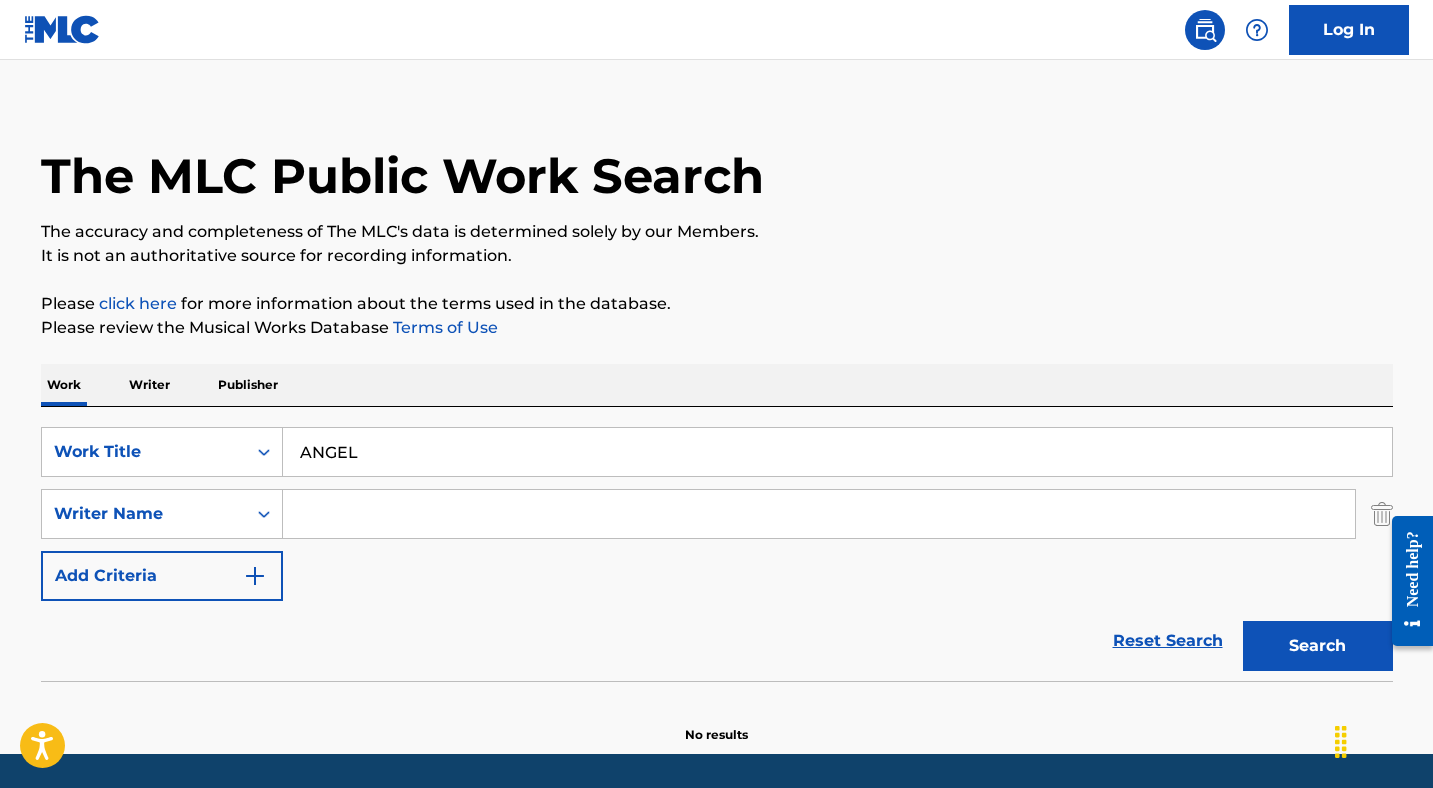 click at bounding box center (819, 514) 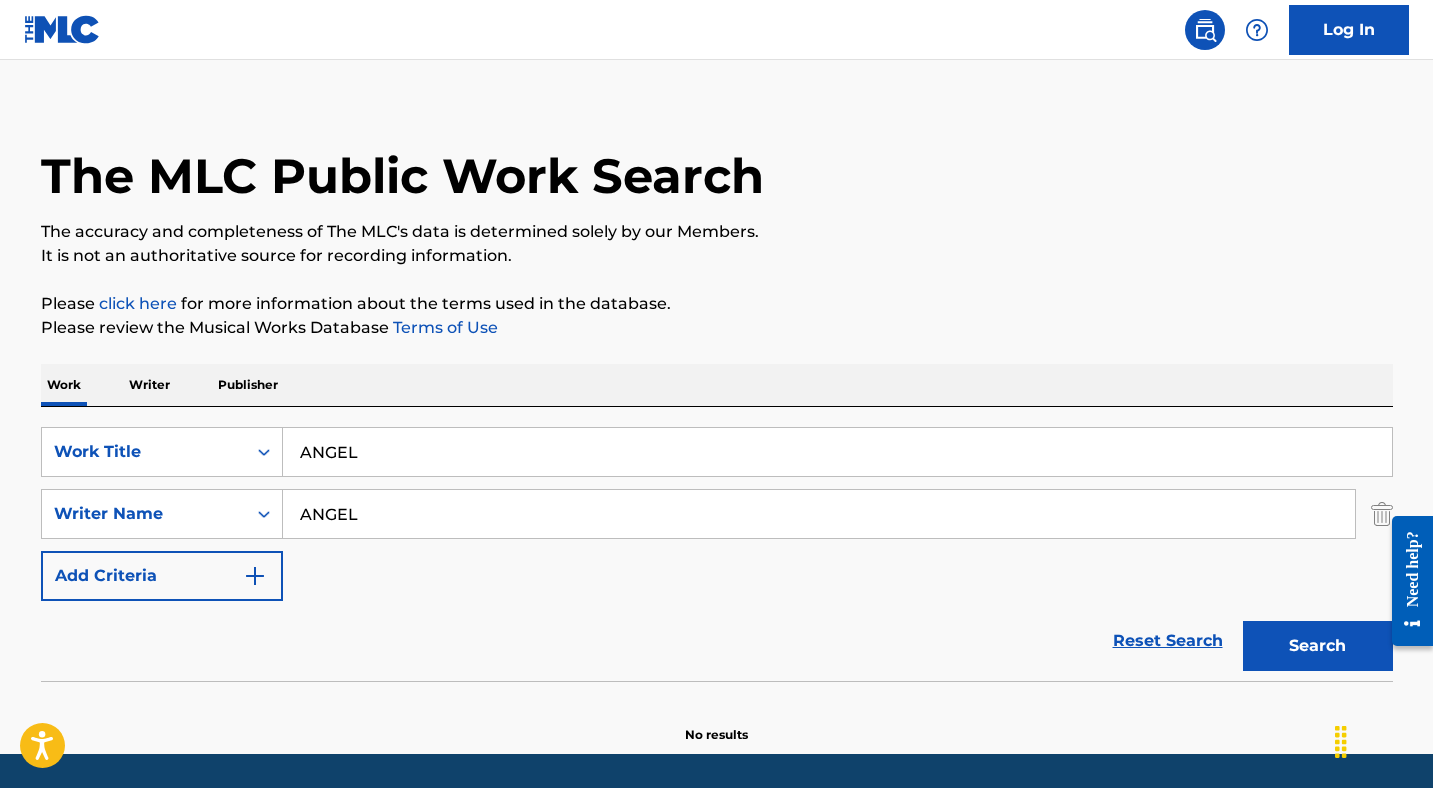 click on "ANGEL" at bounding box center [819, 514] 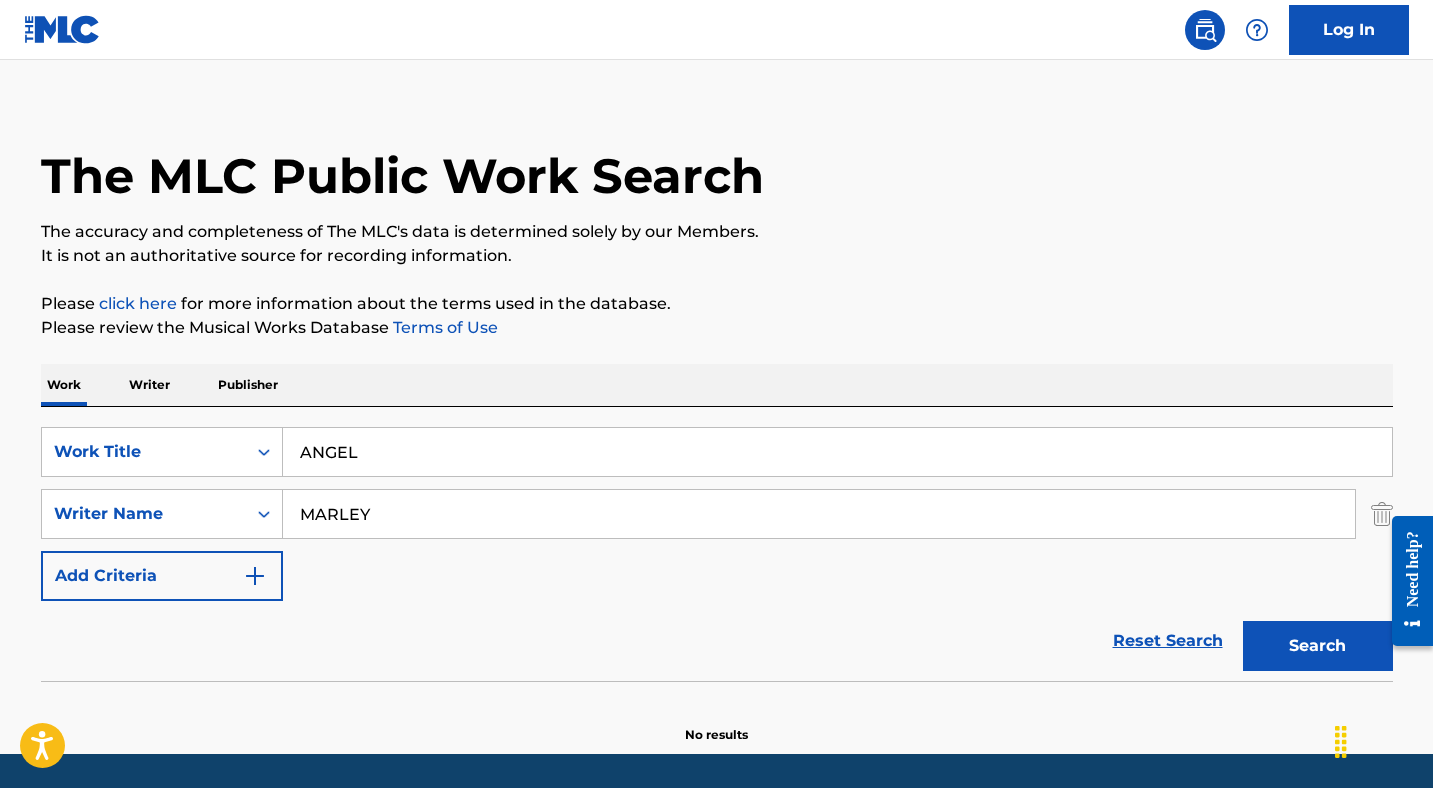 type on "MARLEY" 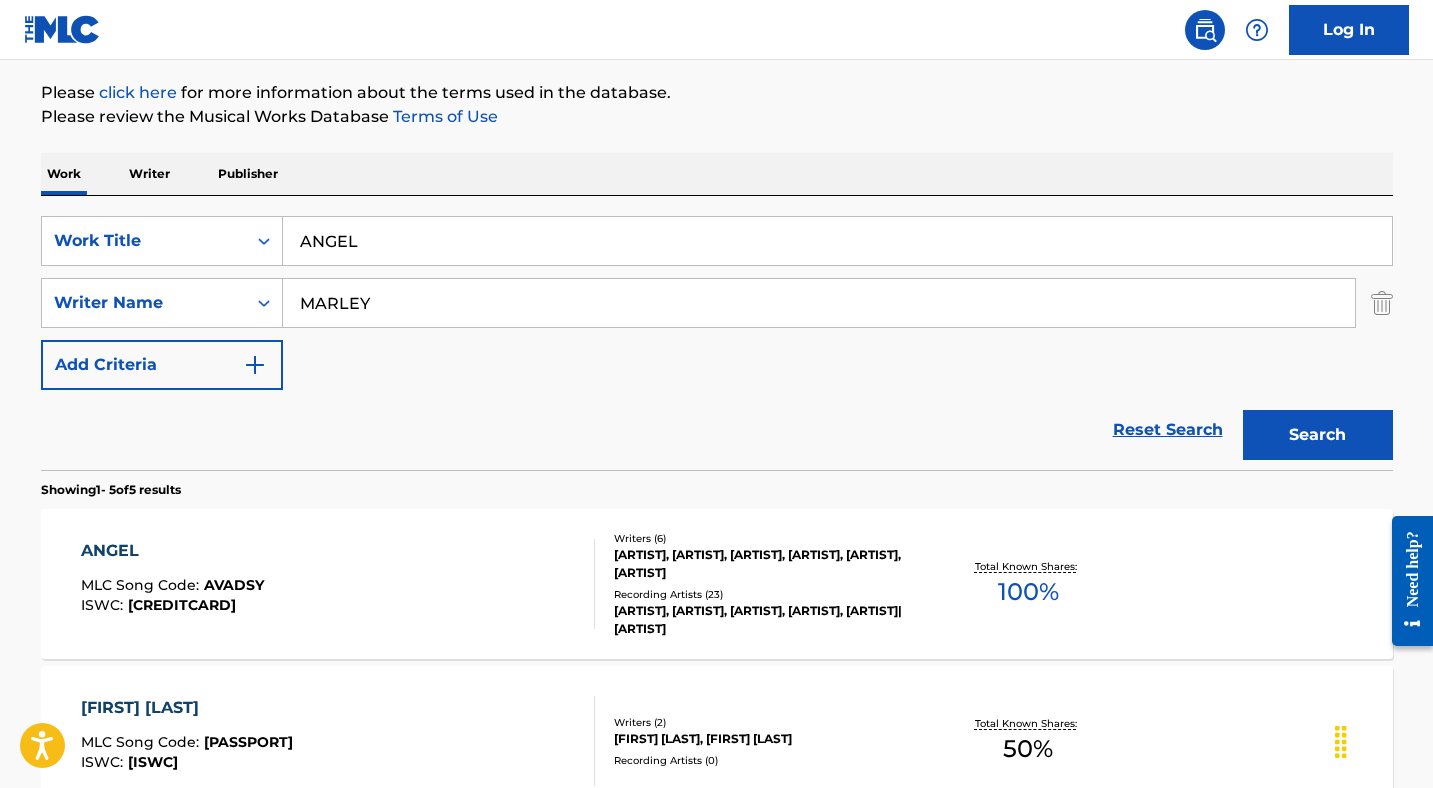 scroll, scrollTop: 306, scrollLeft: 0, axis: vertical 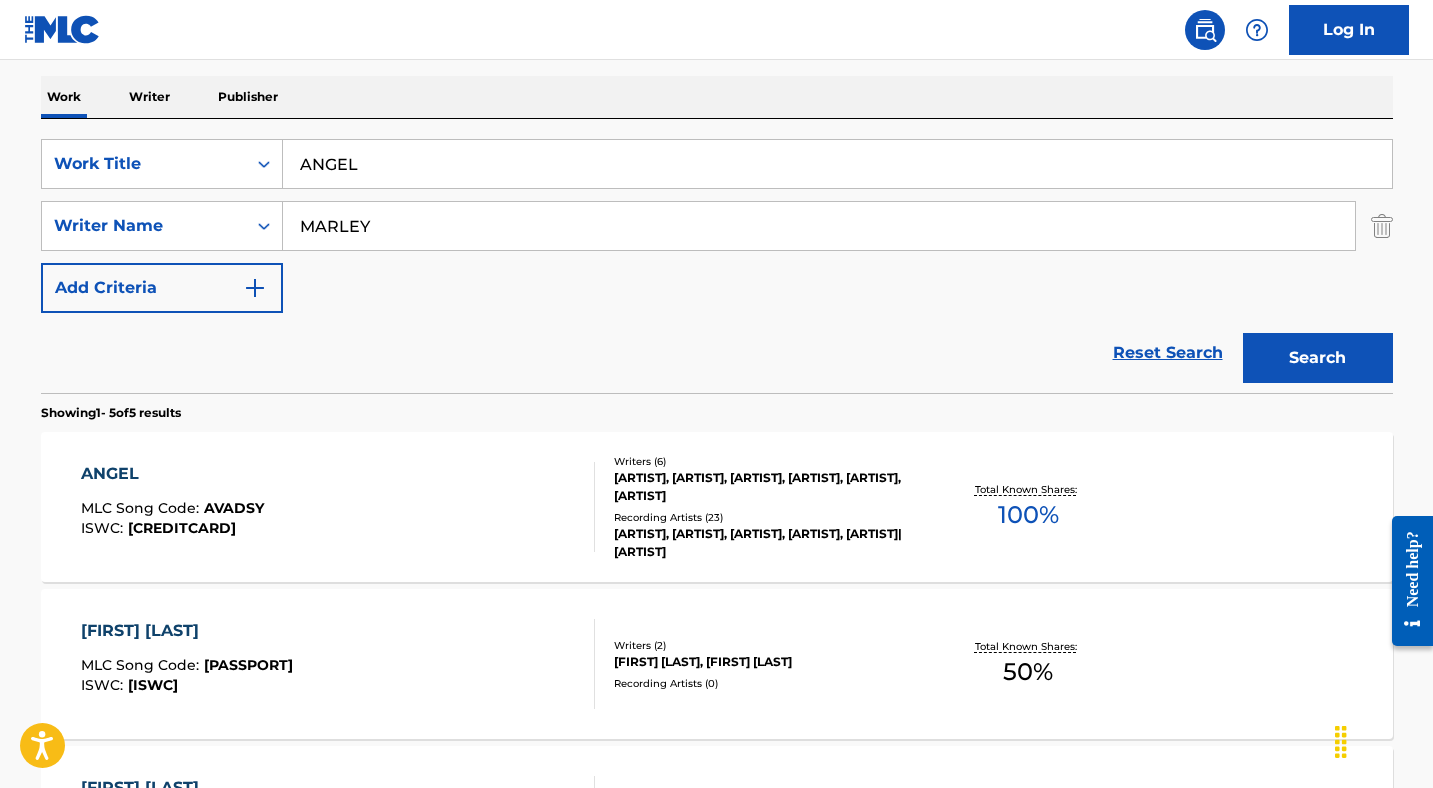 click on "[SONG_TYPE] : [SONG_CODE] [ISWC]" at bounding box center [338, 507] 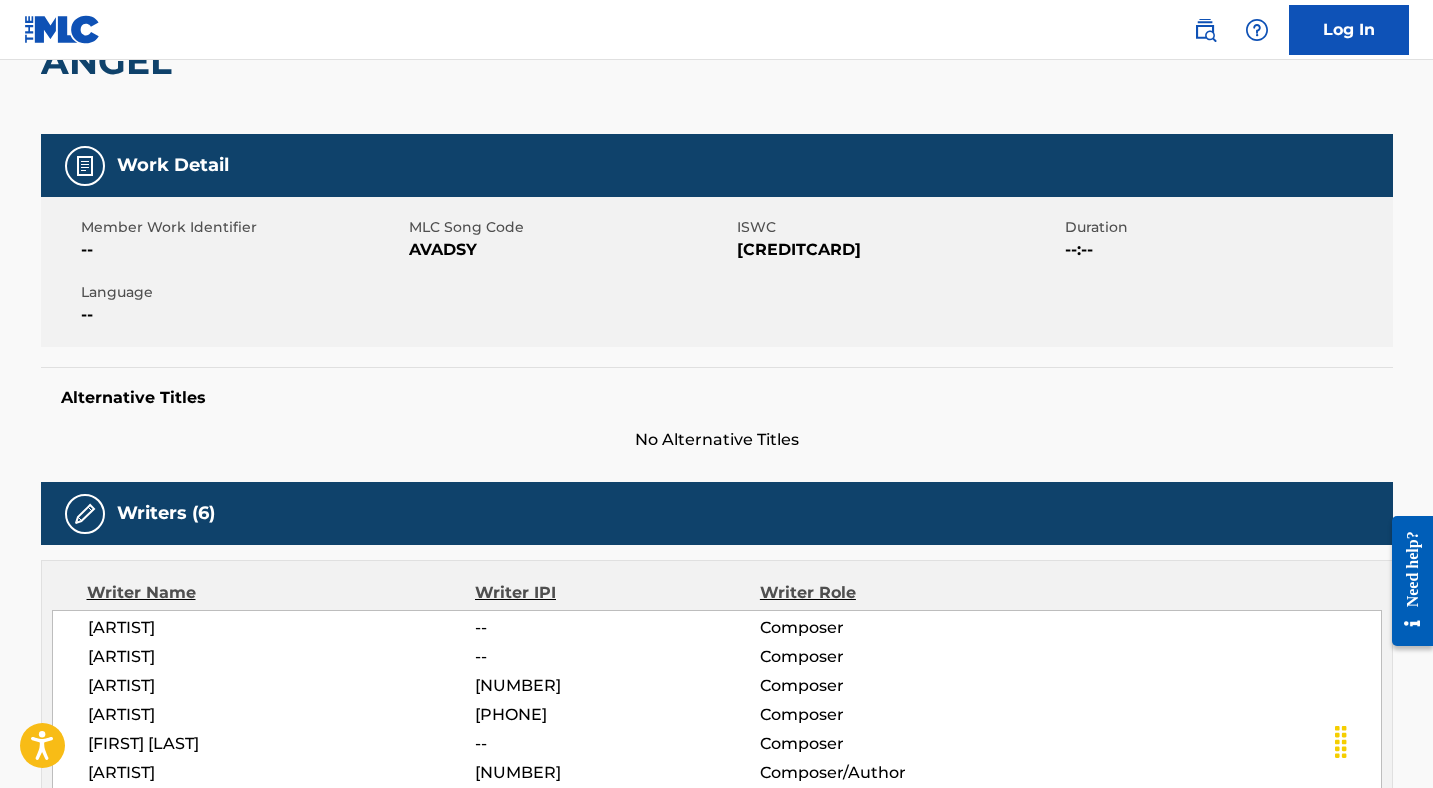 scroll, scrollTop: 0, scrollLeft: 0, axis: both 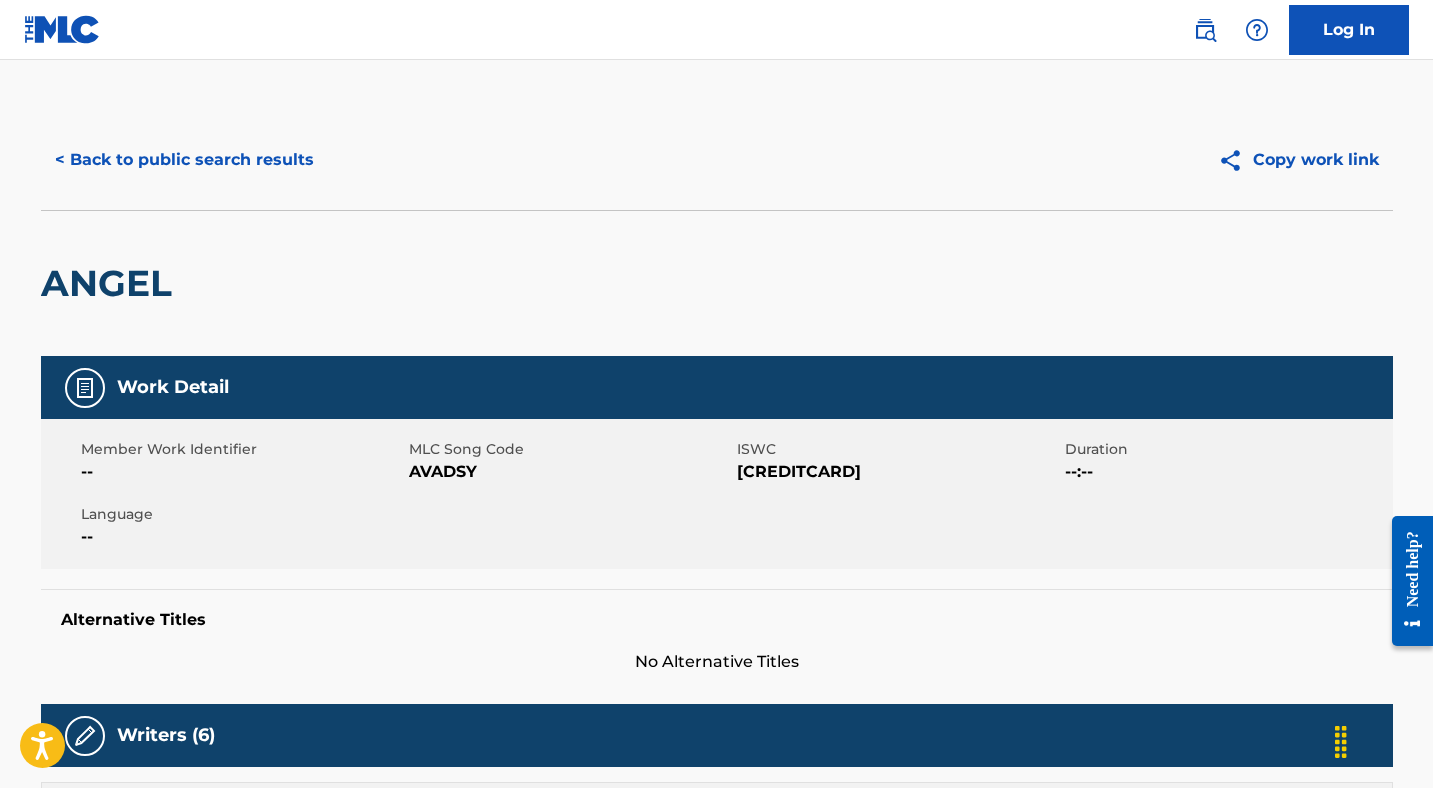click on "< Back to public search results" at bounding box center [184, 160] 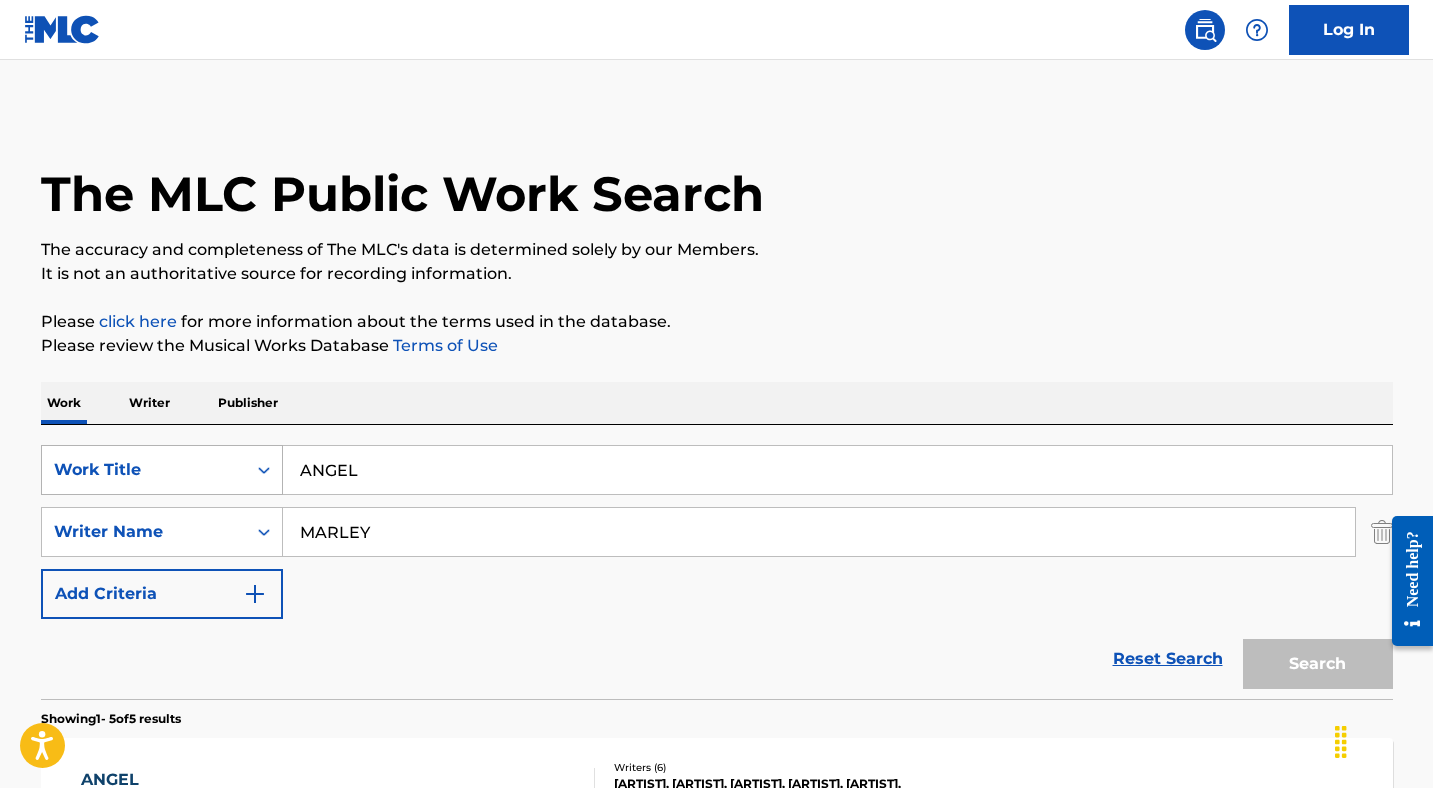 scroll, scrollTop: 306, scrollLeft: 0, axis: vertical 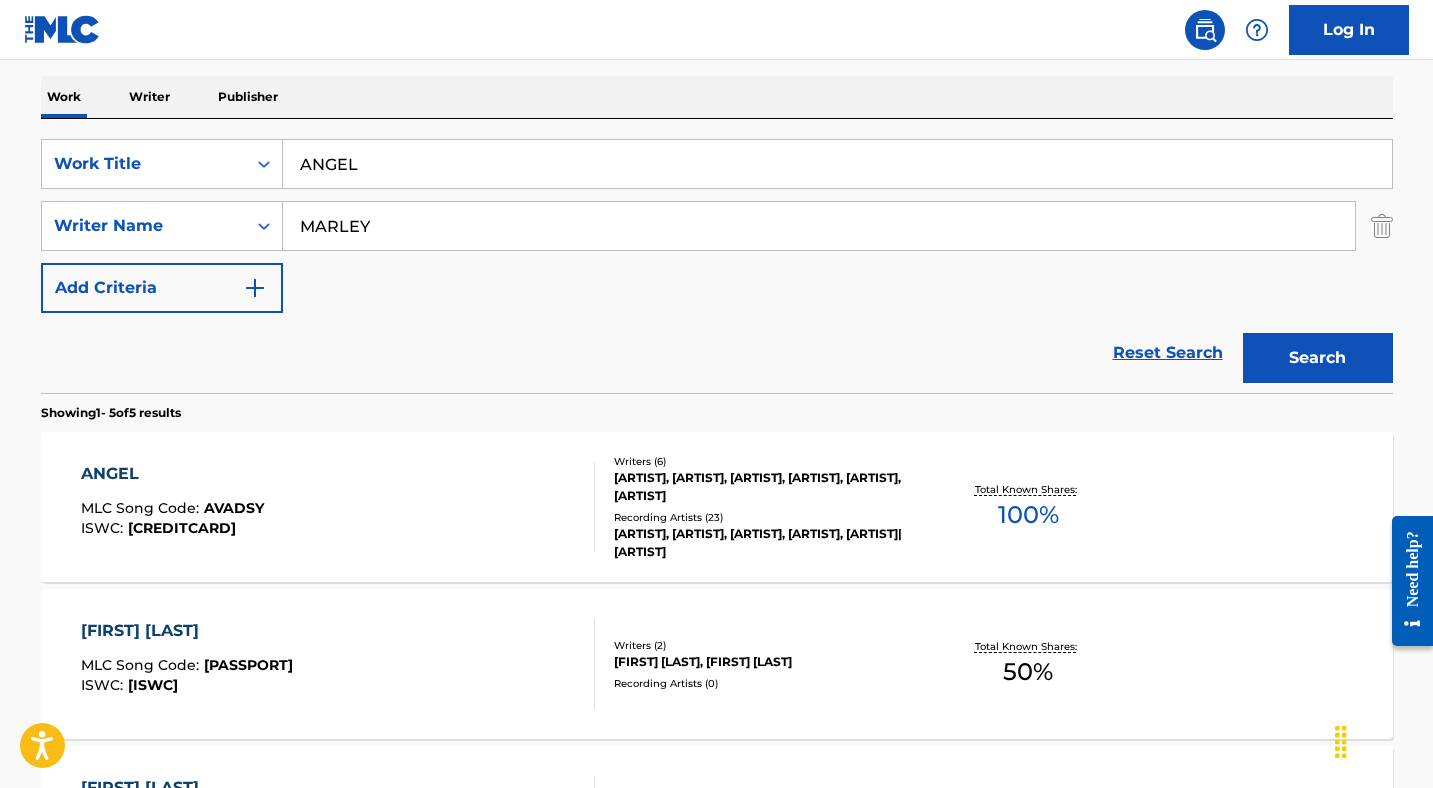click on "ANGEL" at bounding box center [837, 164] 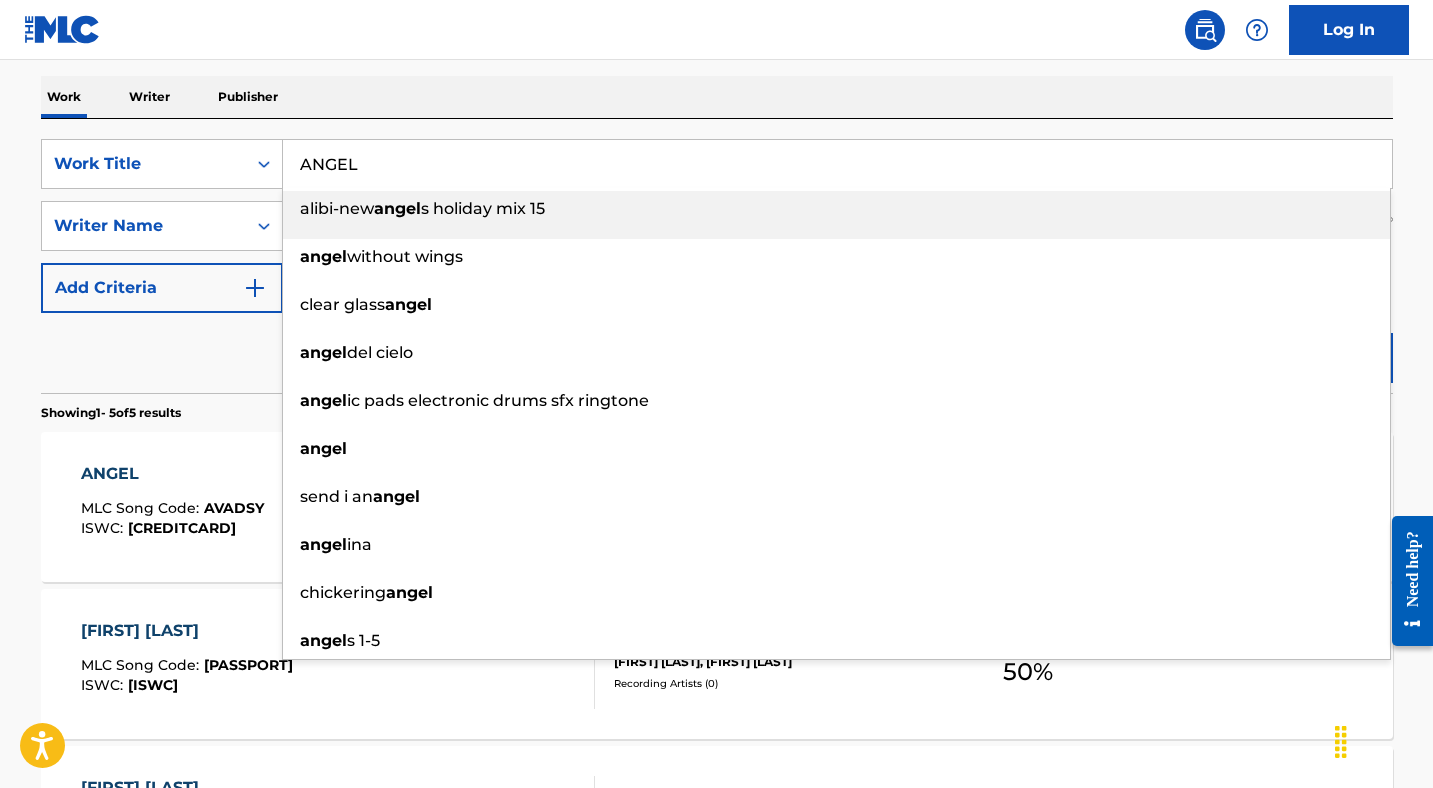 paste on "IMPERFECTION" 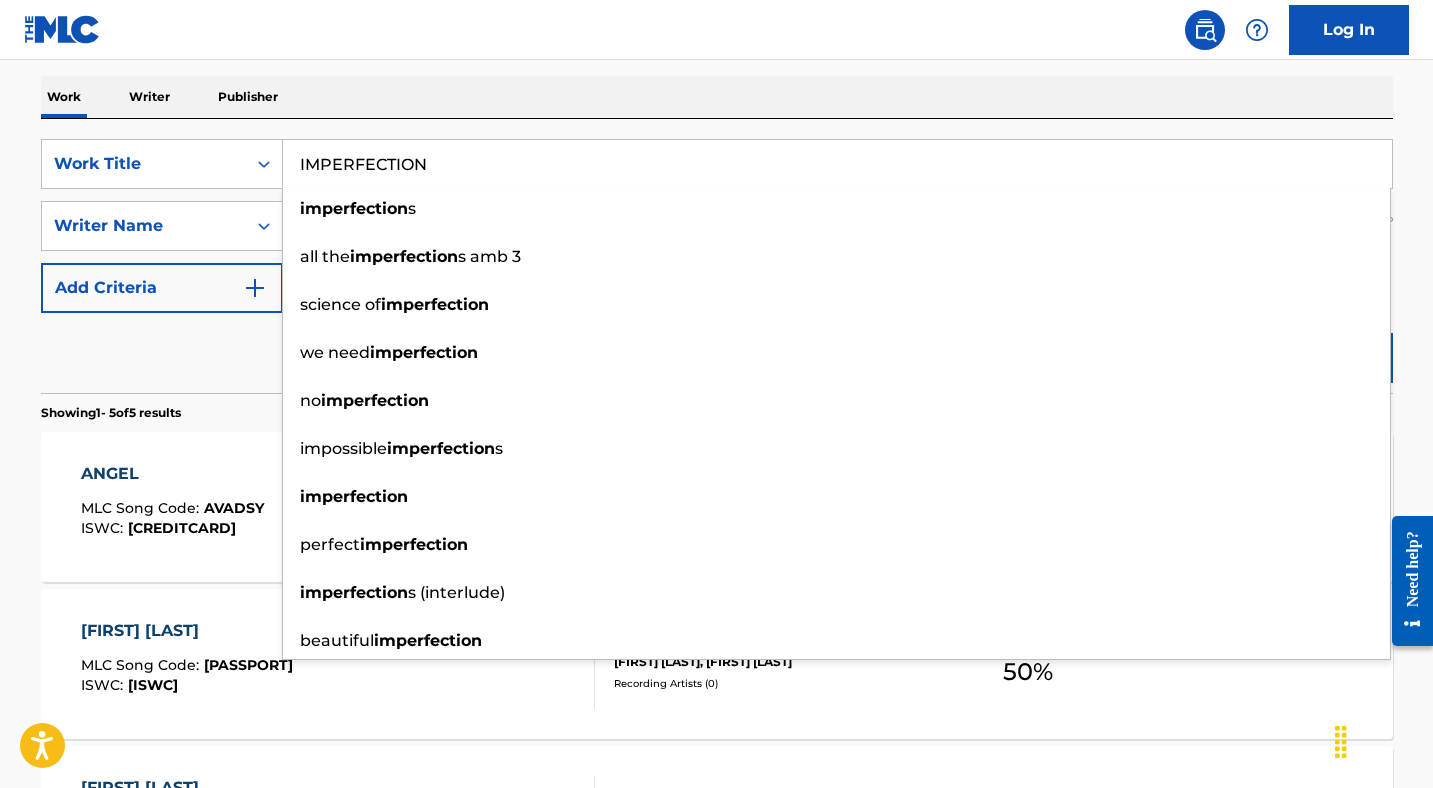 type on "IMPERFECTION" 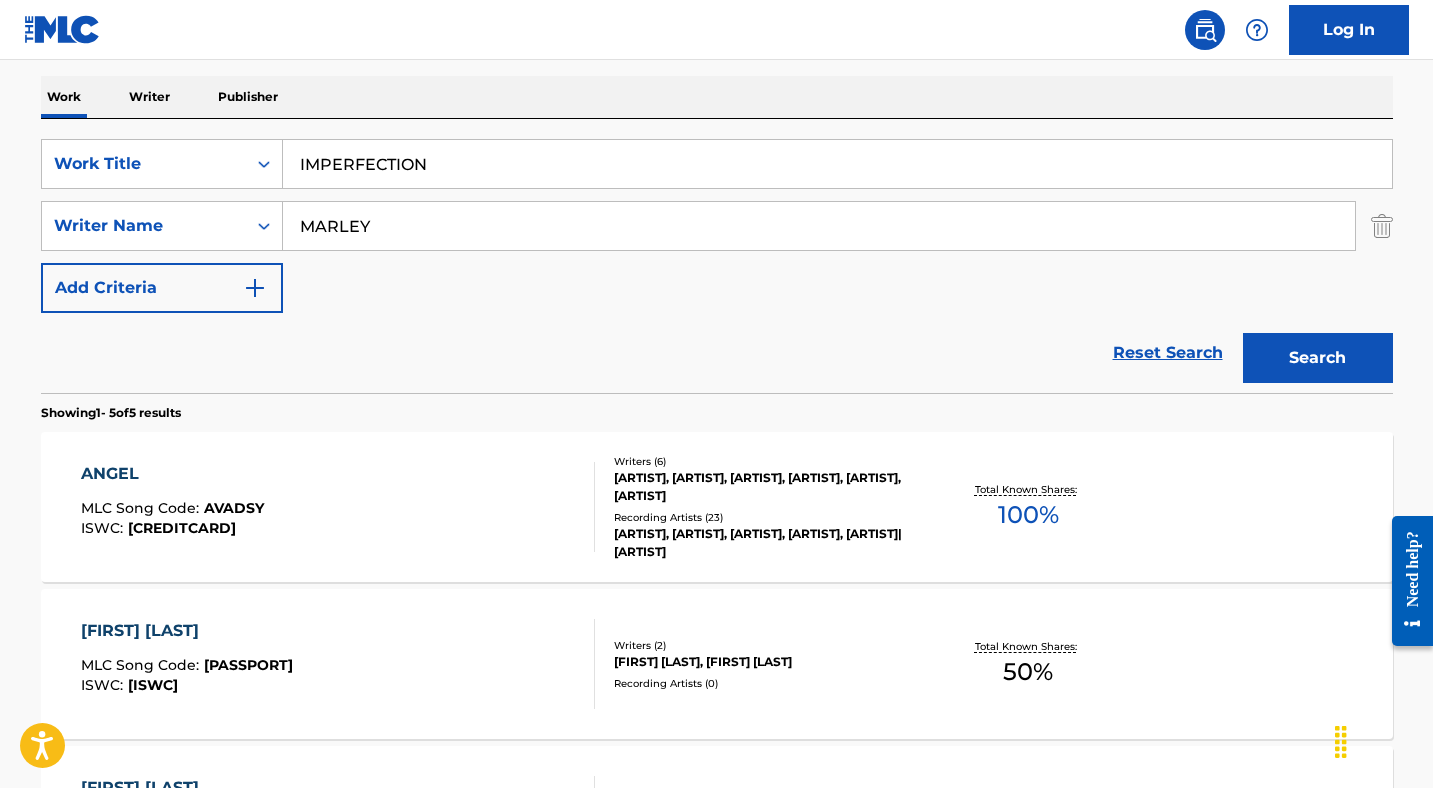 click on "MARLEY" at bounding box center [819, 226] 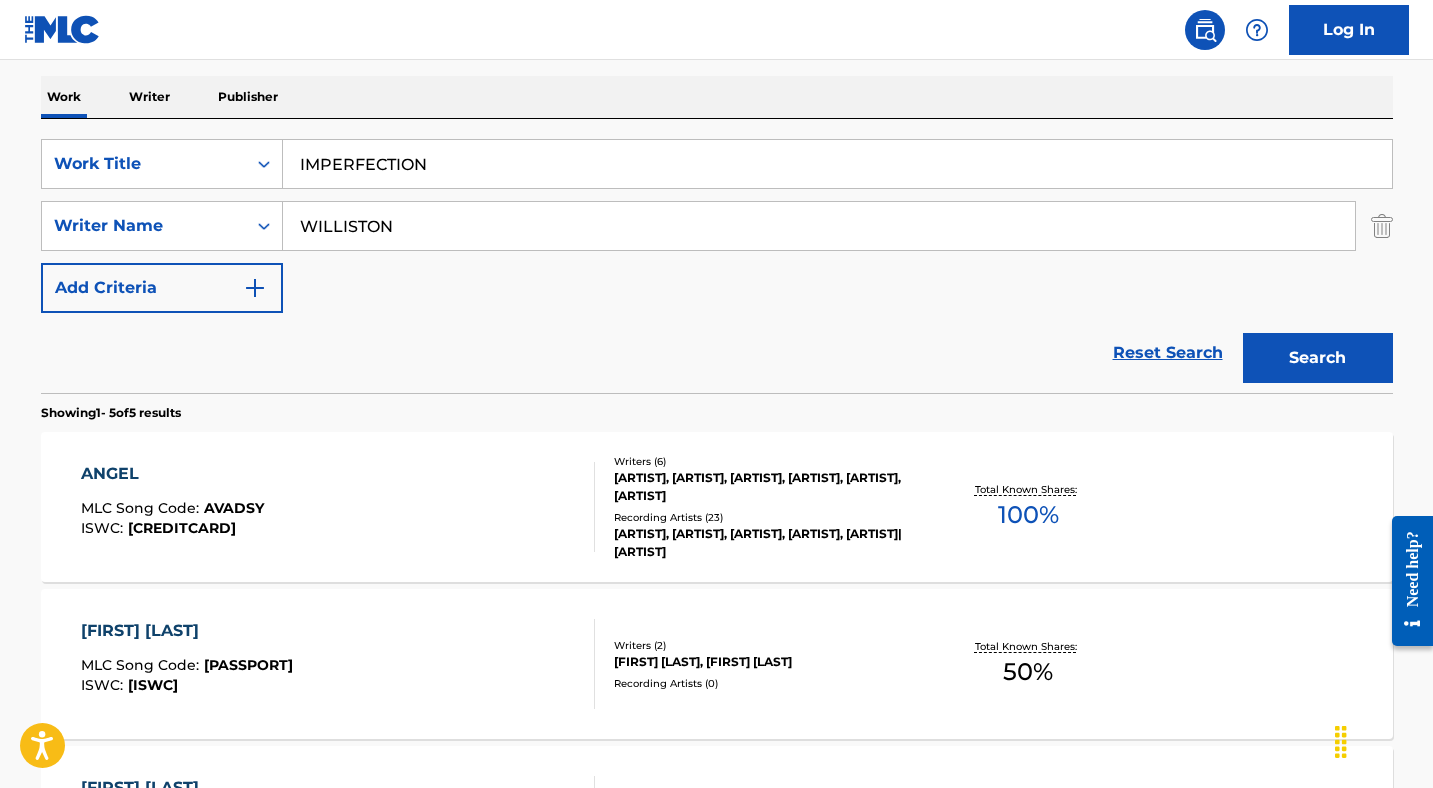 type on "WILLISTON" 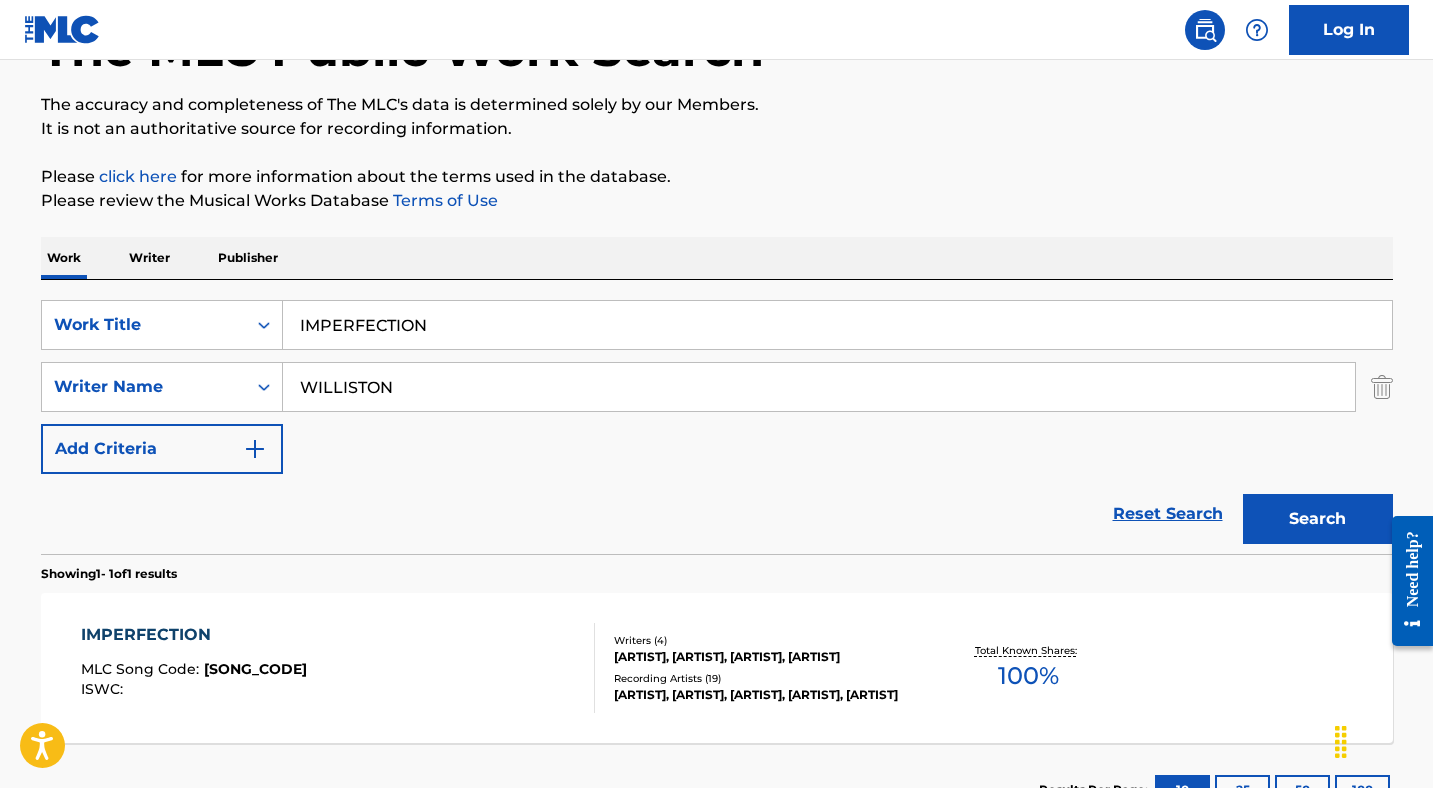scroll, scrollTop: 300, scrollLeft: 0, axis: vertical 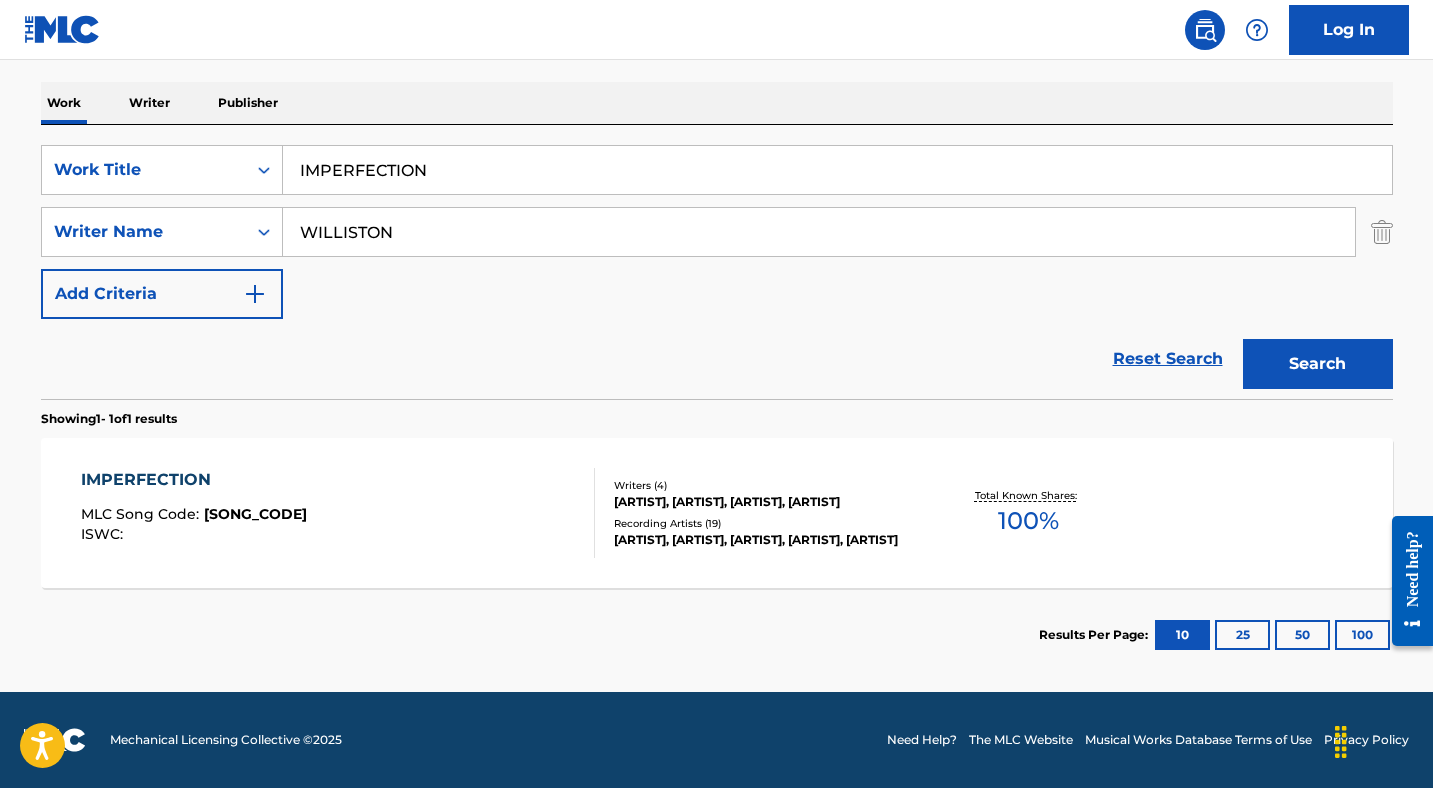 click on "[SONG_TYPE] : [SONG_CODE] [ISWC]" at bounding box center (338, 513) 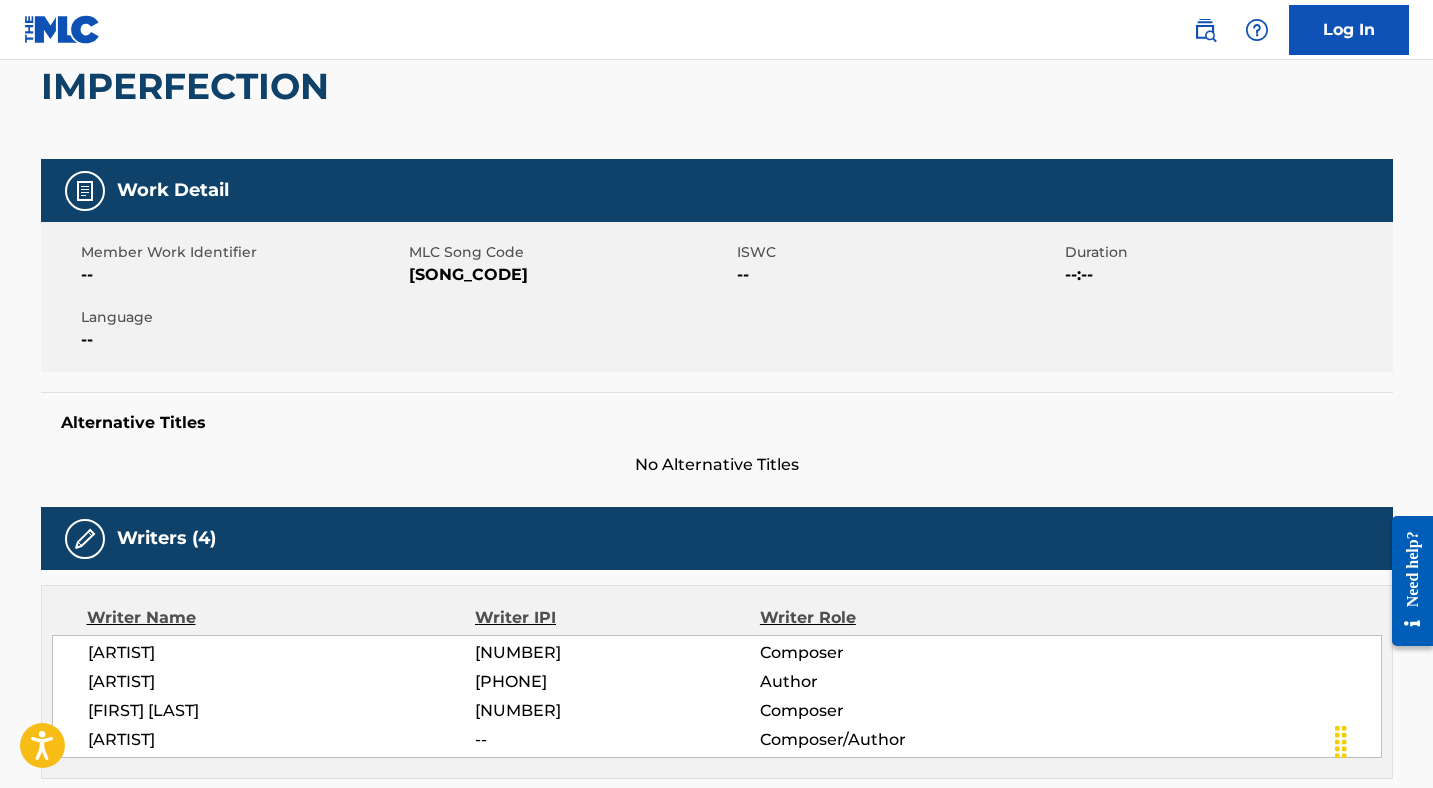 scroll, scrollTop: 0, scrollLeft: 0, axis: both 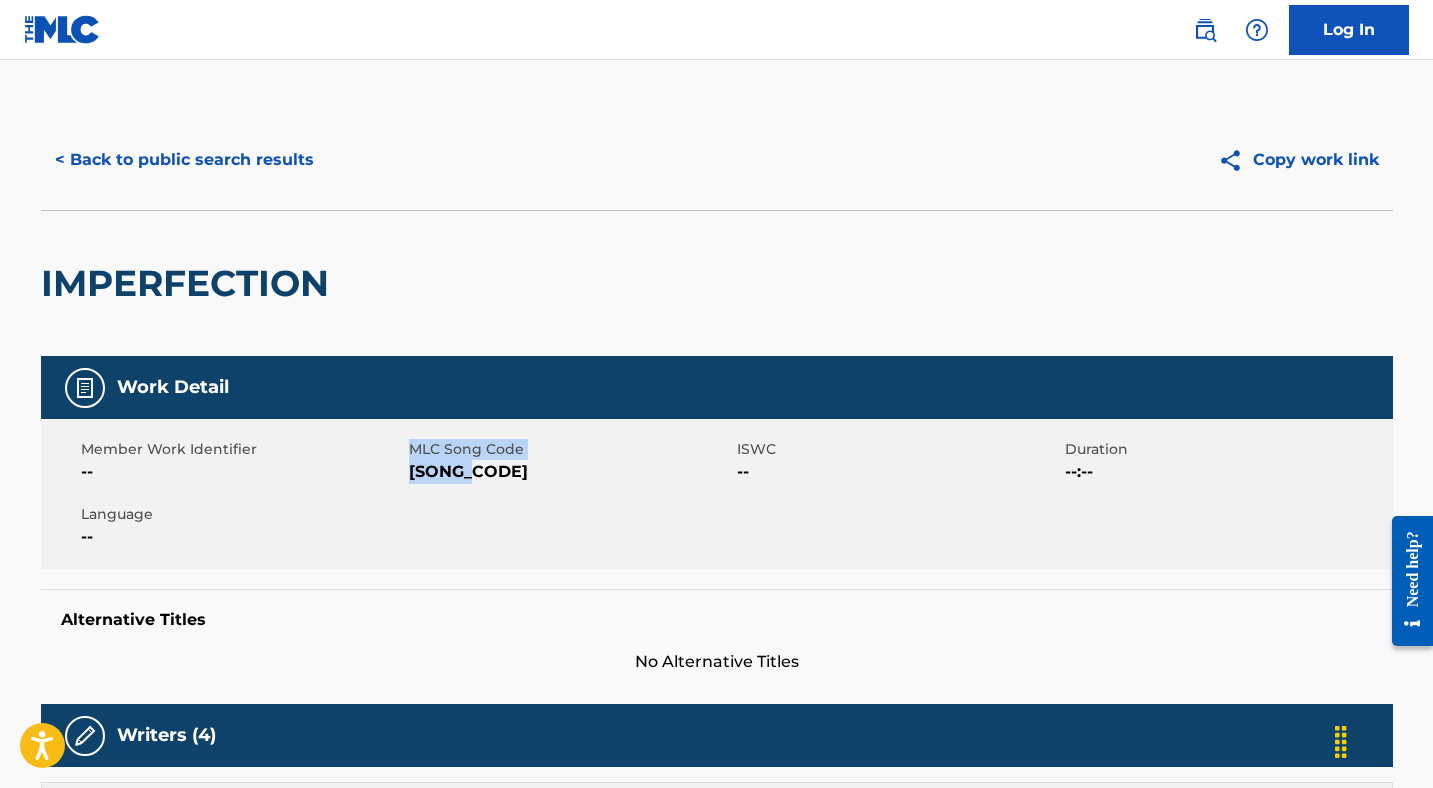 drag, startPoint x: 471, startPoint y: 478, endPoint x: 408, endPoint y: 476, distance: 63.03174 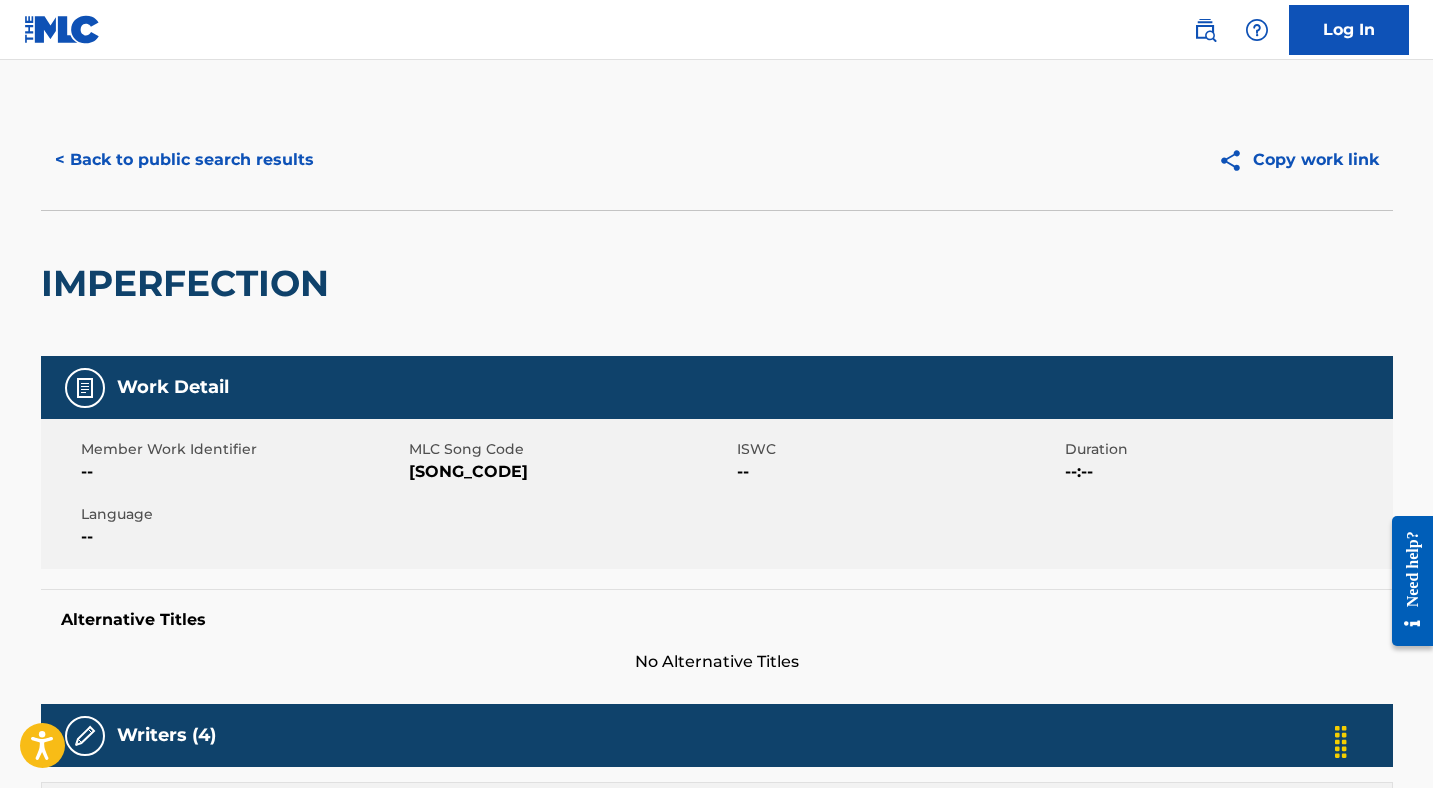 click on "[SONG_CODE]" at bounding box center (570, 472) 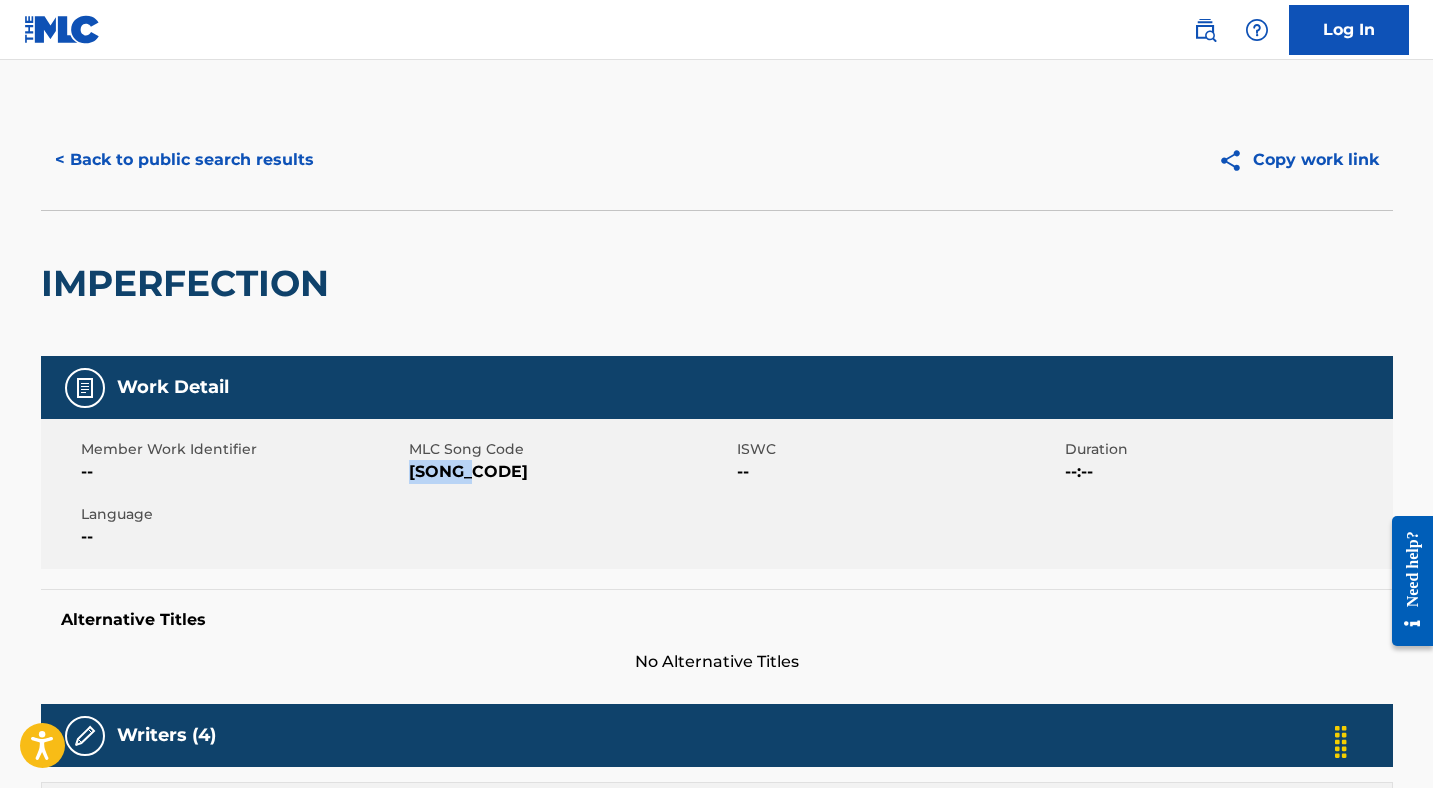 click on "[SONG_CODE]" at bounding box center [570, 472] 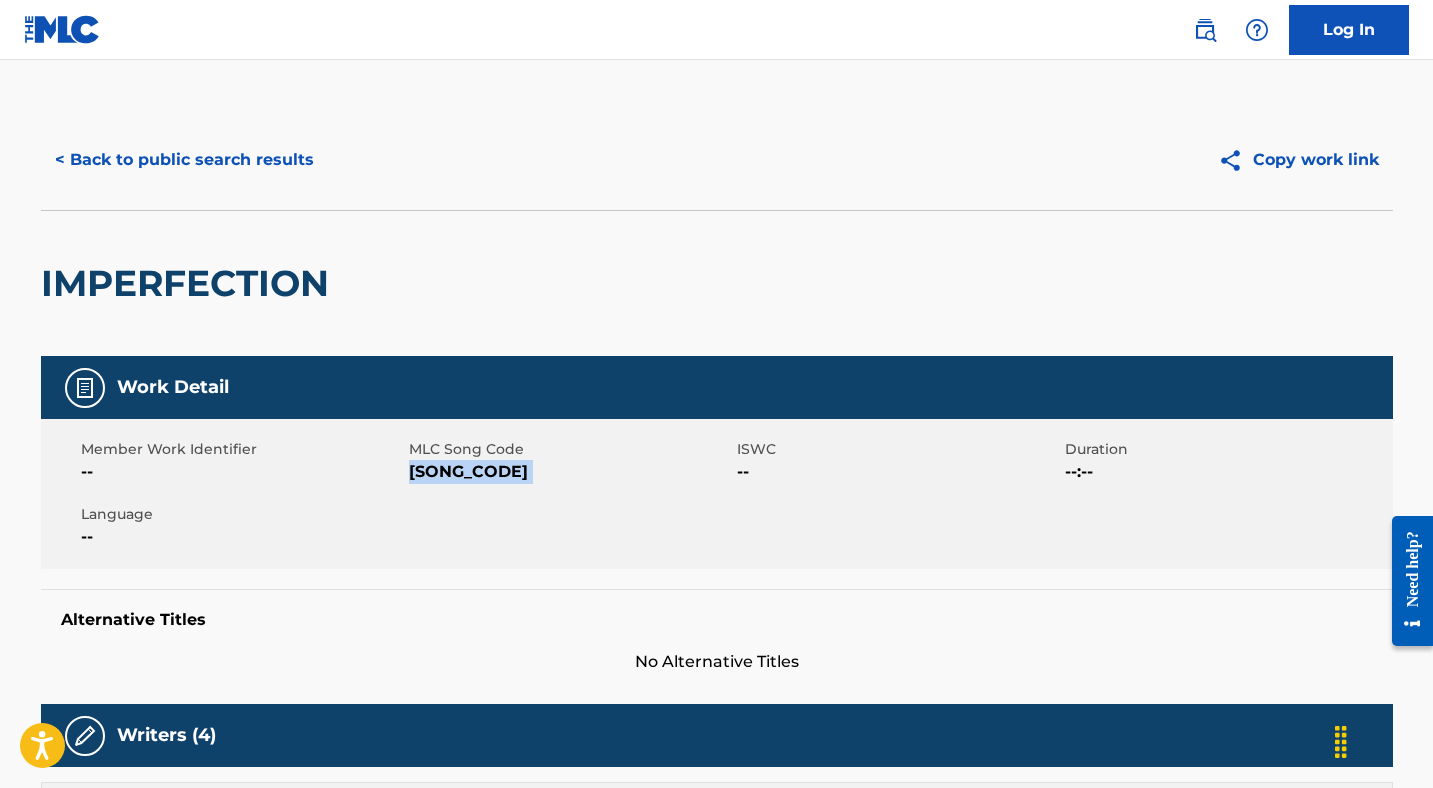 click on "[SONG_CODE]" at bounding box center [570, 472] 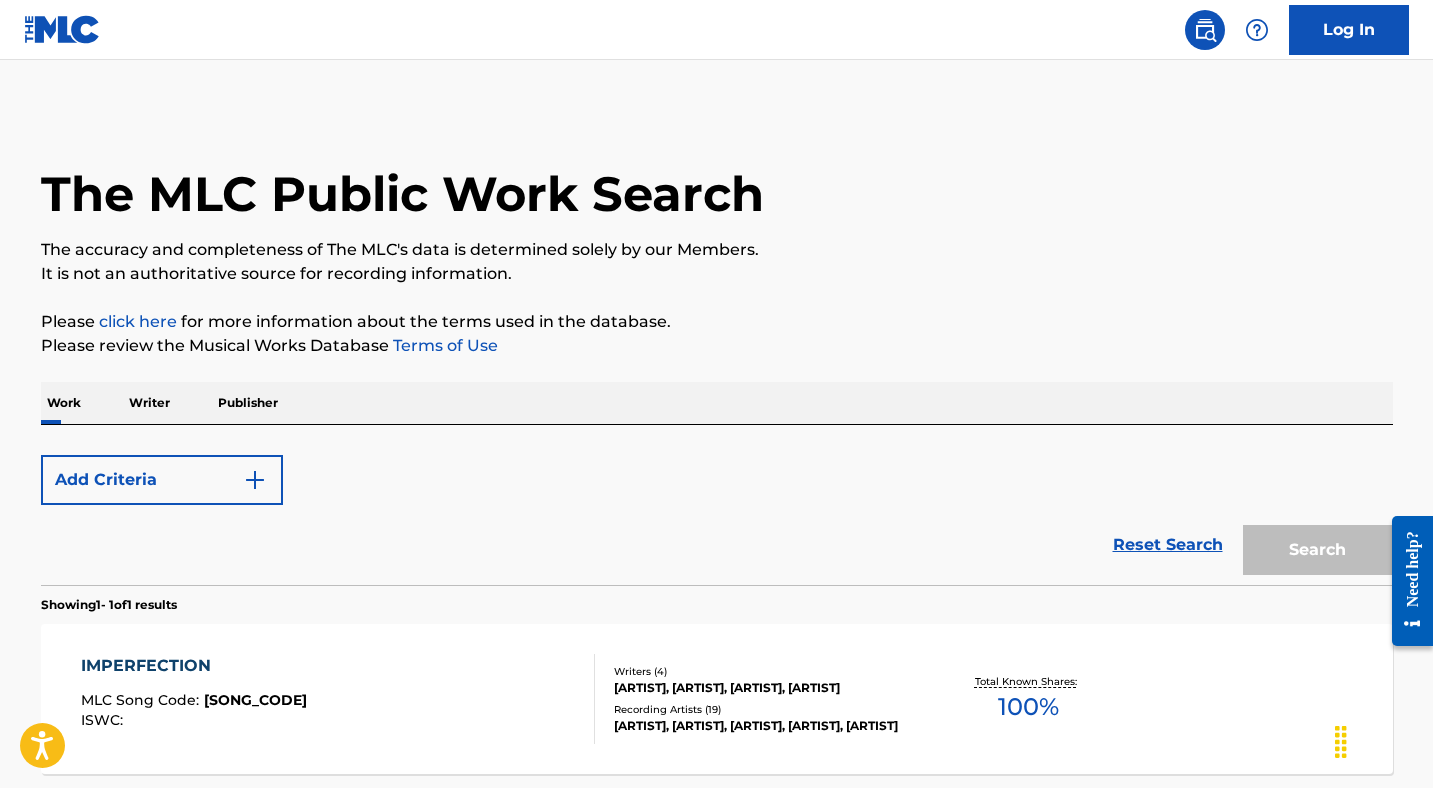 scroll, scrollTop: 186, scrollLeft: 0, axis: vertical 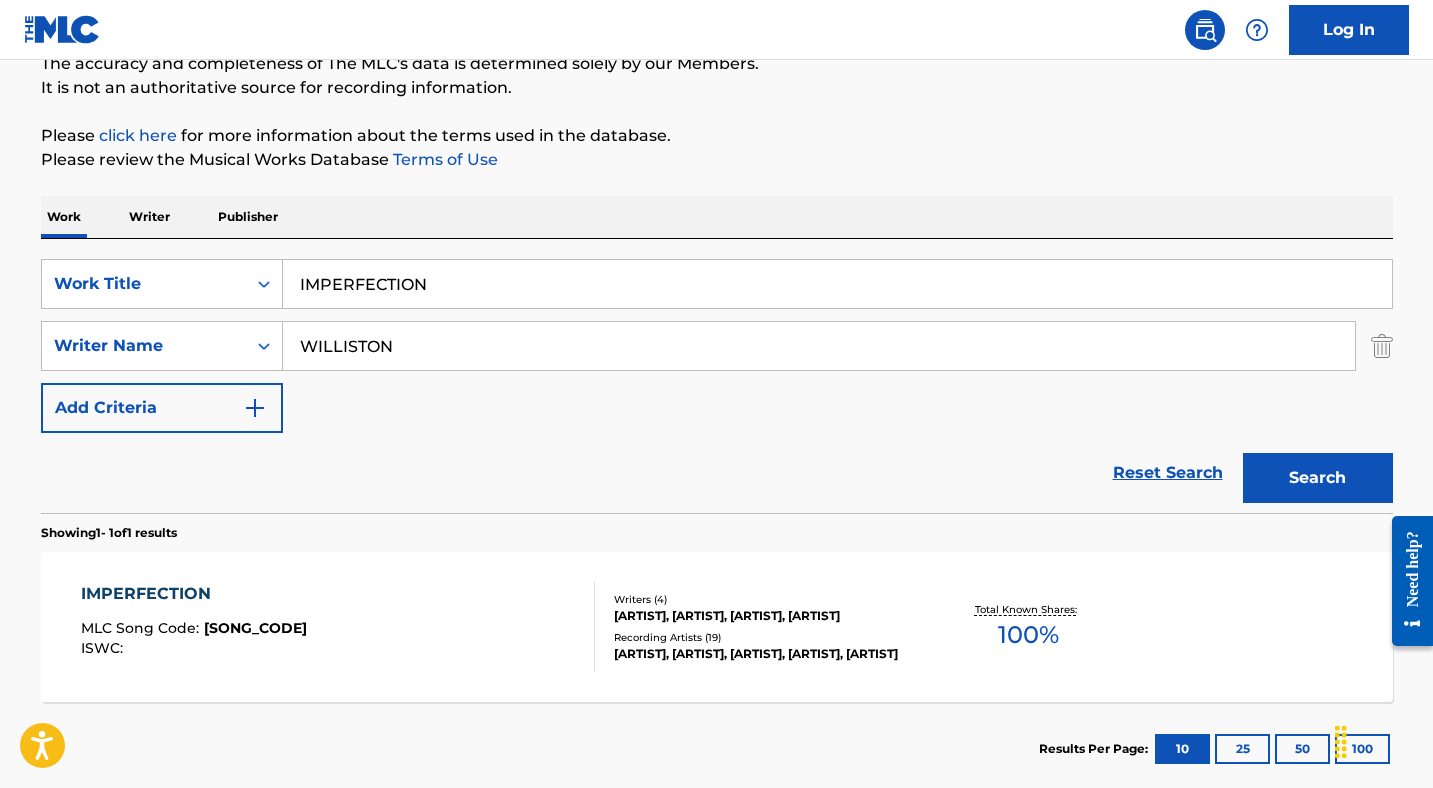 click on "IMPERFECTION" at bounding box center [837, 284] 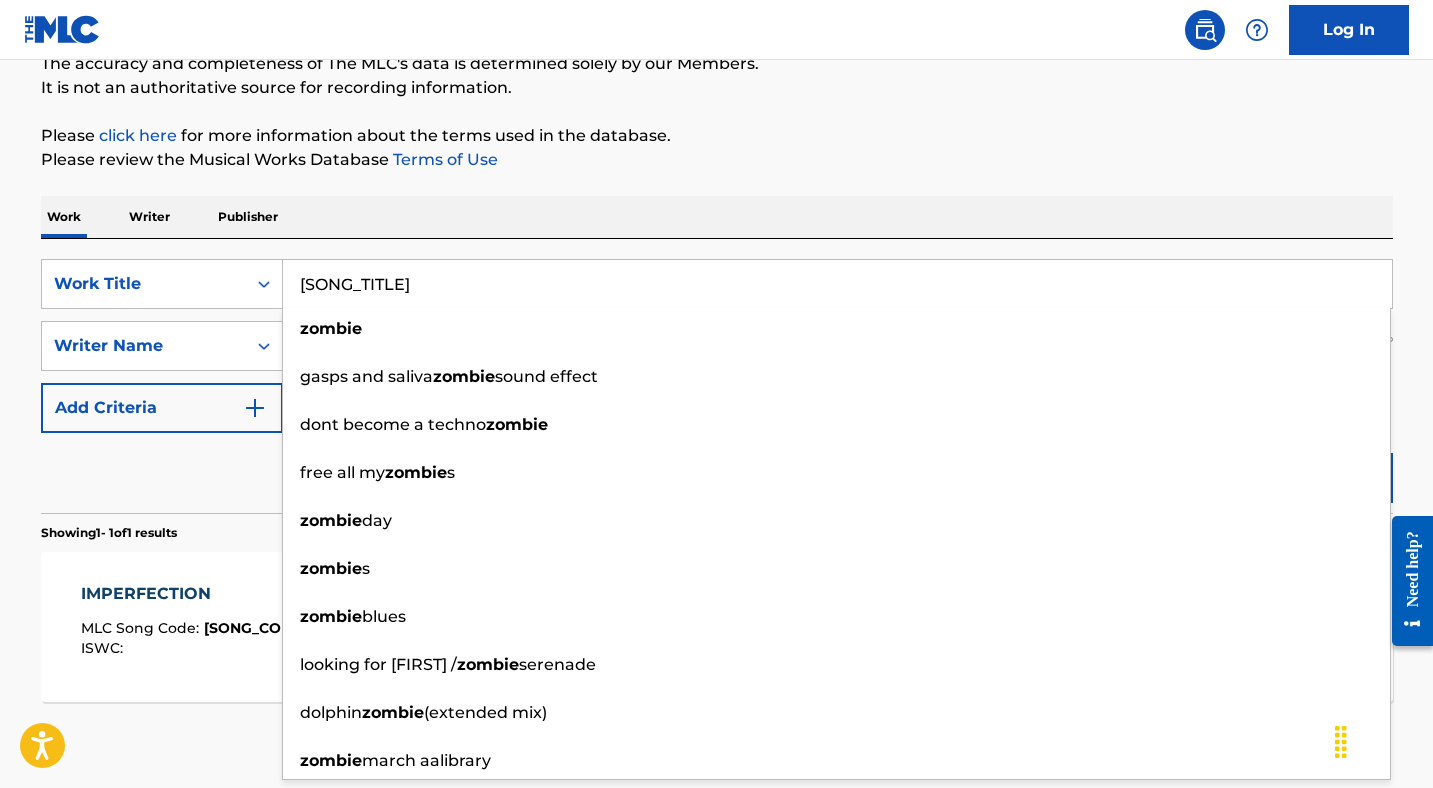 type on "[SONG_TITLE]" 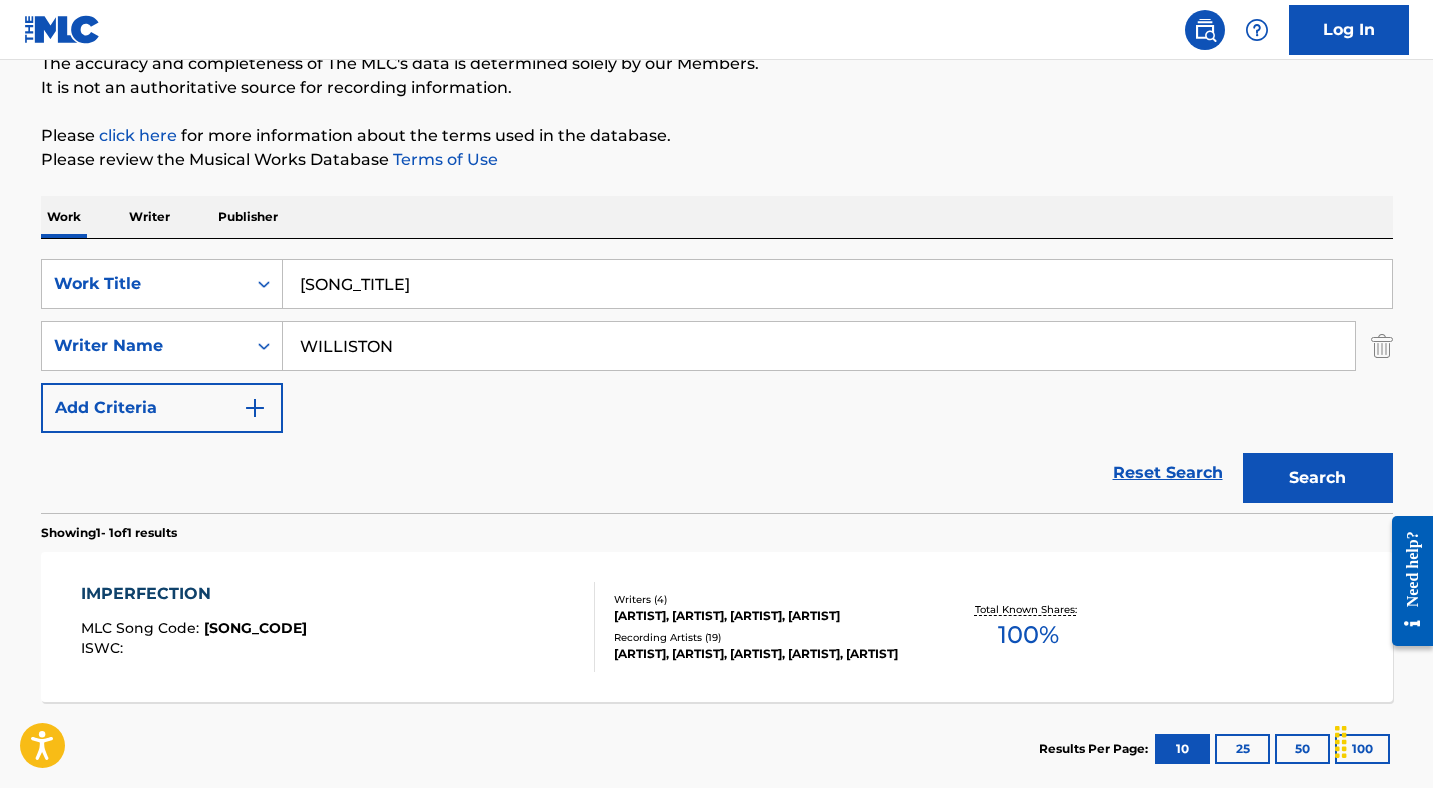 click on "WILLISTON" at bounding box center [819, 346] 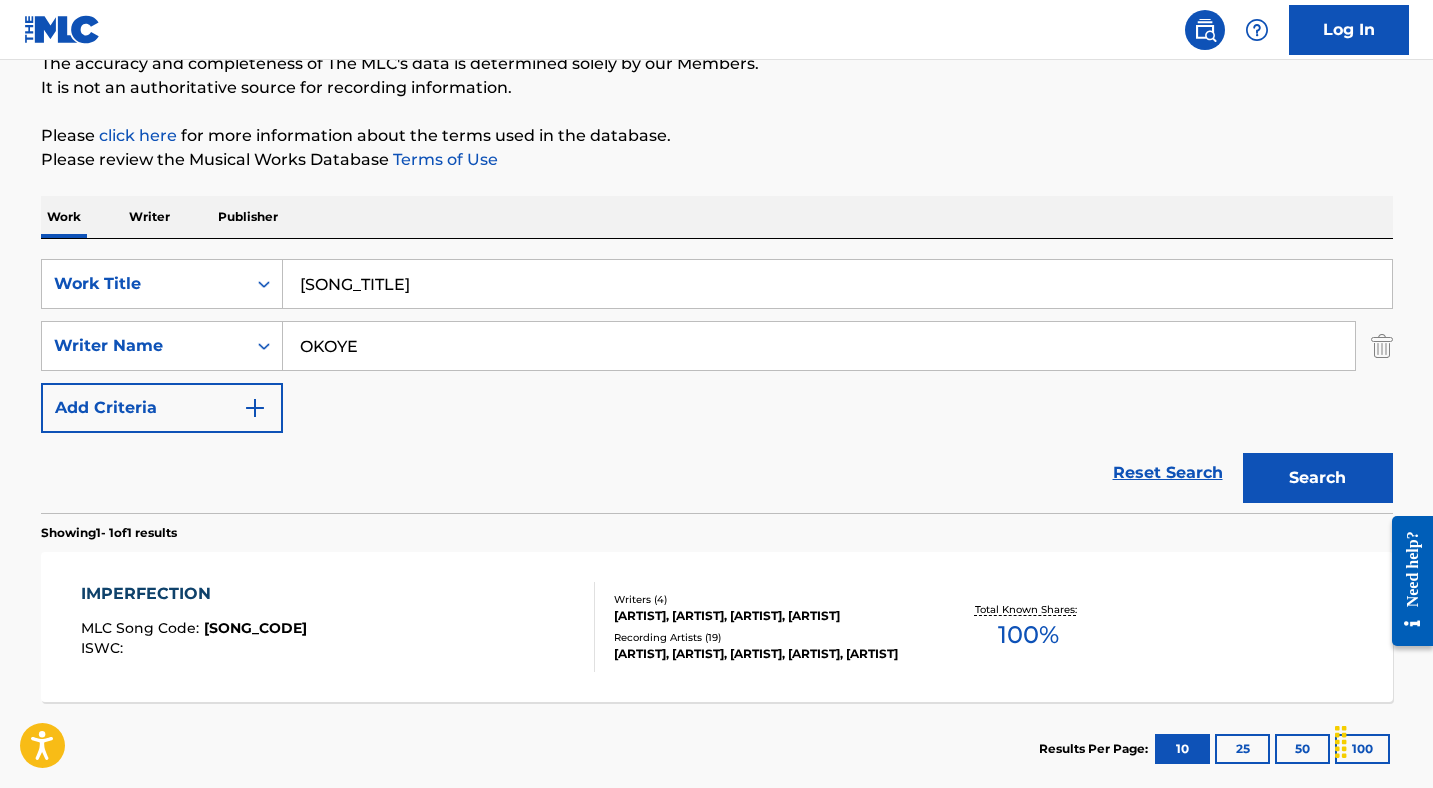 type on "OKOYE" 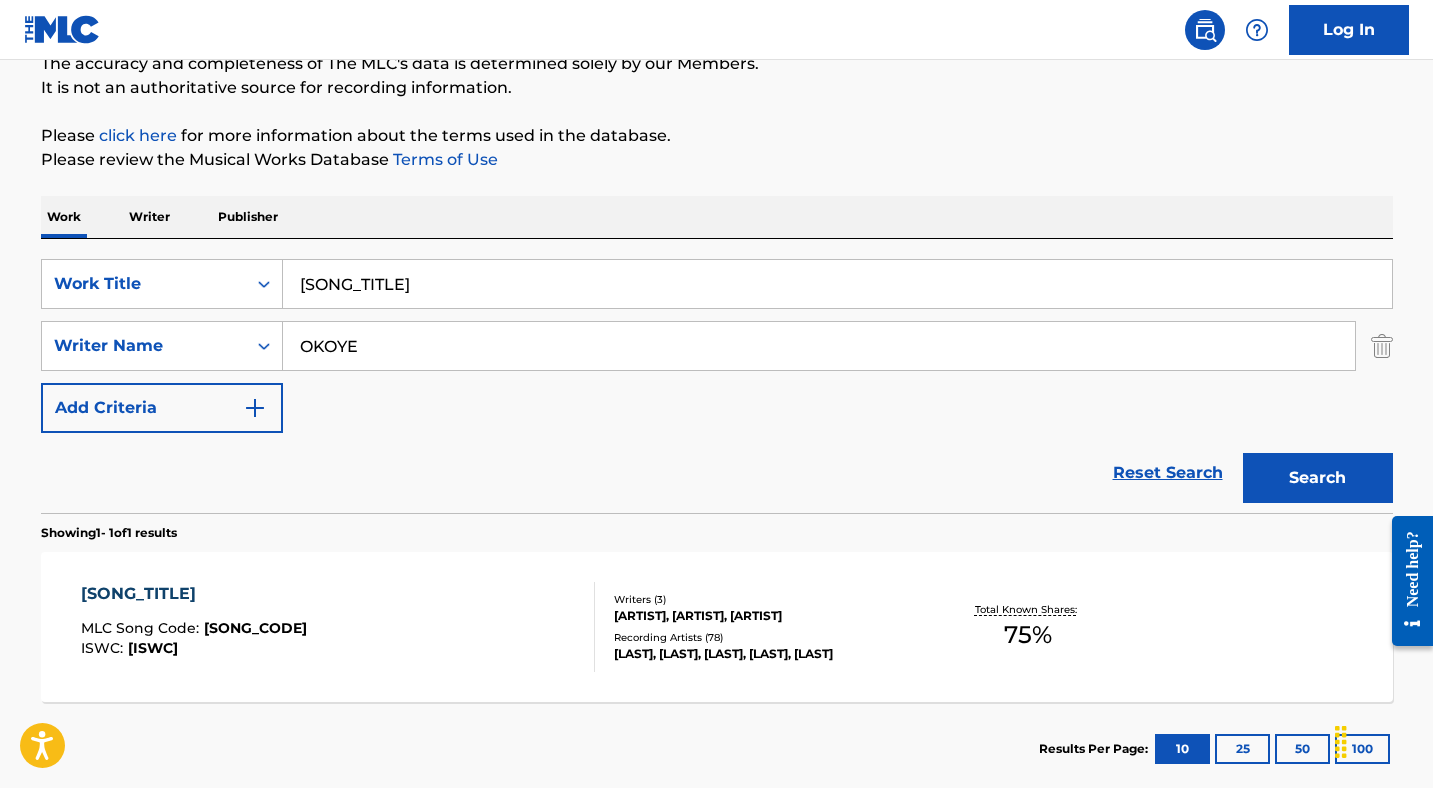 scroll, scrollTop: 226, scrollLeft: 0, axis: vertical 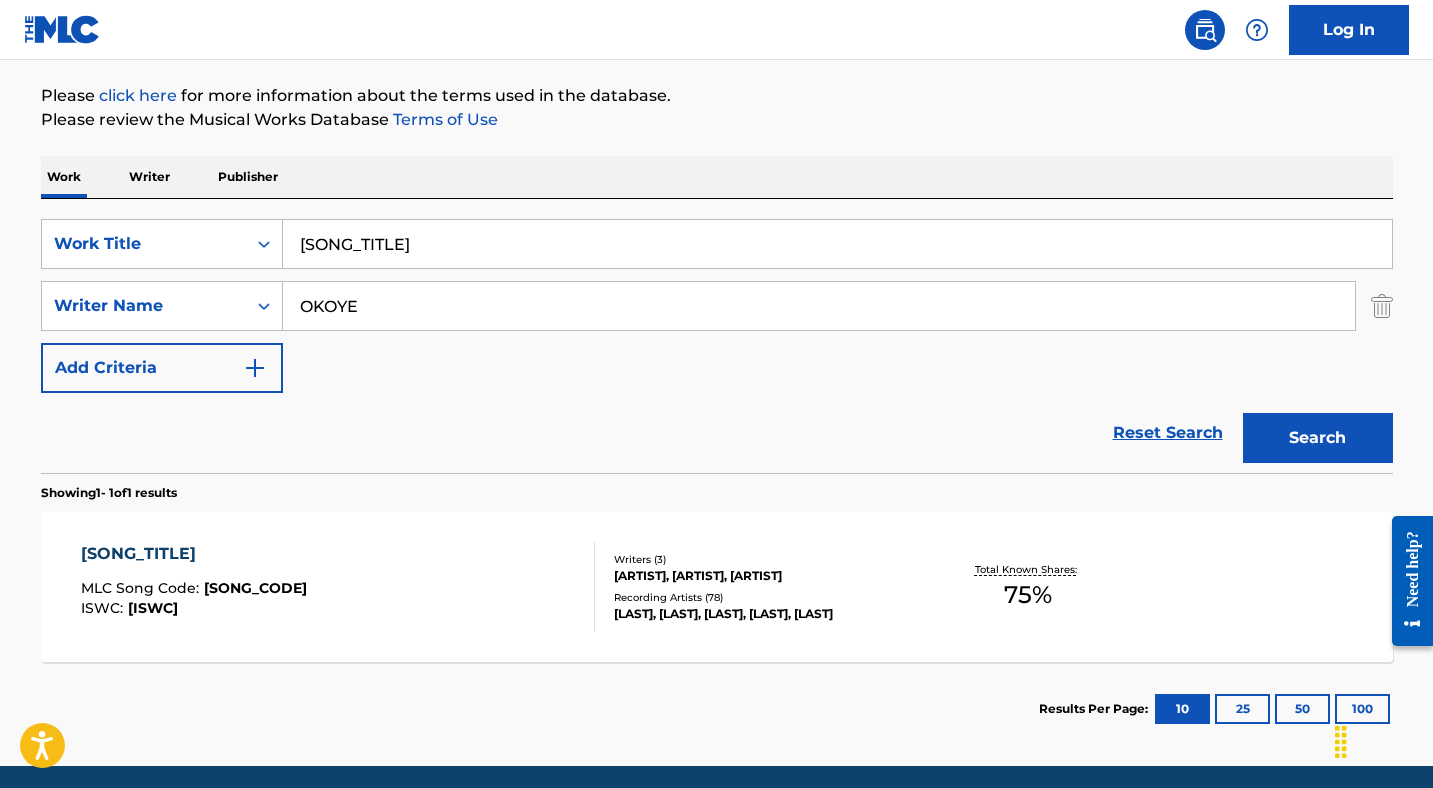 click on "[SONG_TYPE] : [SONG_CODE] [ISWC]" at bounding box center (338, 587) 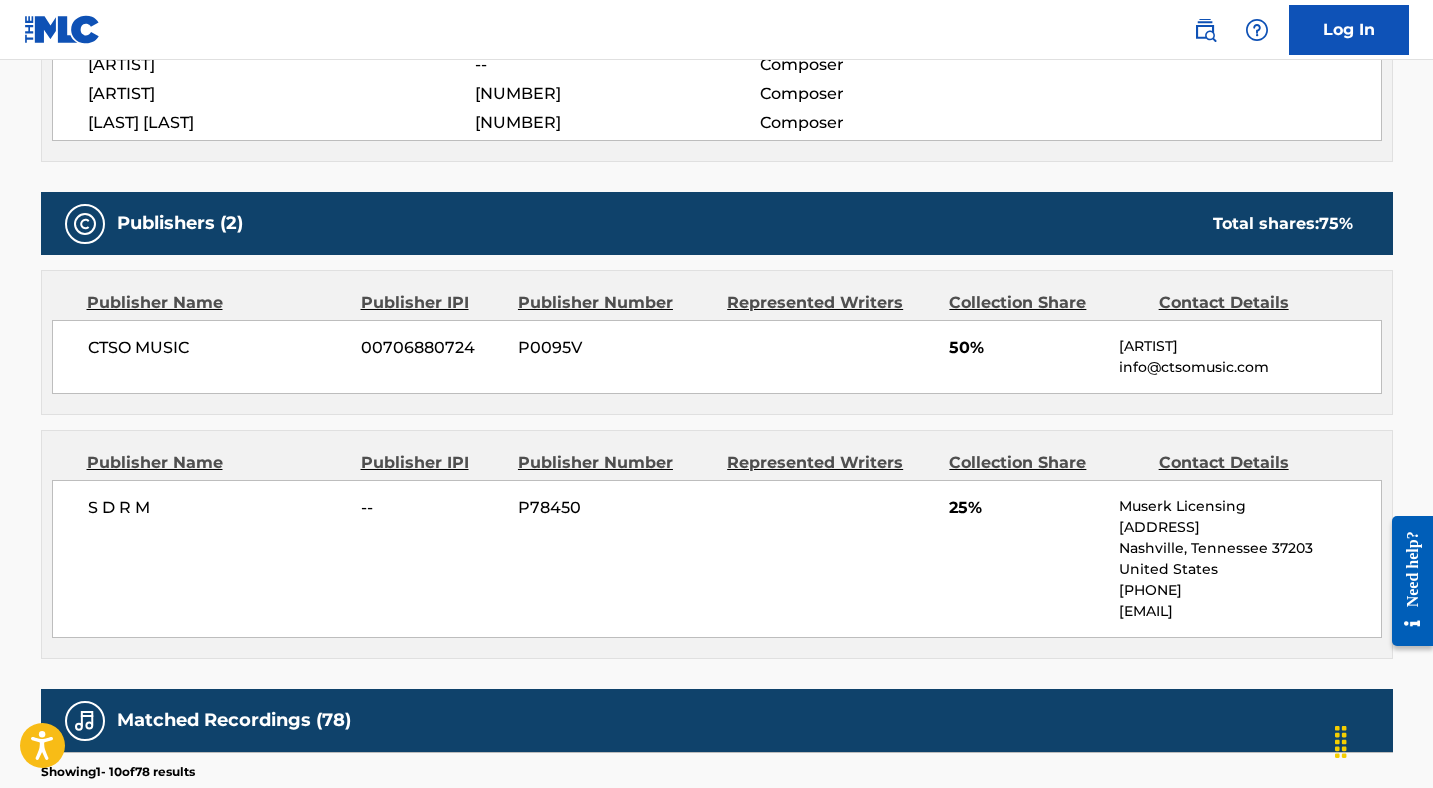 scroll, scrollTop: 55, scrollLeft: 0, axis: vertical 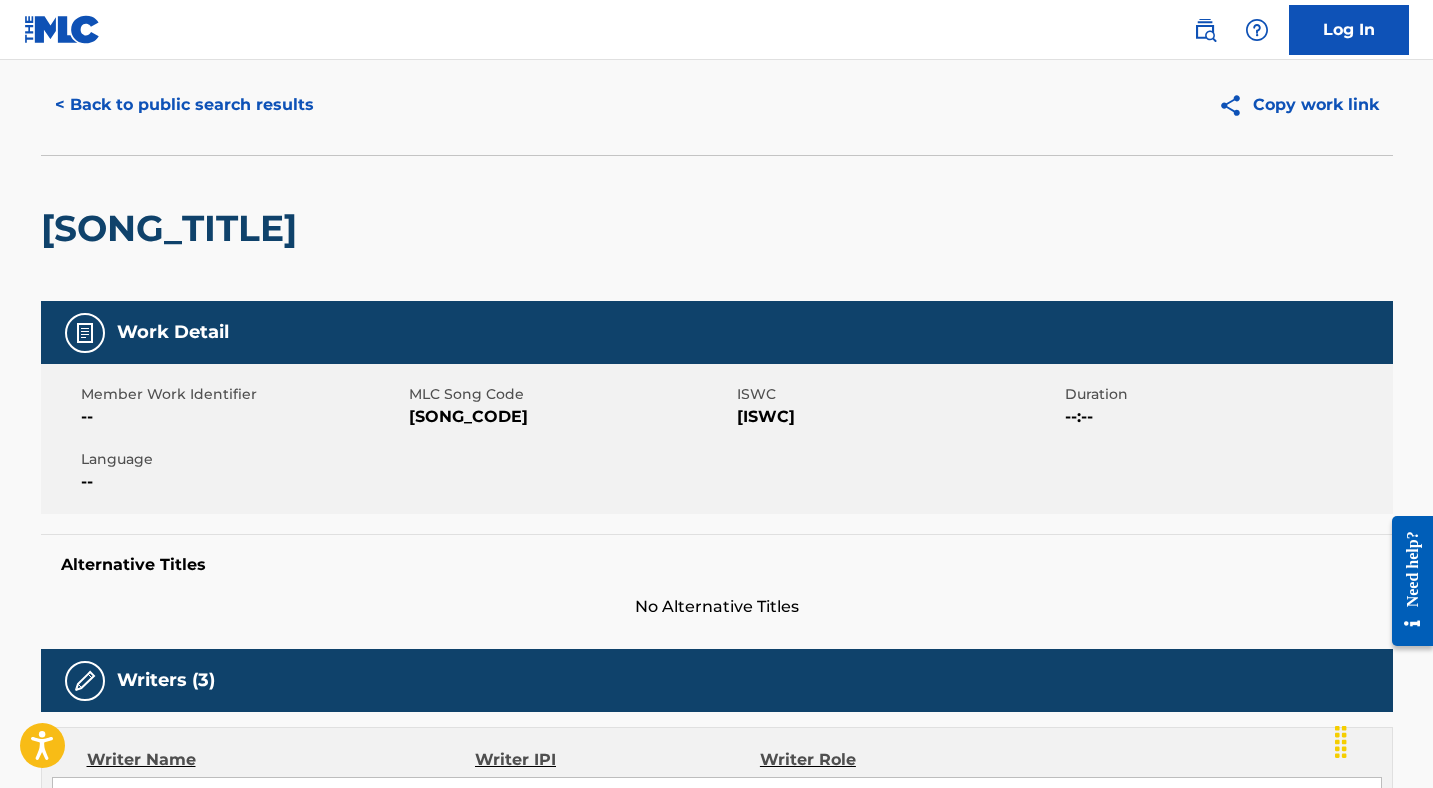 click on "[SONG_CODE]" at bounding box center [570, 417] 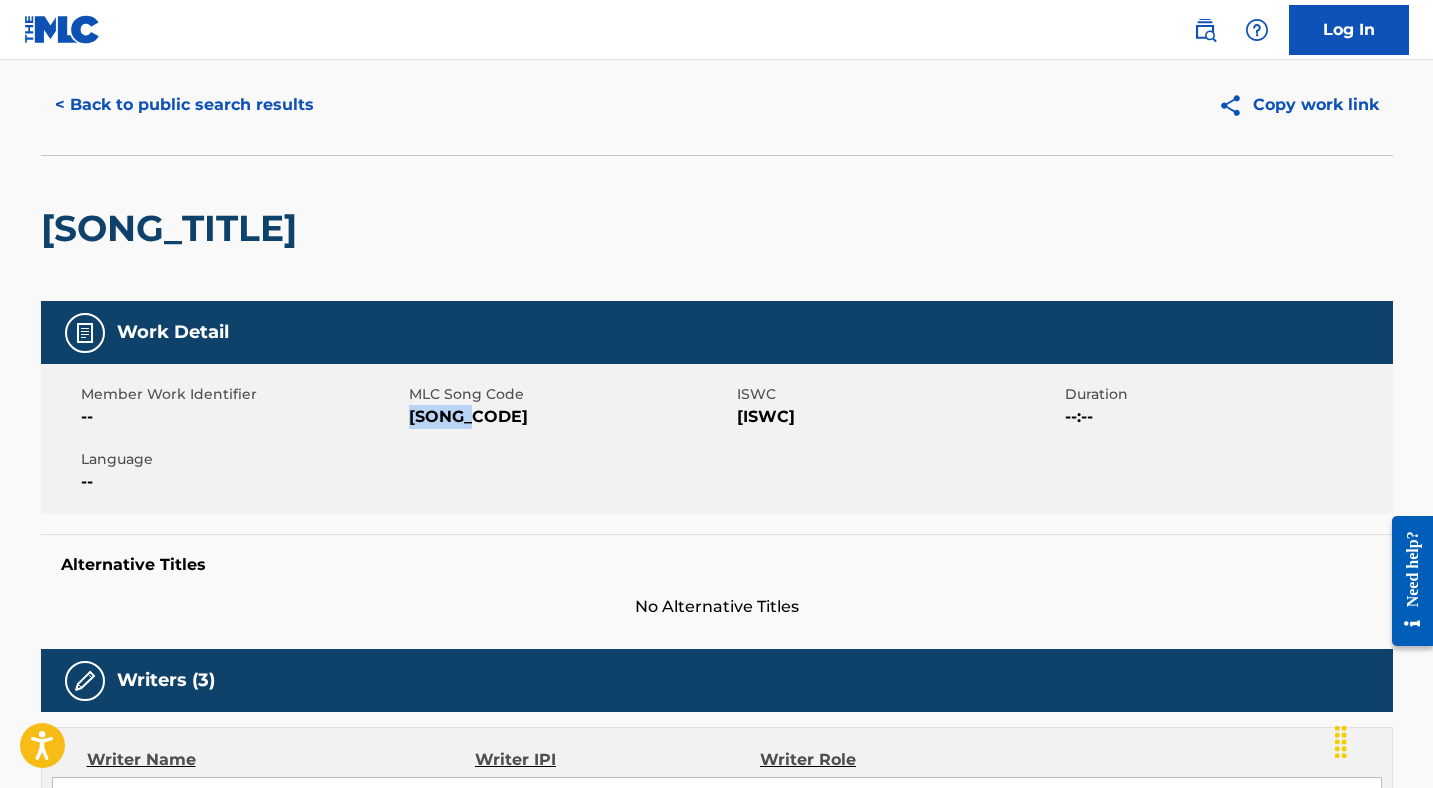 click on "[SONG_CODE]" at bounding box center (570, 417) 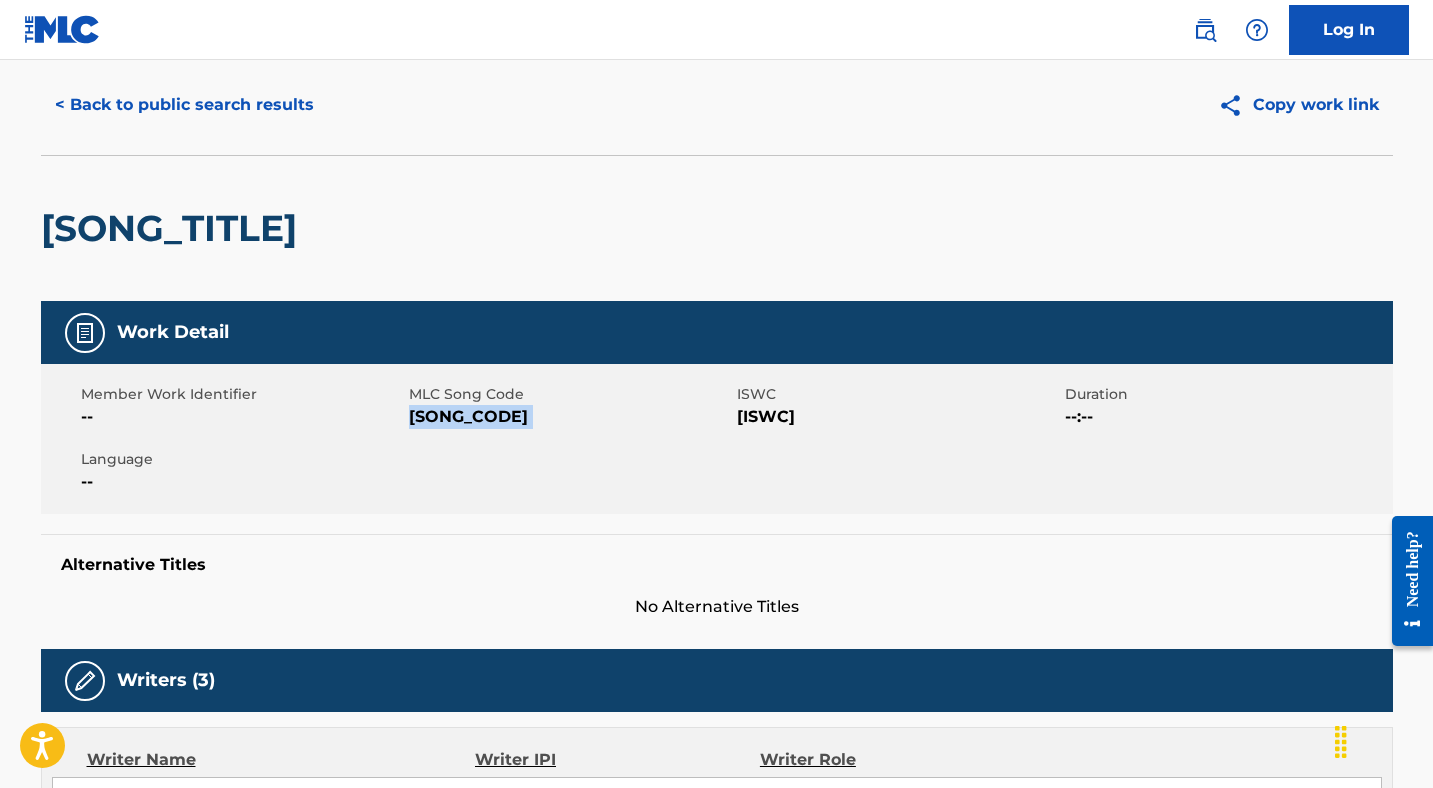 click on "[SONG_CODE]" at bounding box center (570, 417) 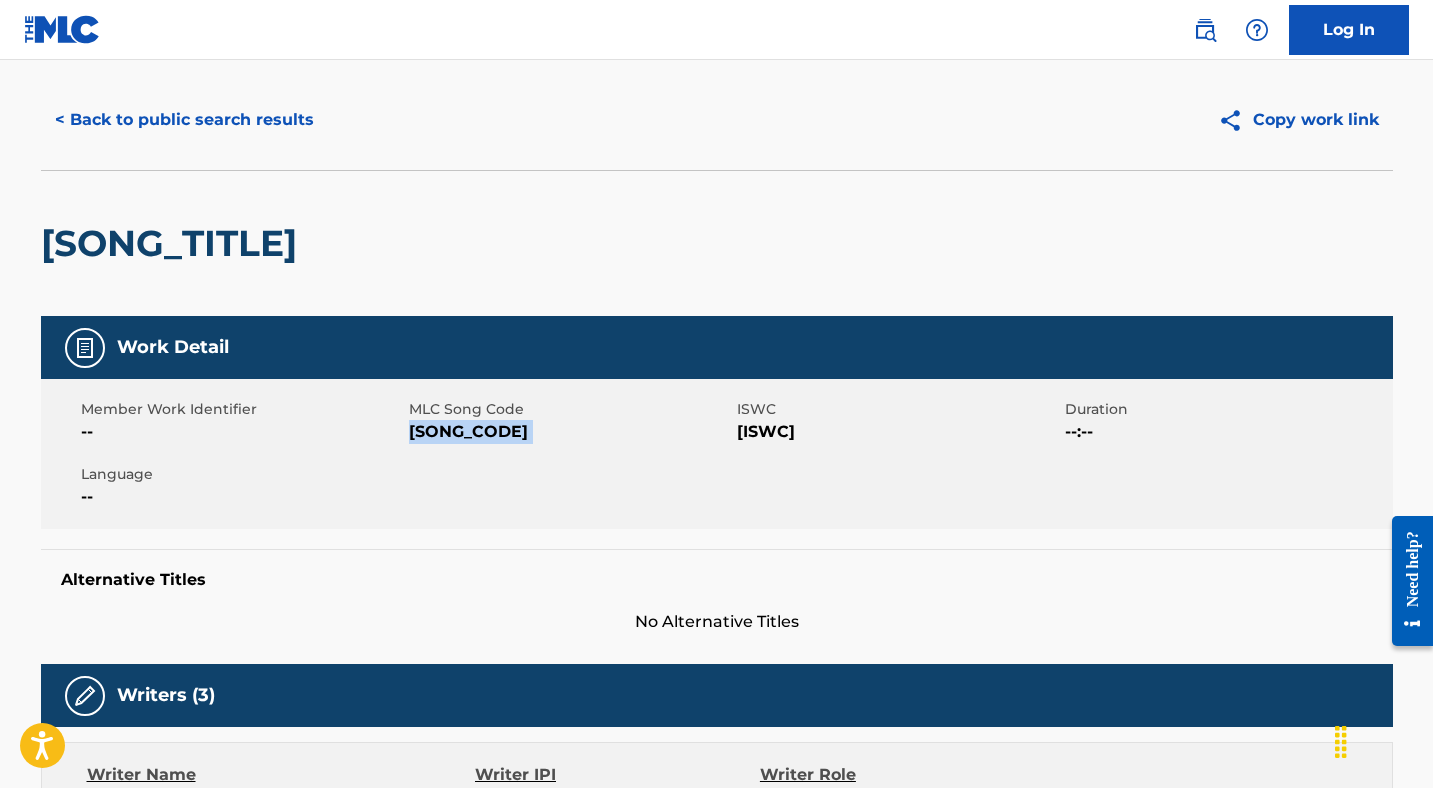 click on "< Back to public search results" at bounding box center [184, 120] 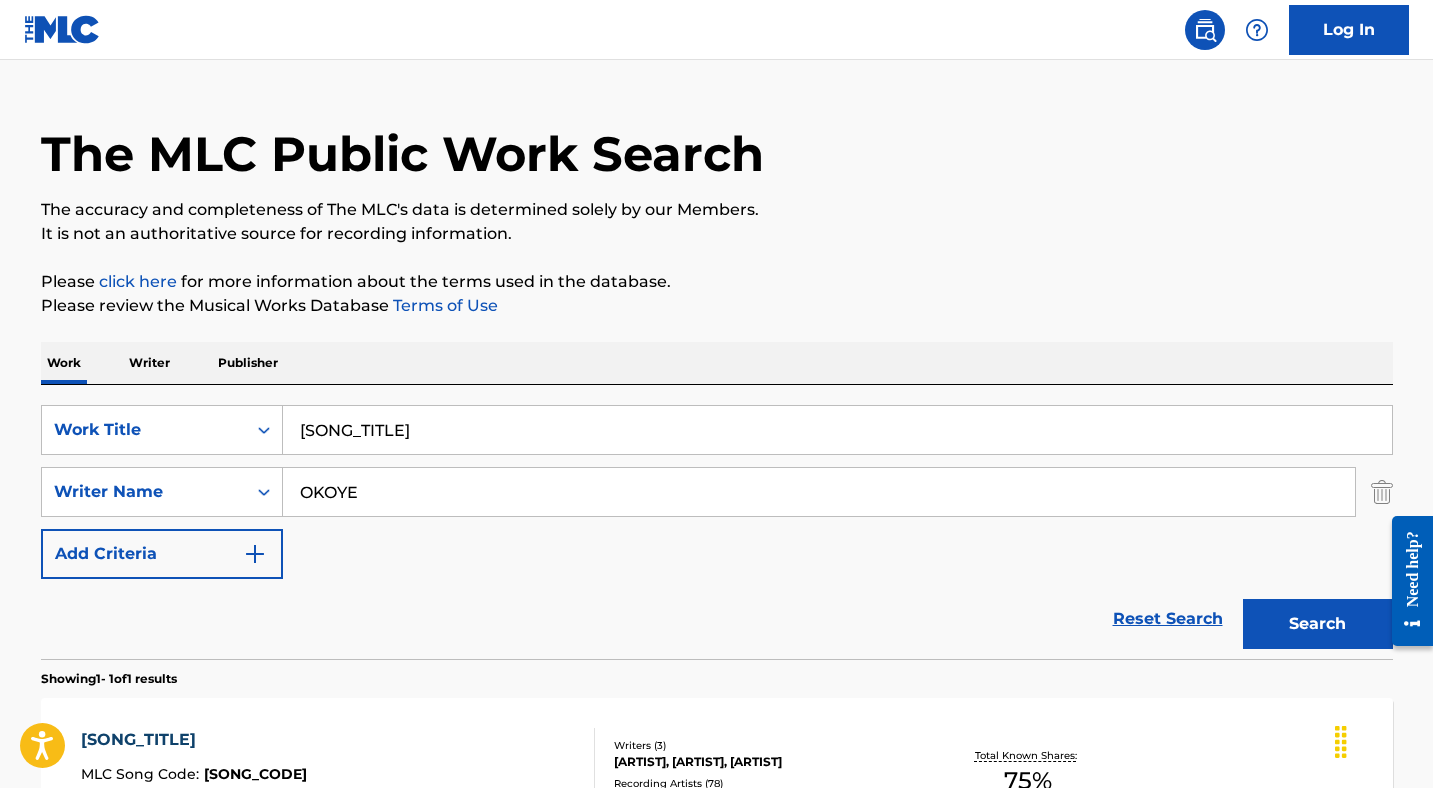 scroll, scrollTop: 186, scrollLeft: 0, axis: vertical 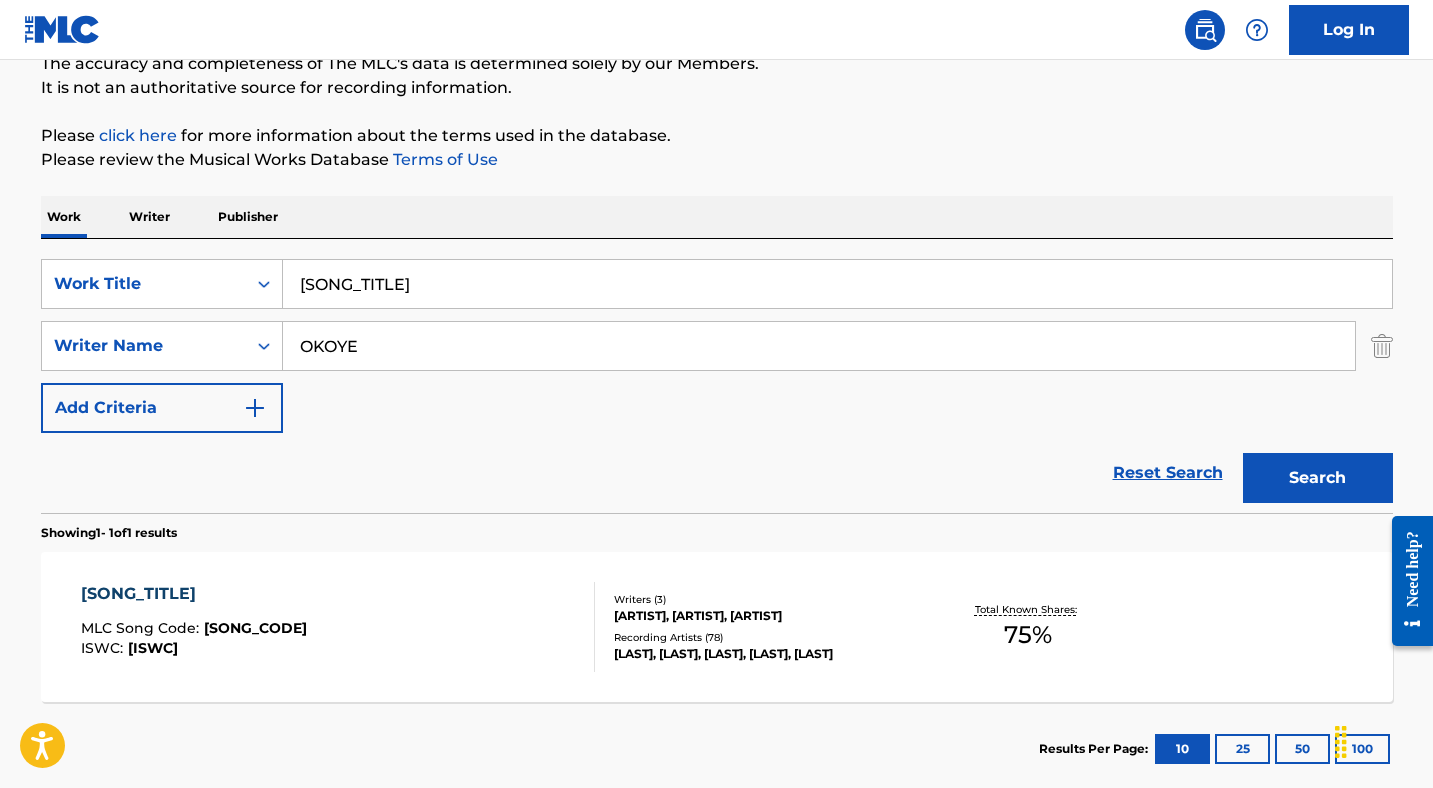 click on "[SONG_TITLE]" at bounding box center [837, 284] 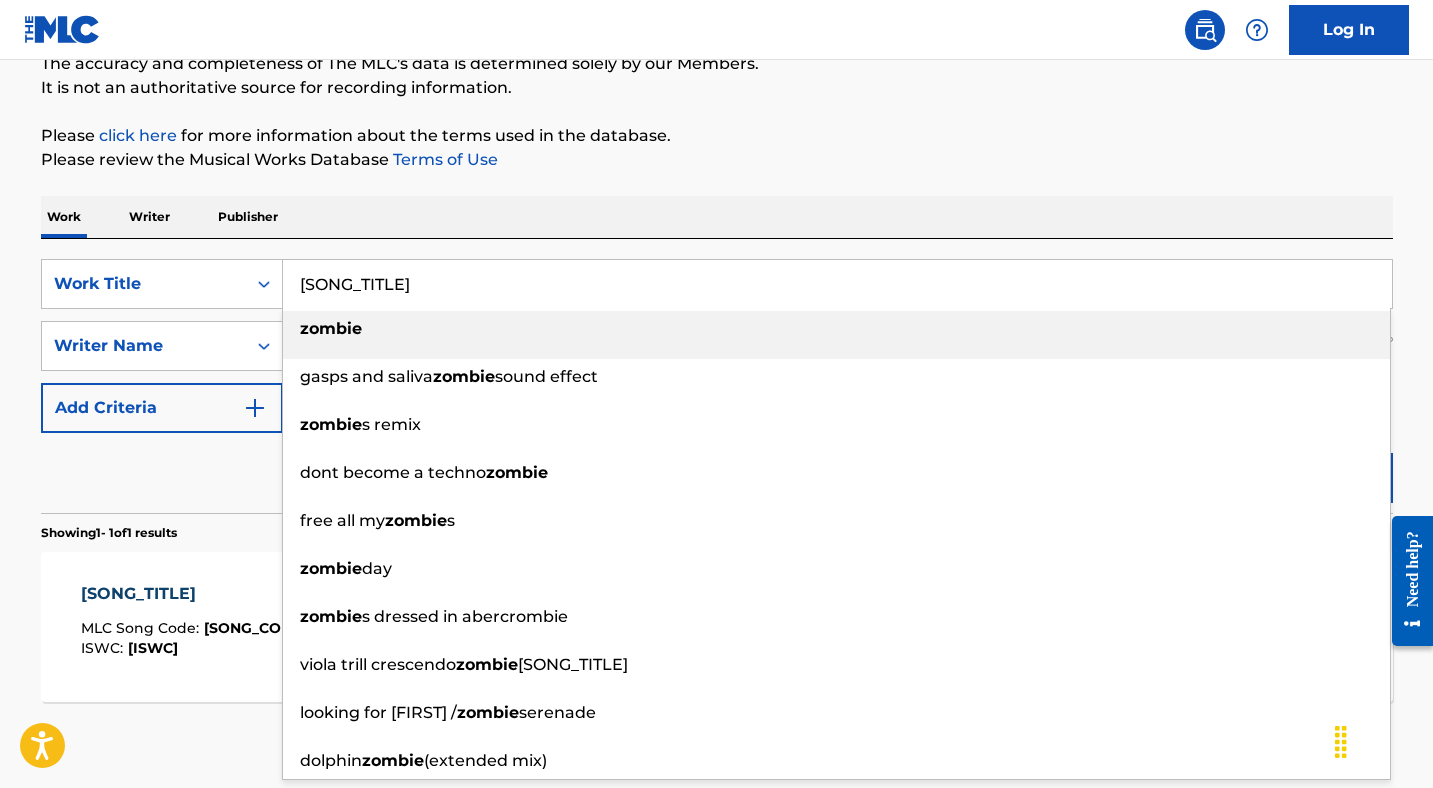 paste on "YOUTH A FI BORN" 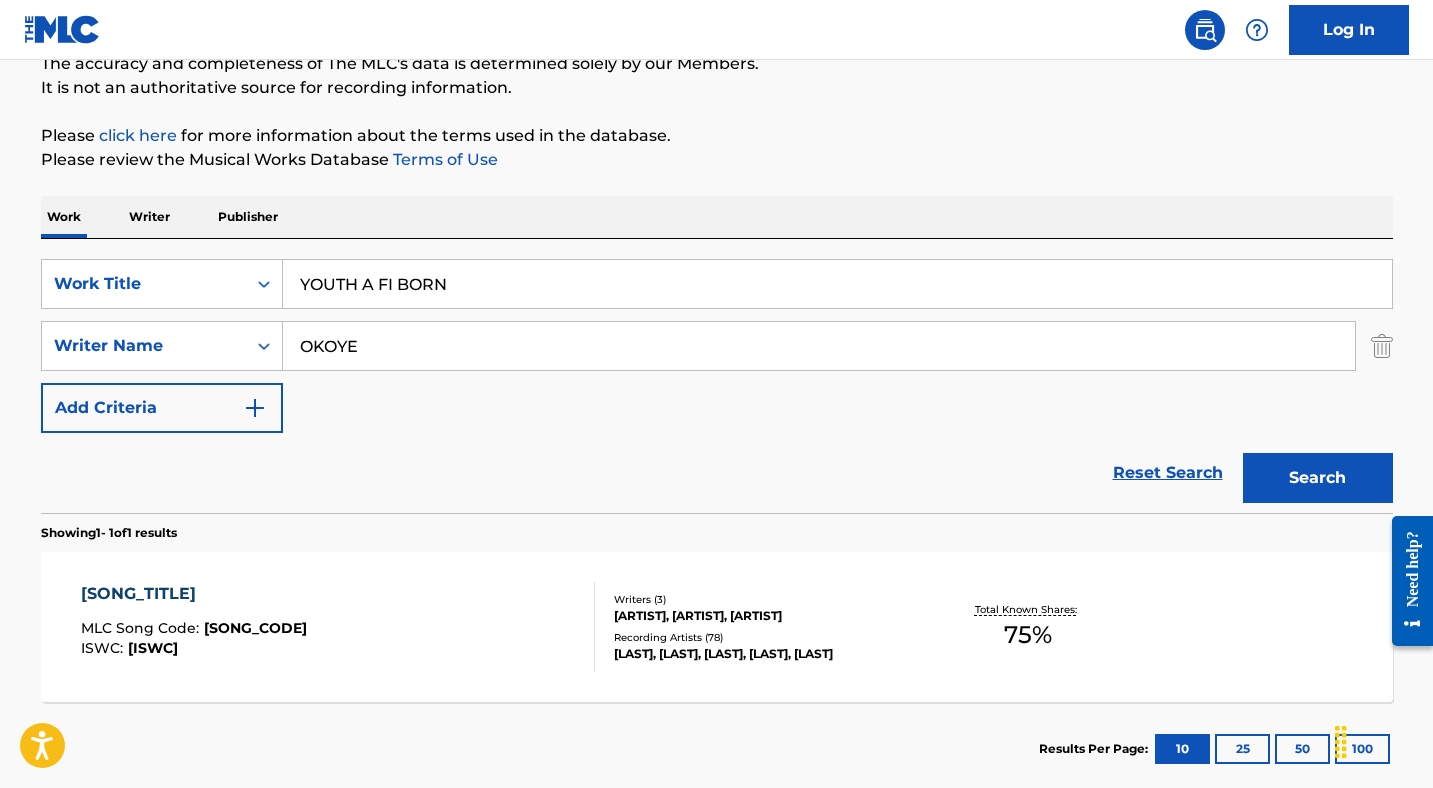 type on "YOUTH A FI BORN" 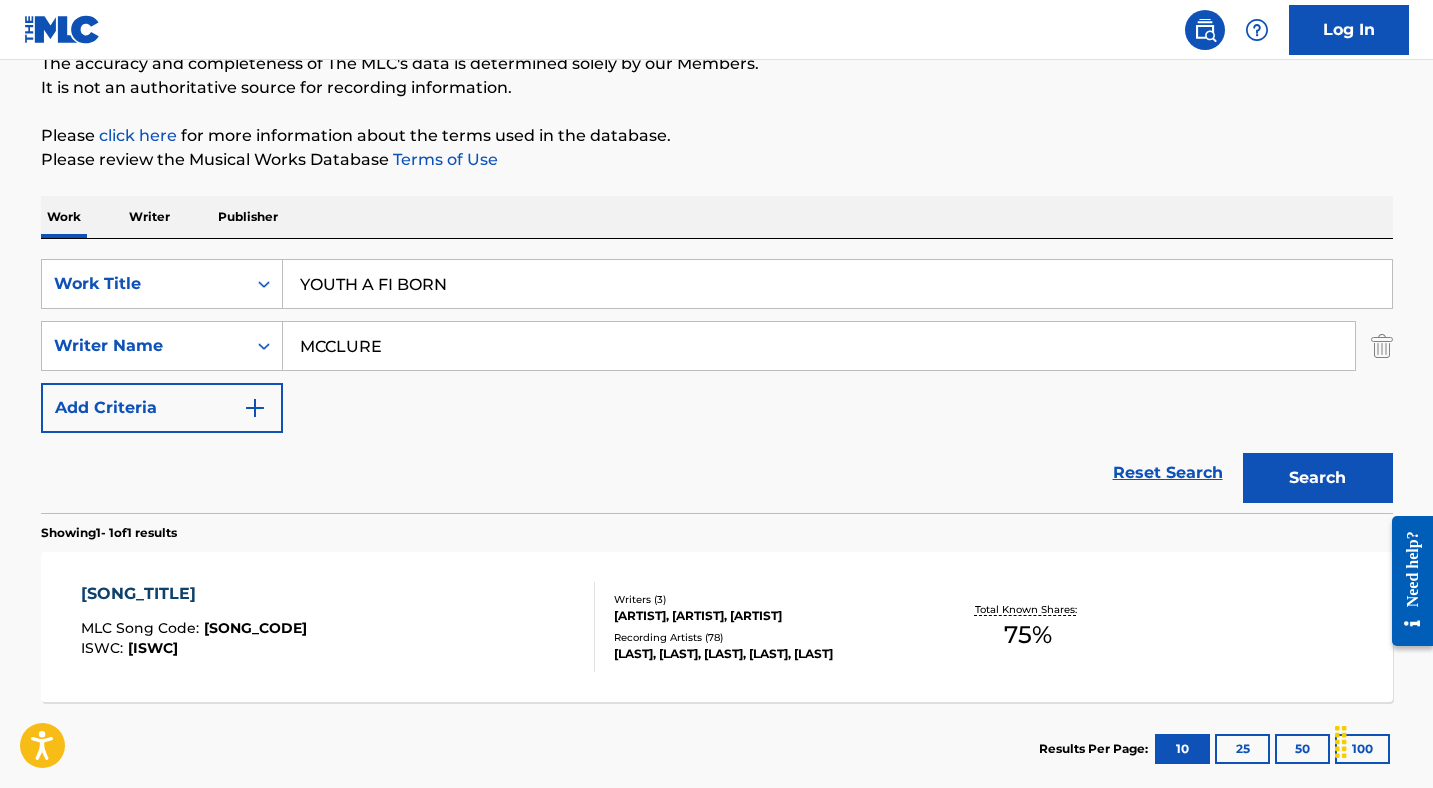 type on "MCCLURE" 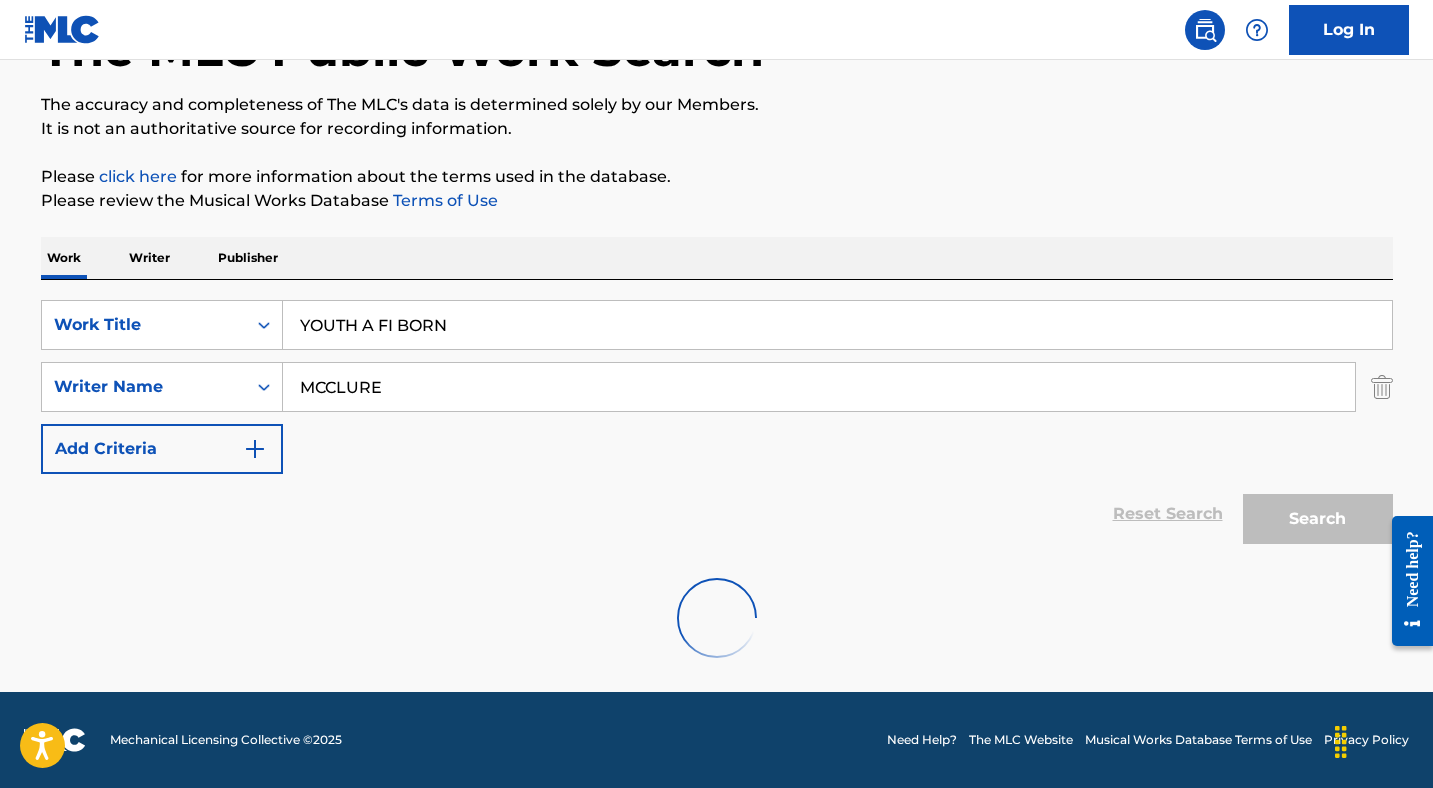 scroll, scrollTop: 186, scrollLeft: 0, axis: vertical 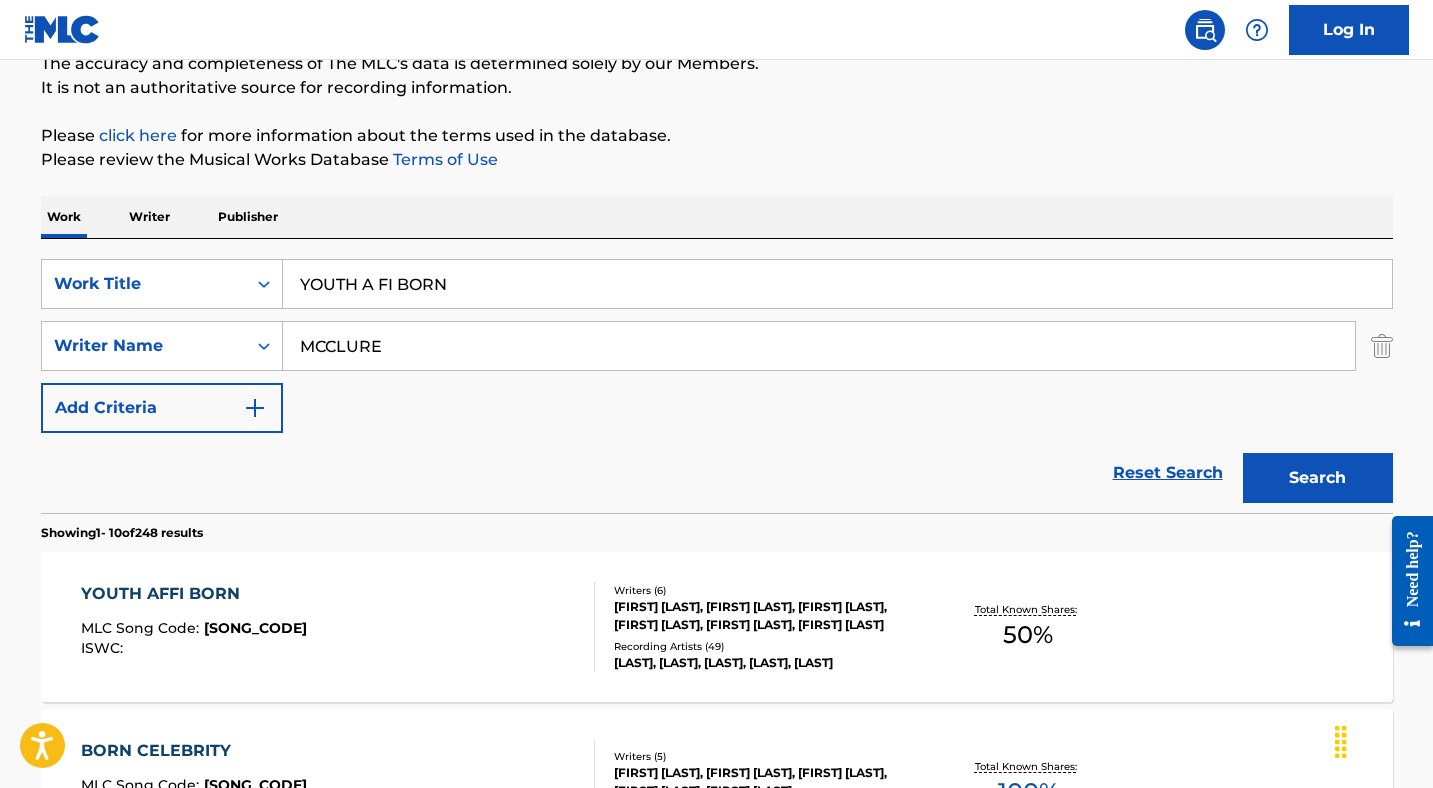 click on "YOUTH AFFI BORN" at bounding box center [194, 594] 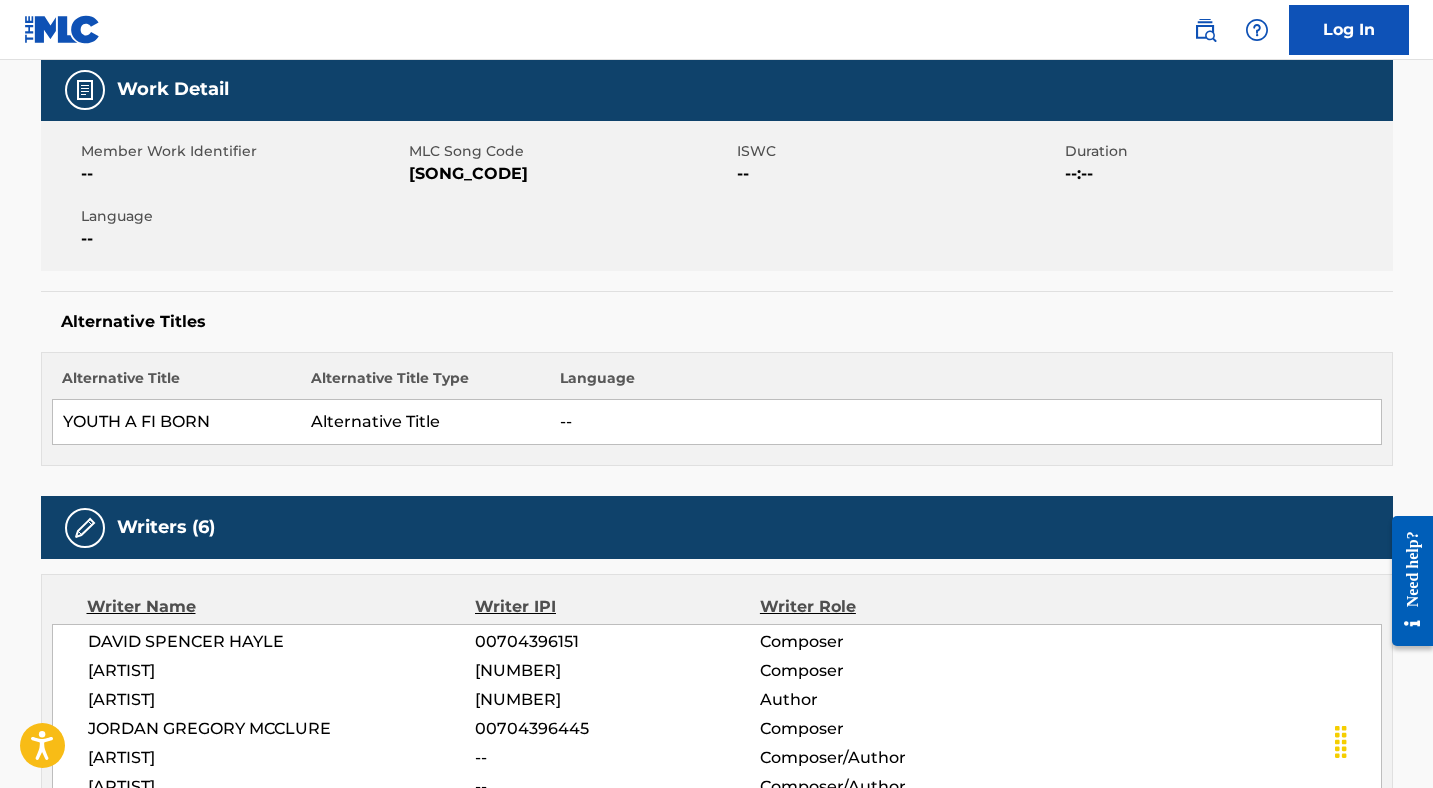 scroll, scrollTop: 0, scrollLeft: 0, axis: both 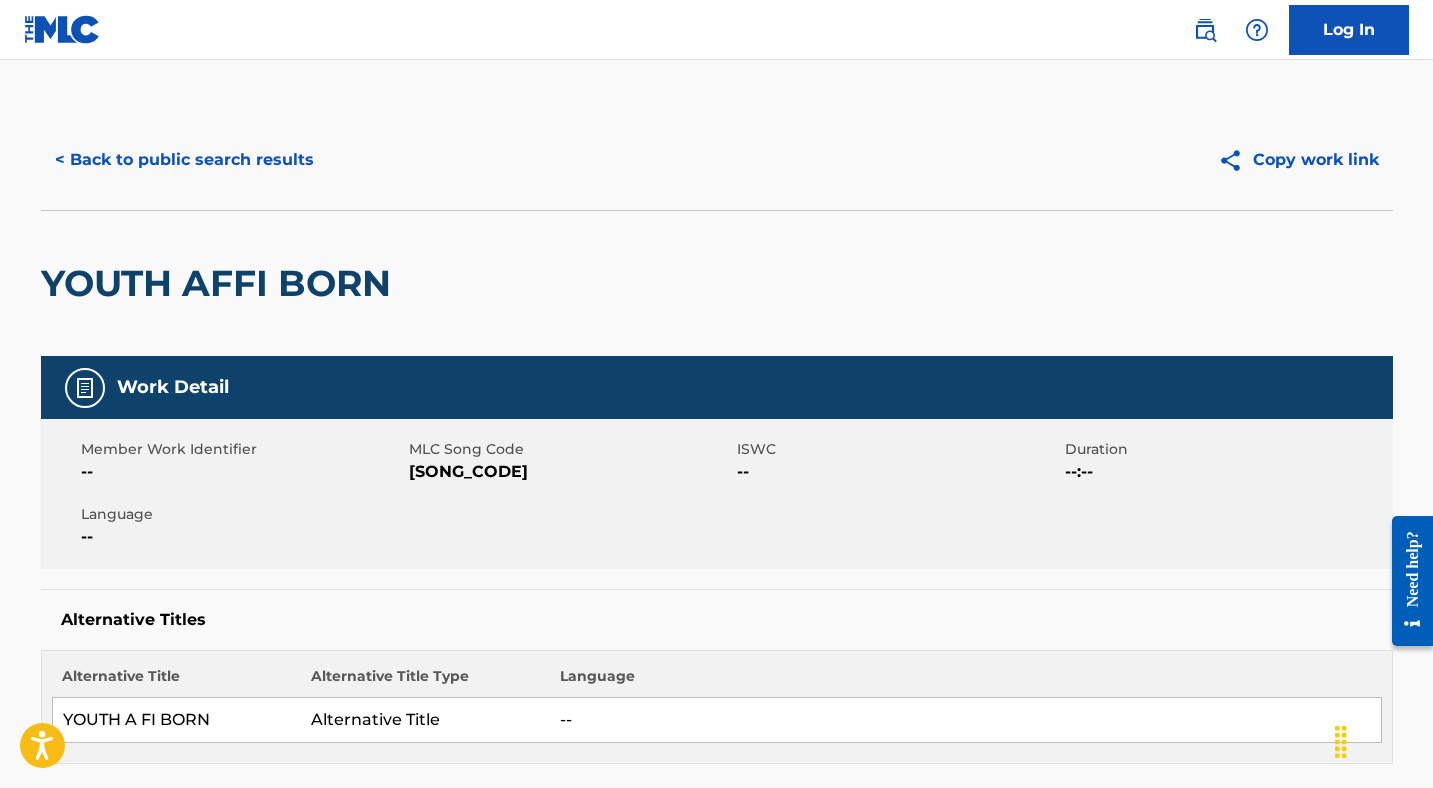 click on "[SONG_CODE]" at bounding box center (570, 472) 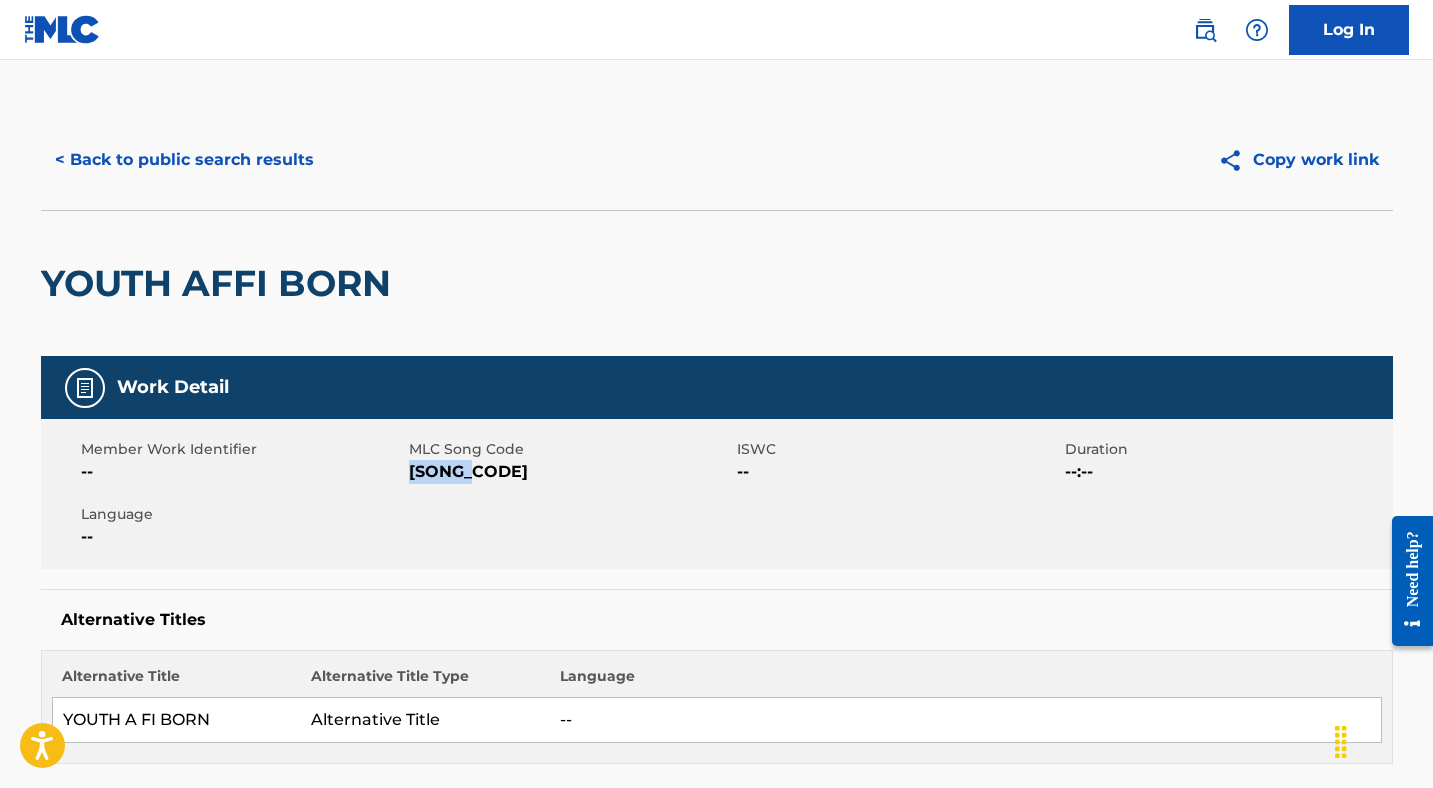 click on "[SONG_CODE]" at bounding box center (570, 472) 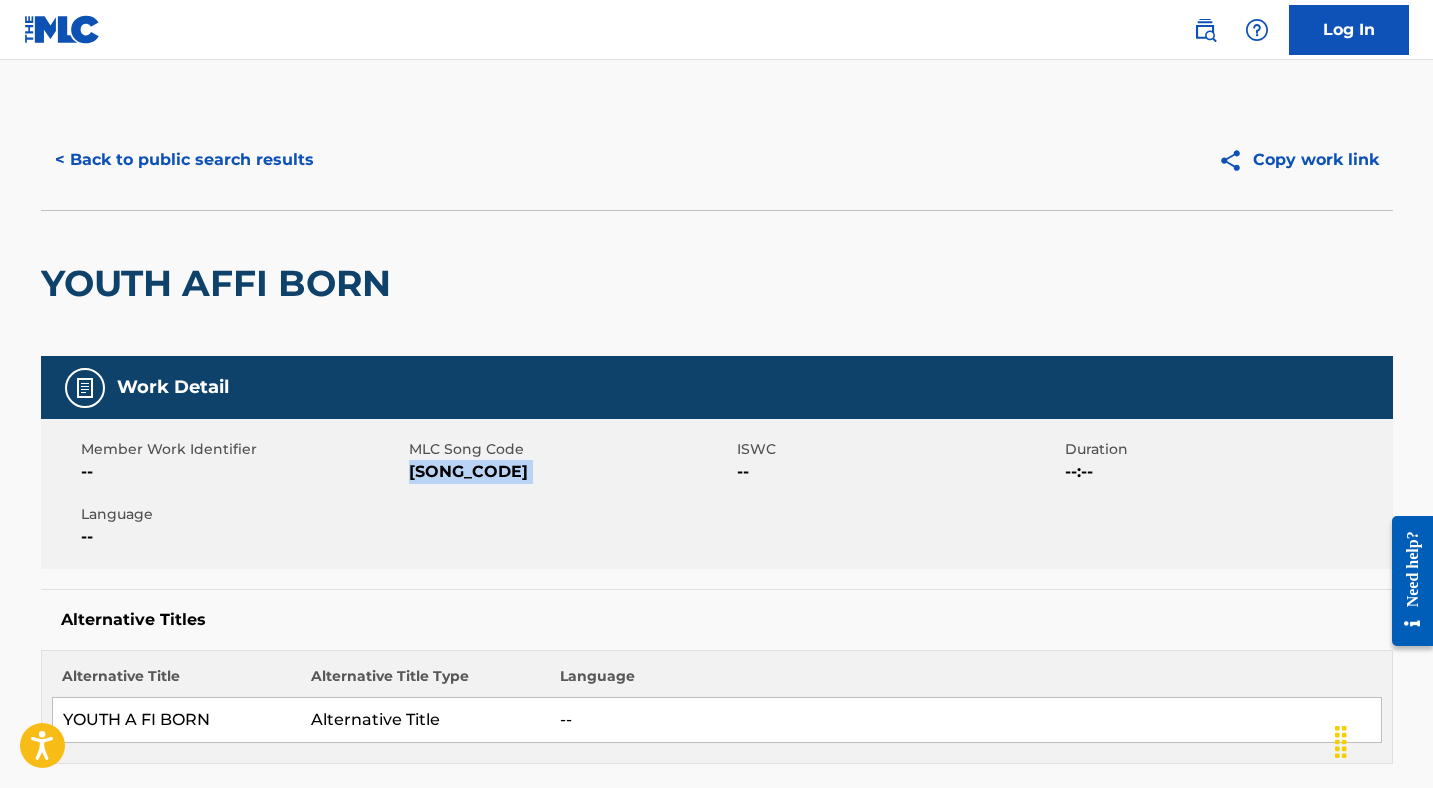 click on "[SONG_CODE]" at bounding box center [570, 472] 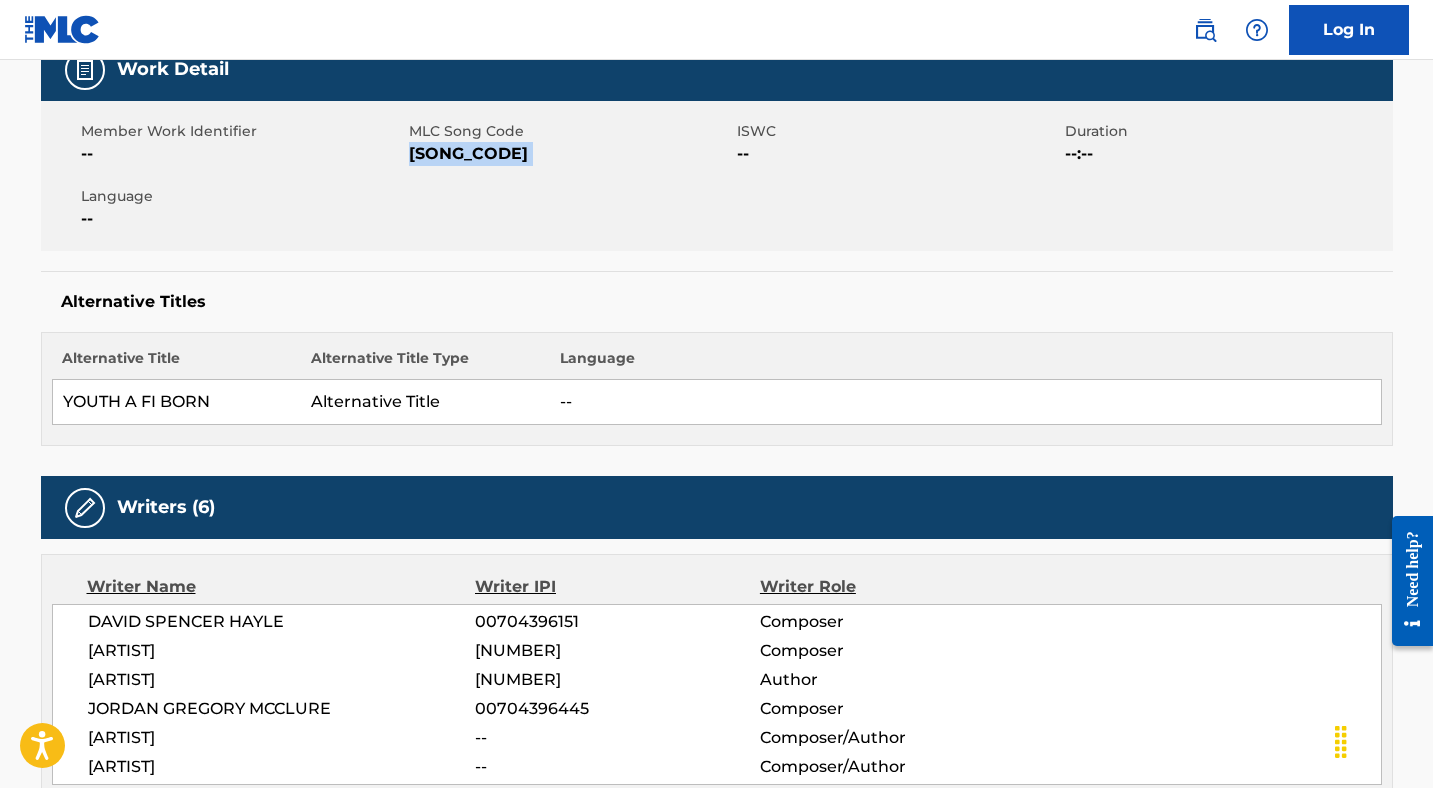 scroll, scrollTop: 67, scrollLeft: 0, axis: vertical 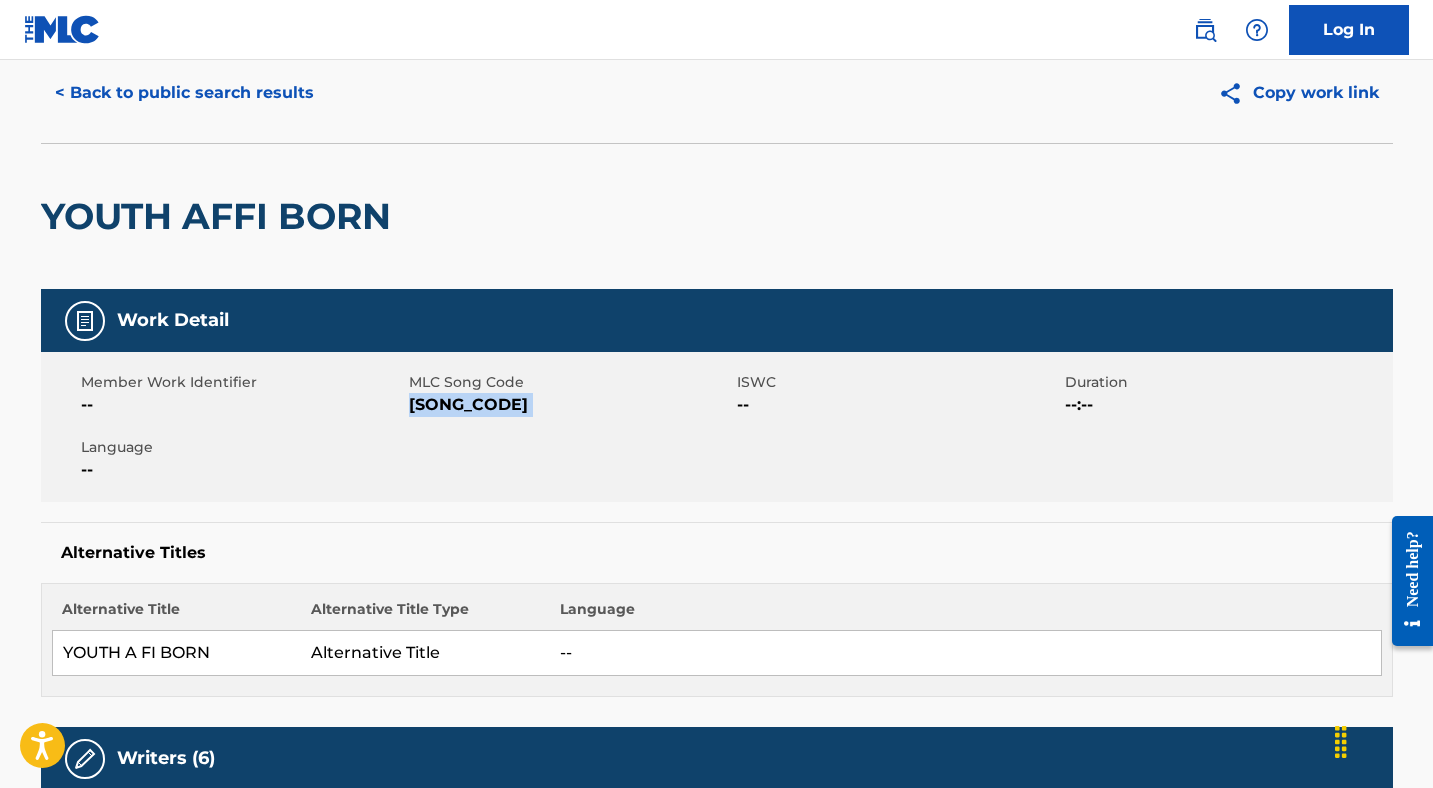 click on "< Back to public search results" at bounding box center [184, 93] 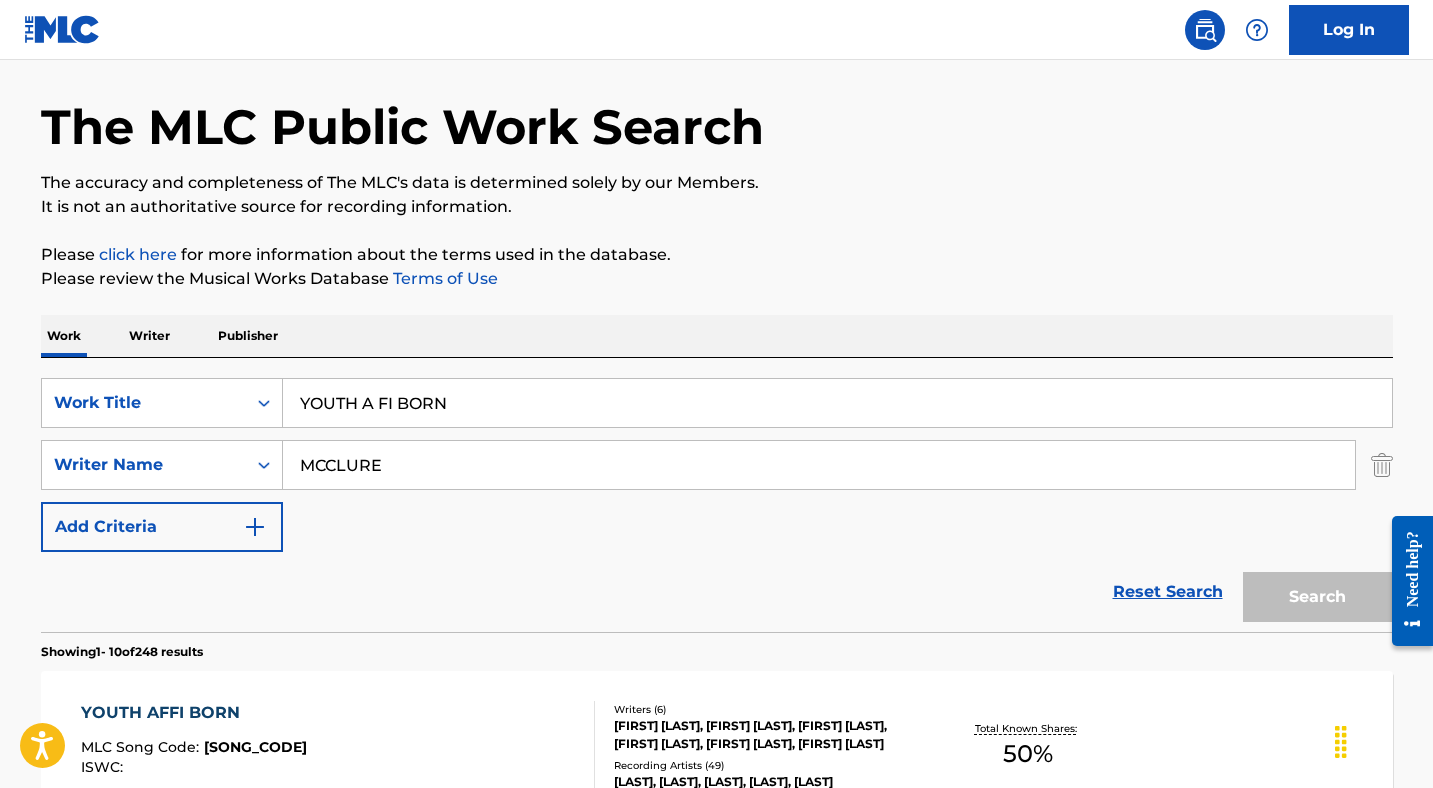 scroll, scrollTop: 186, scrollLeft: 0, axis: vertical 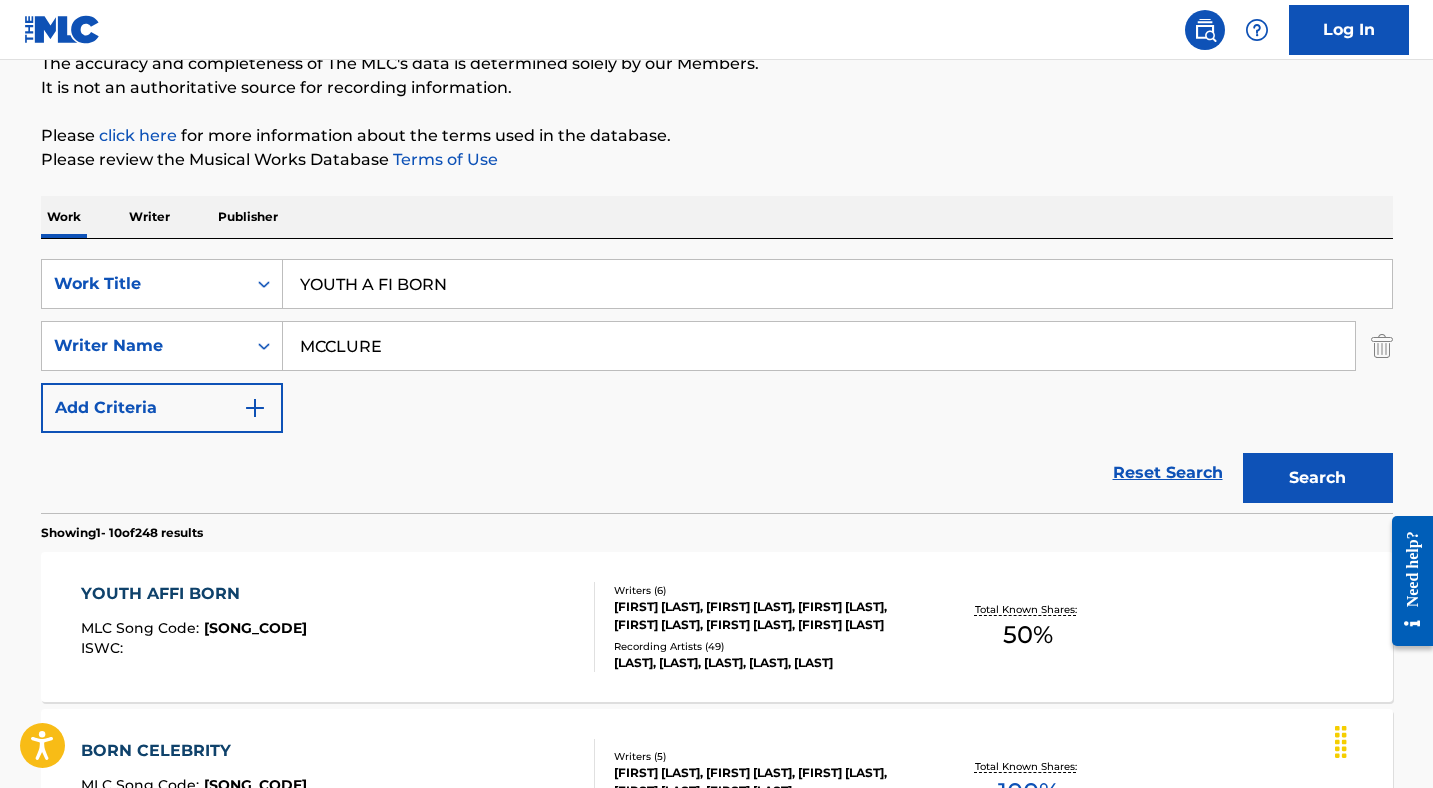 click on "YOUTH A FI BORN" at bounding box center (837, 284) 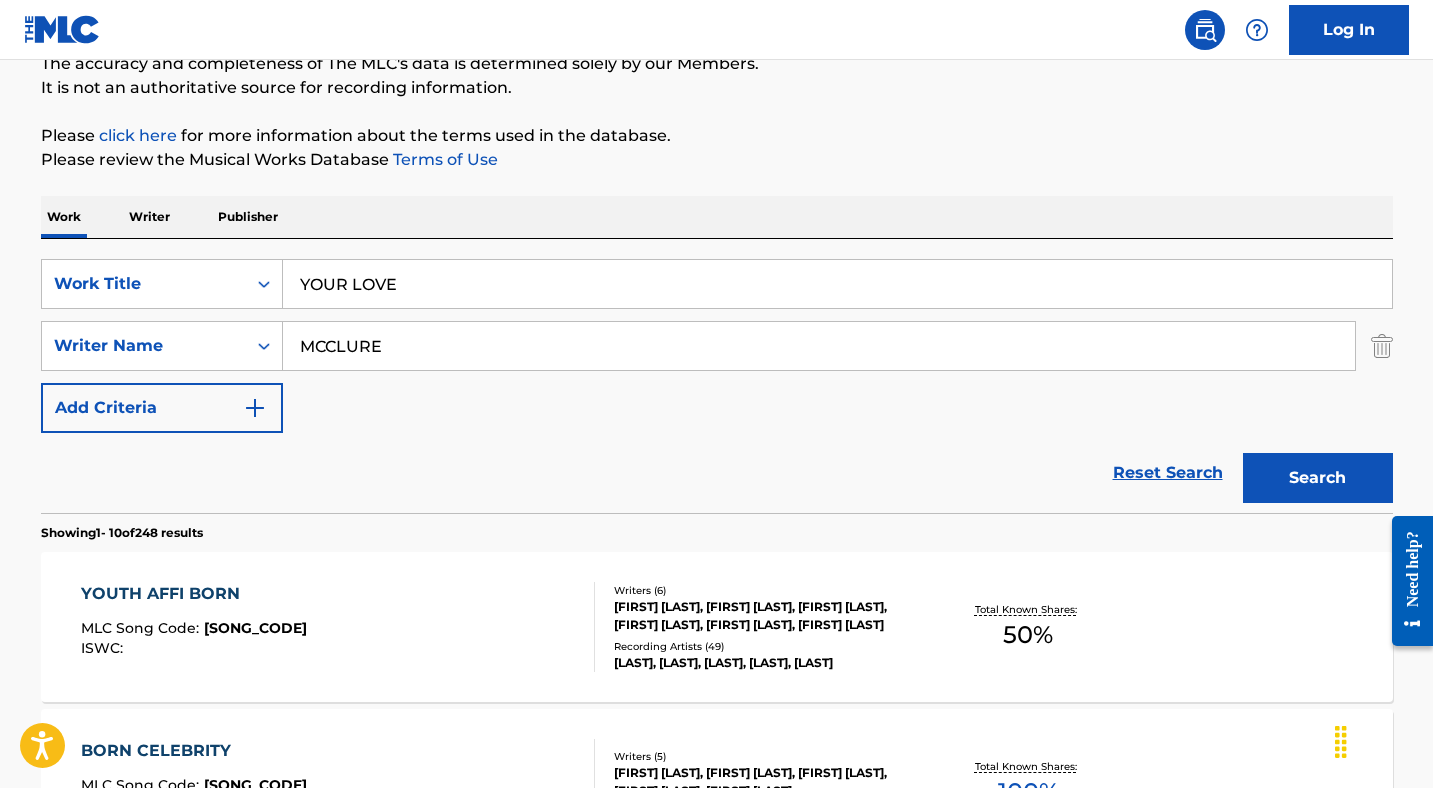 type on "your love your life your light" 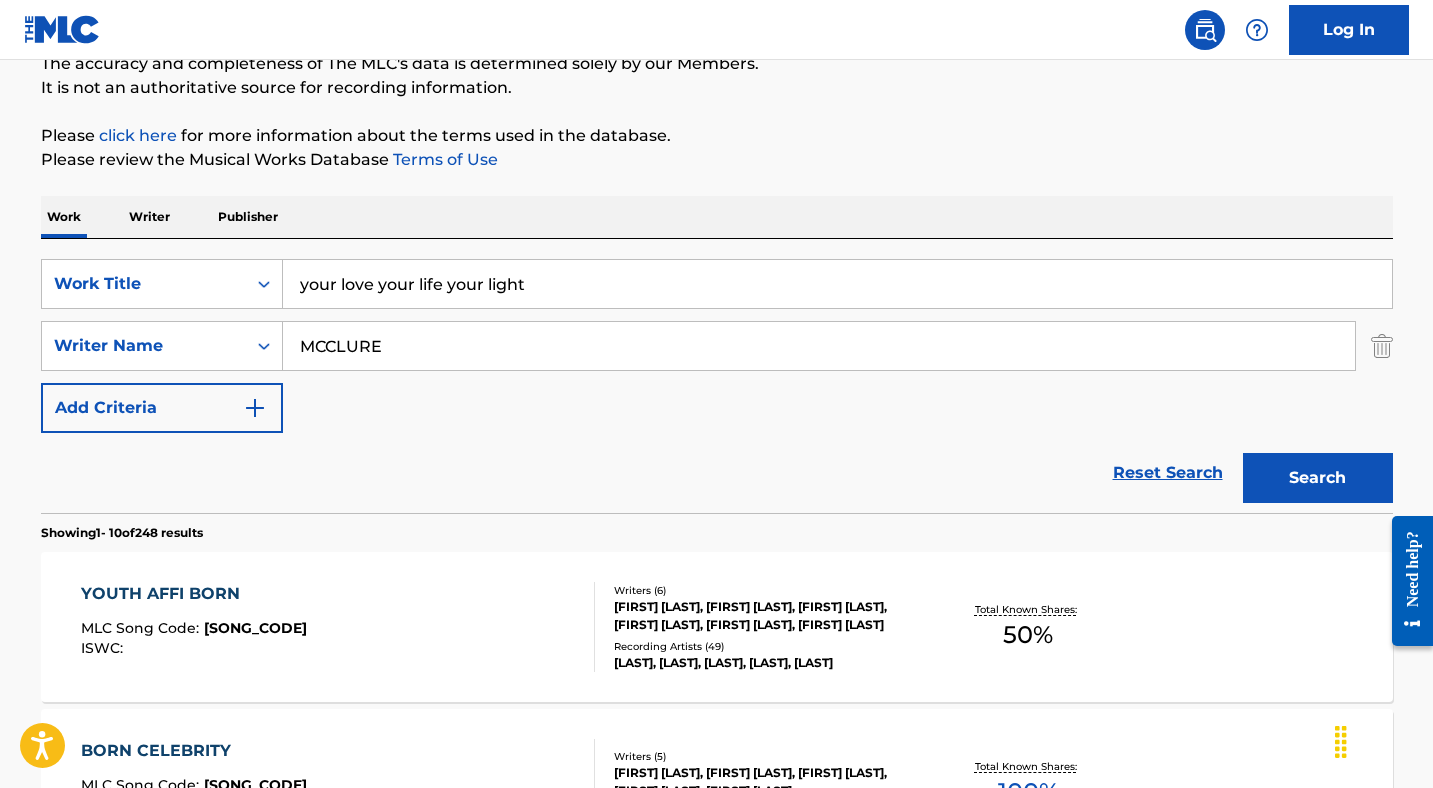 click on "MCCLURE" at bounding box center (819, 346) 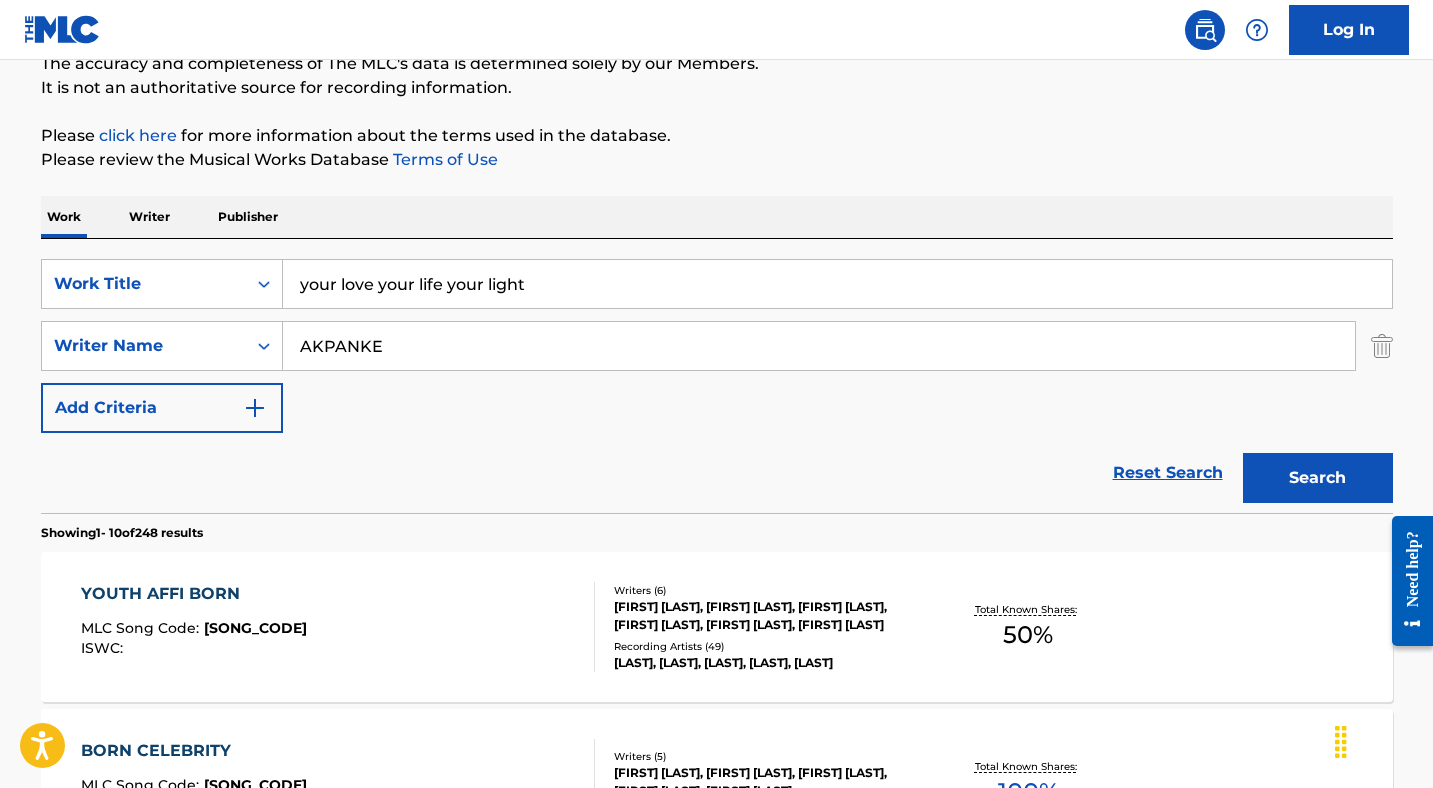 type on "AKPANKE" 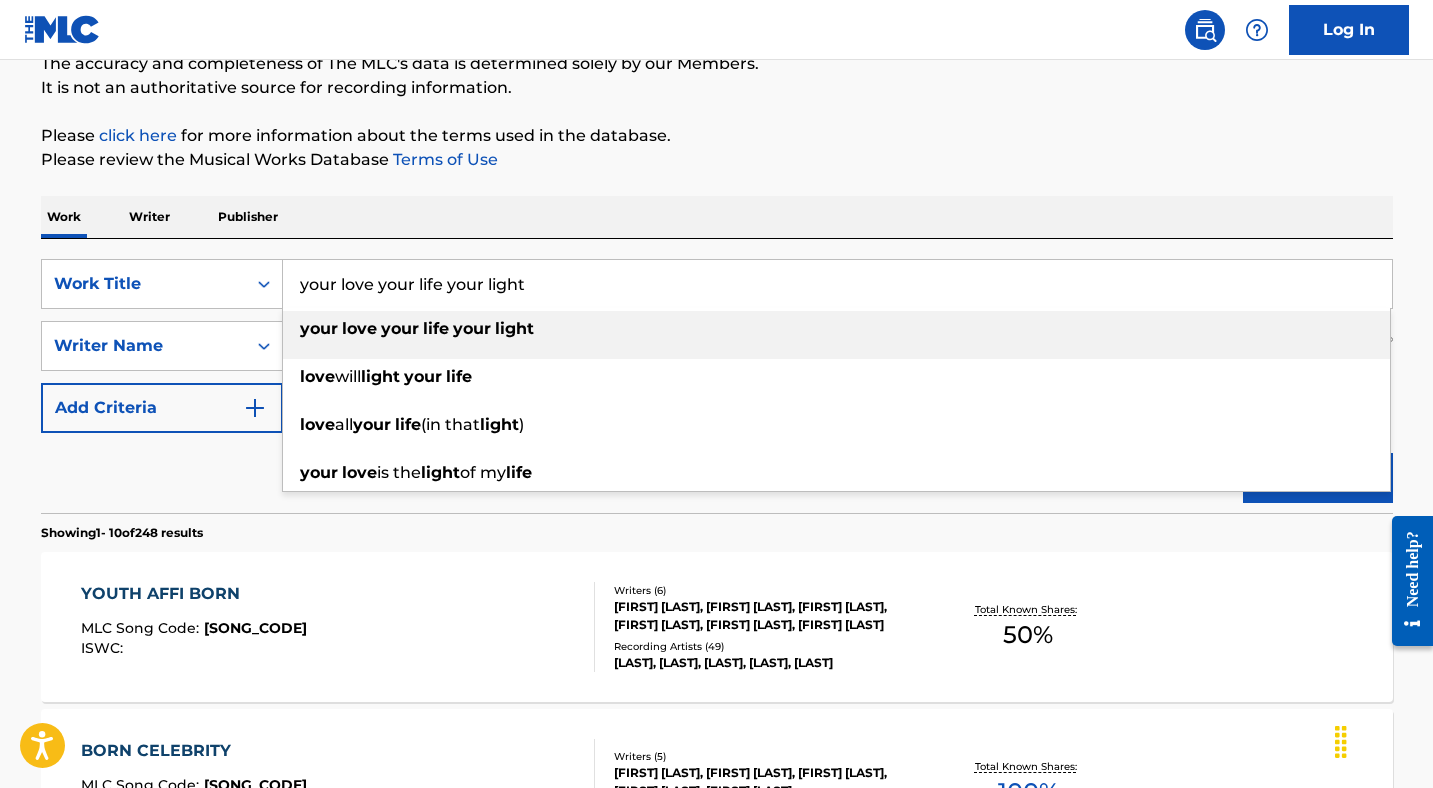 click on "your love your life your light" at bounding box center (837, 284) 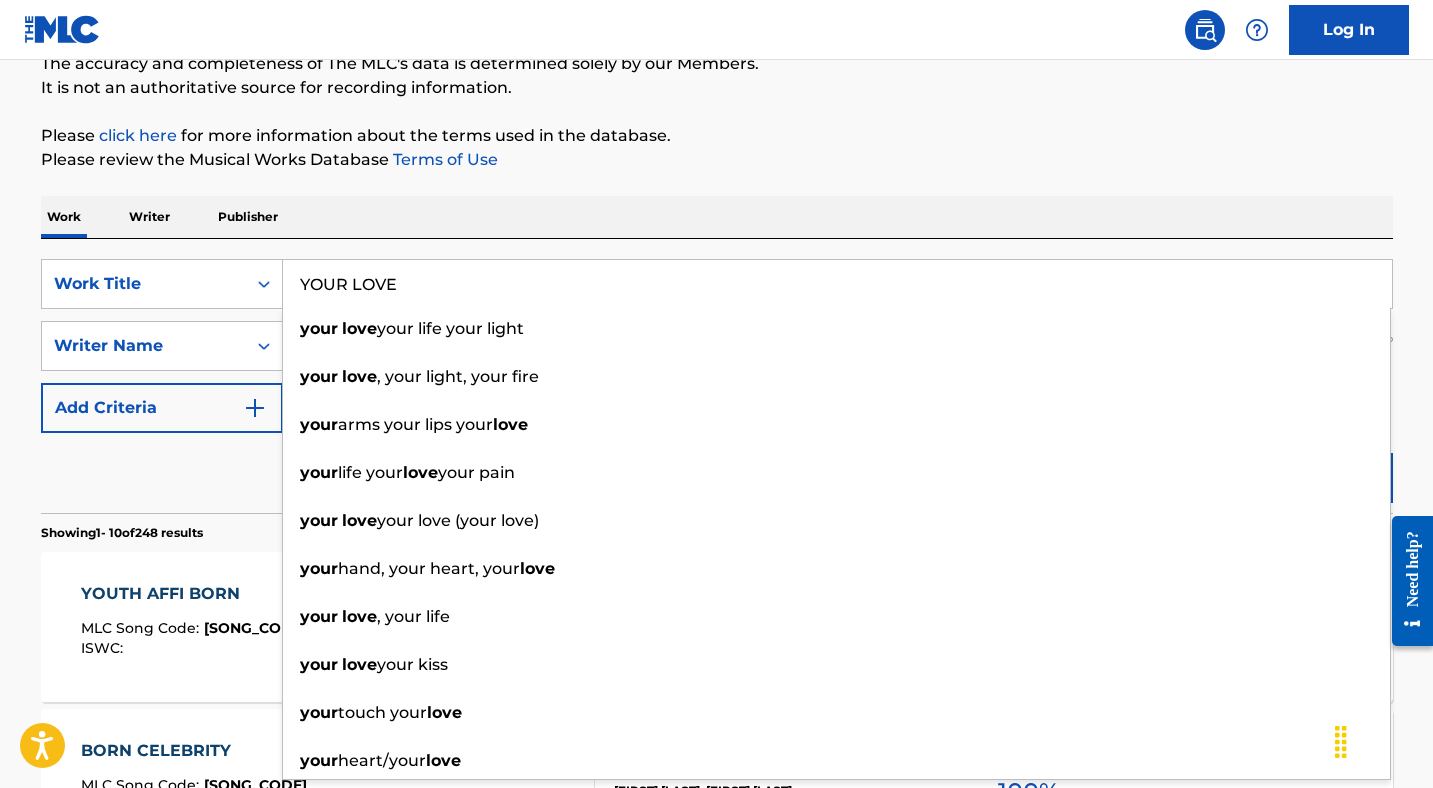 type on "YOUR LOVE" 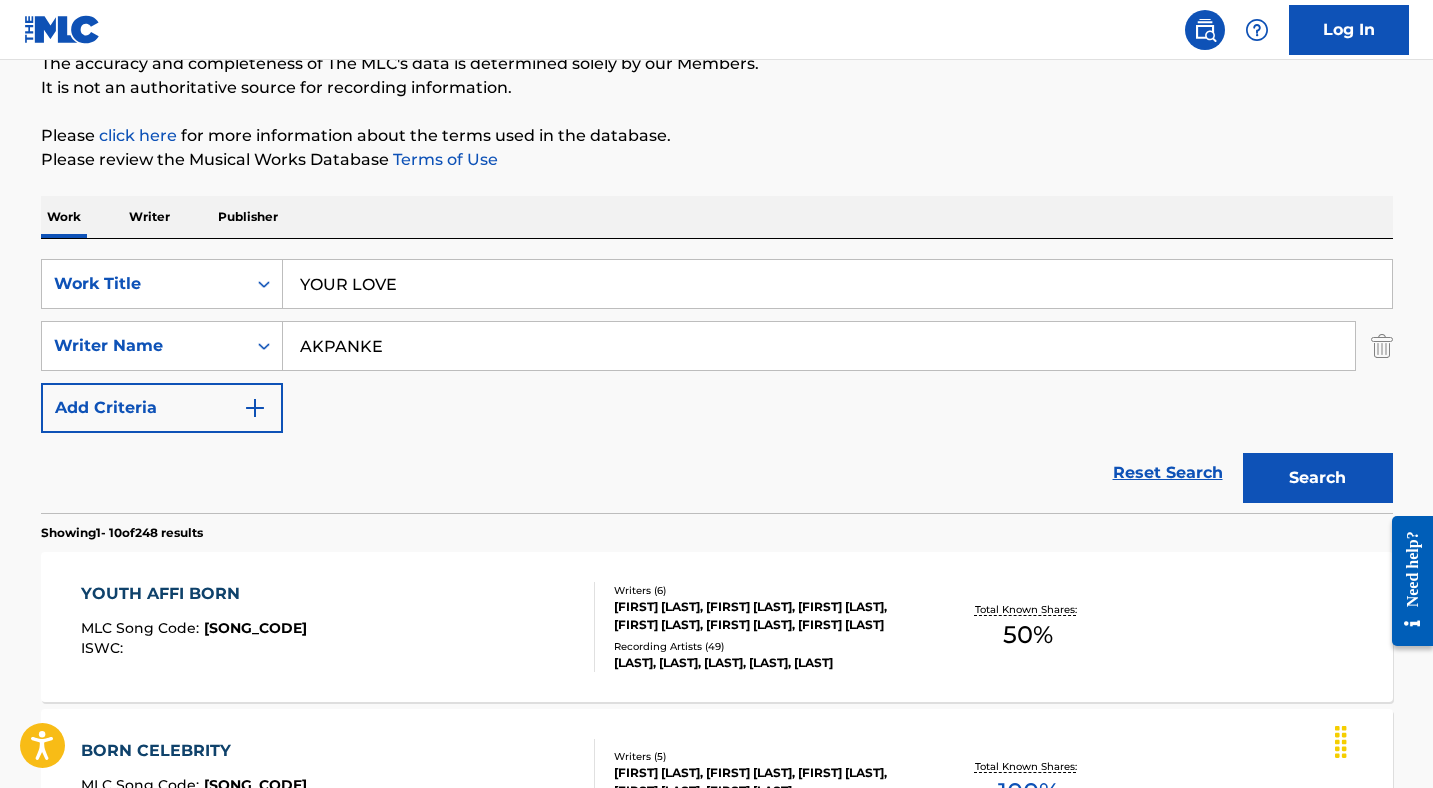 click on "Search" at bounding box center [1318, 478] 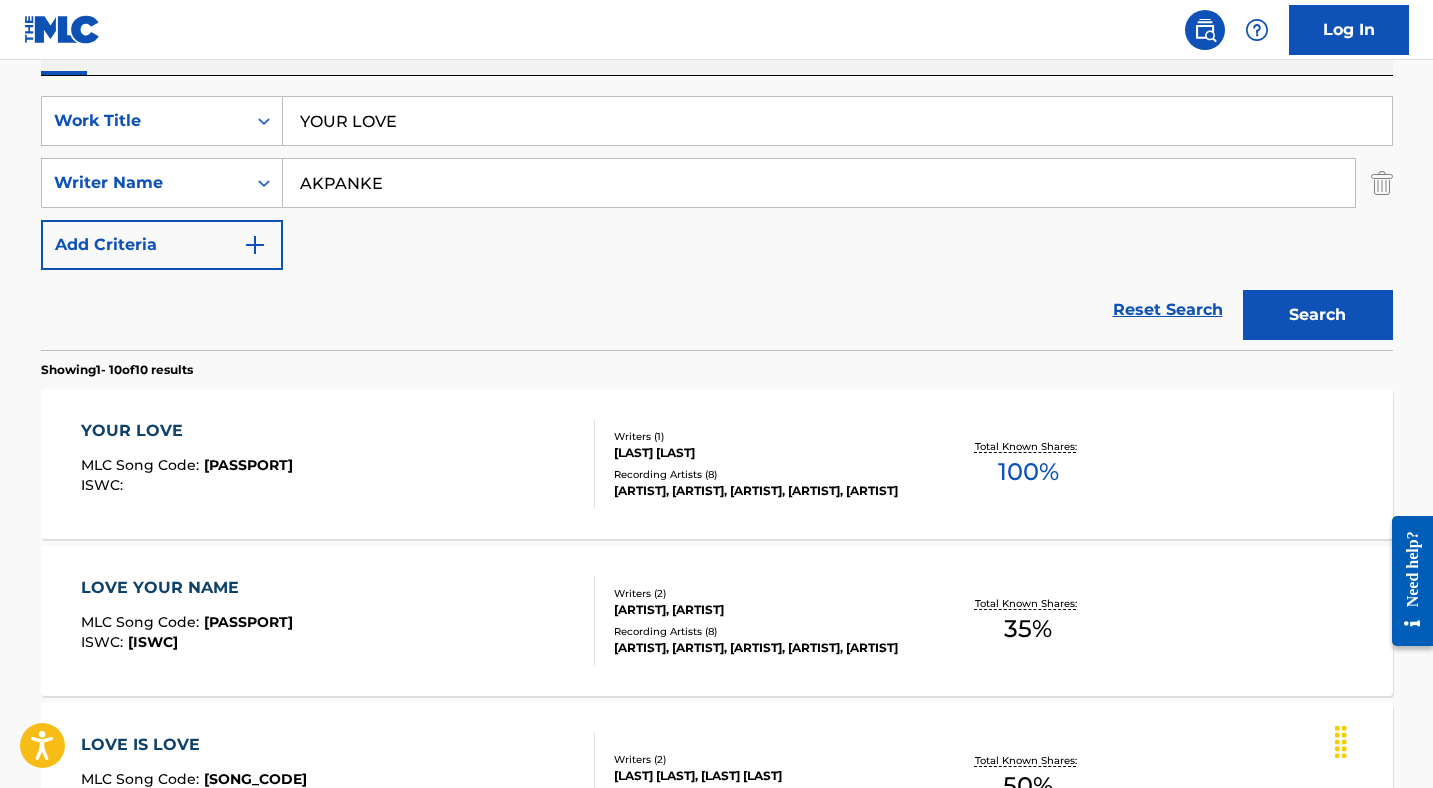 scroll, scrollTop: 375, scrollLeft: 0, axis: vertical 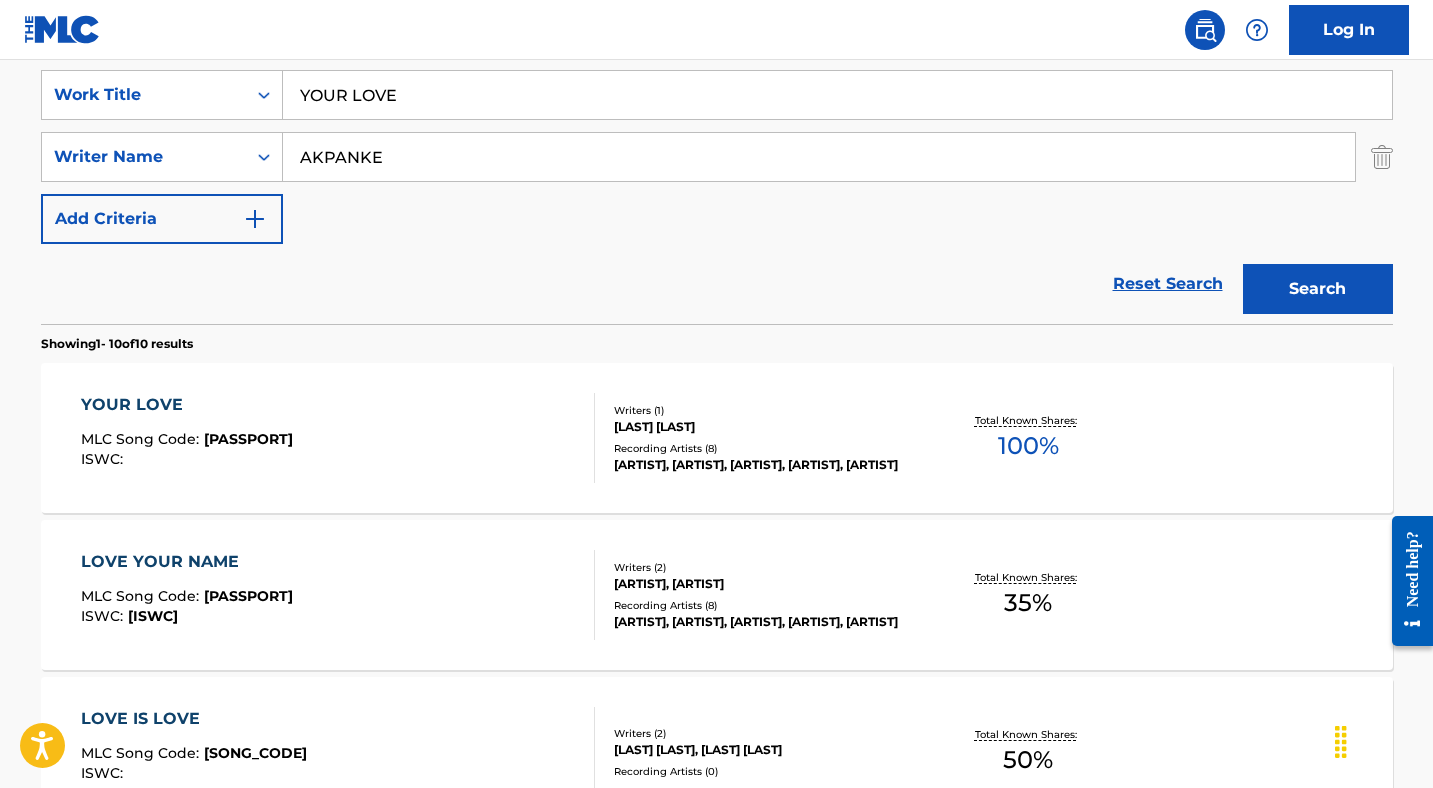 click on "[SONG_TYPE] : [SONG_CODE] [ISWC]" at bounding box center [338, 438] 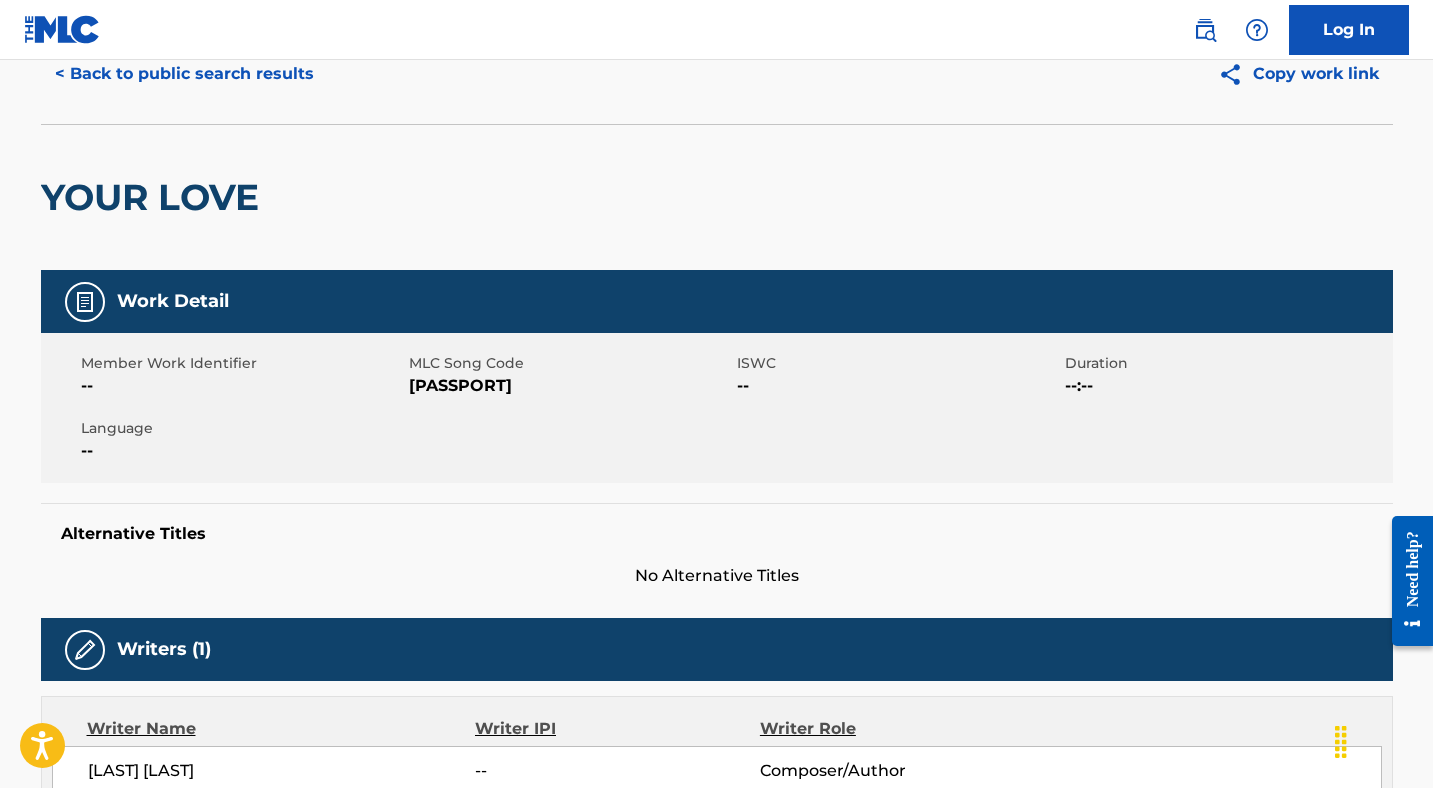 scroll, scrollTop: 37, scrollLeft: 0, axis: vertical 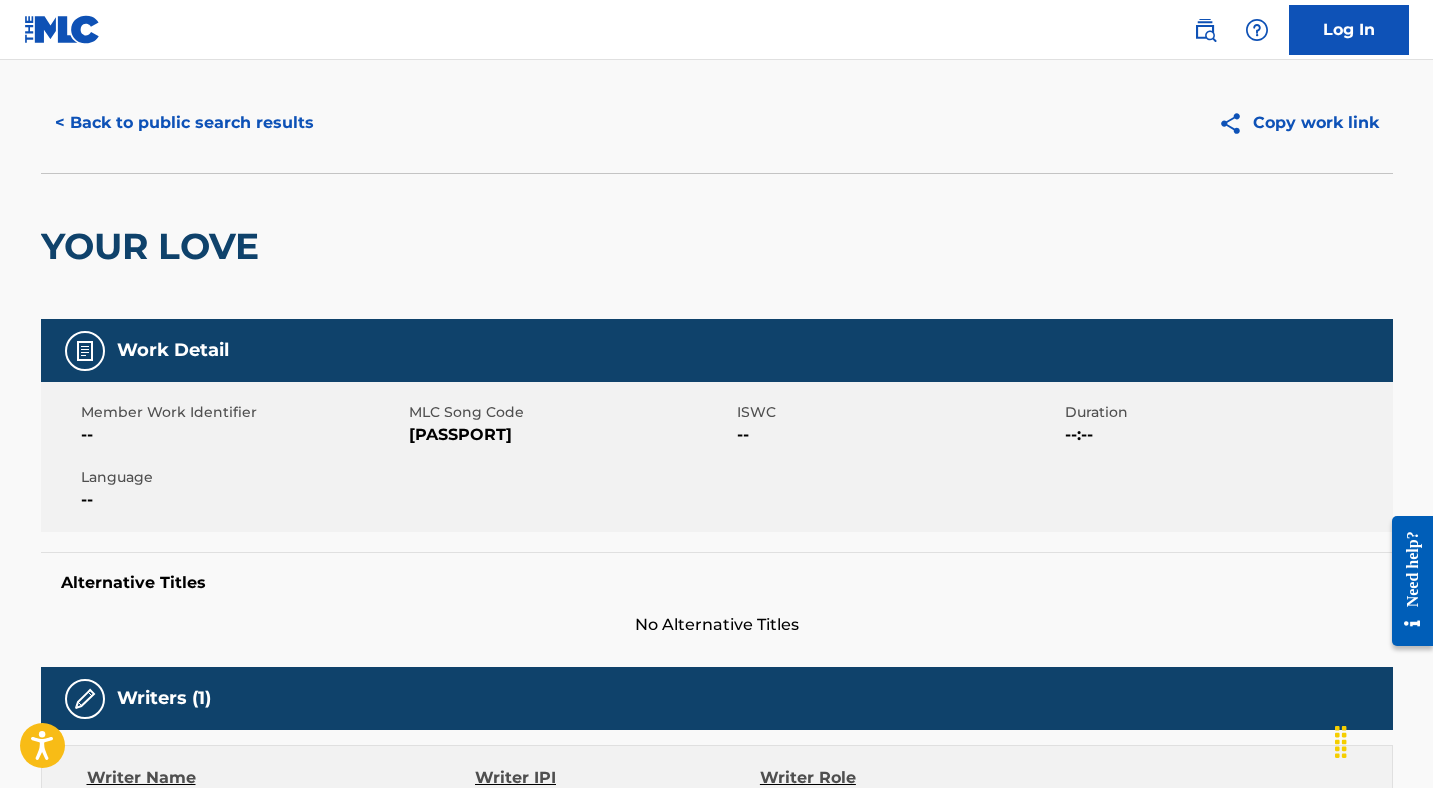 click on "[PASSPORT]" at bounding box center [570, 435] 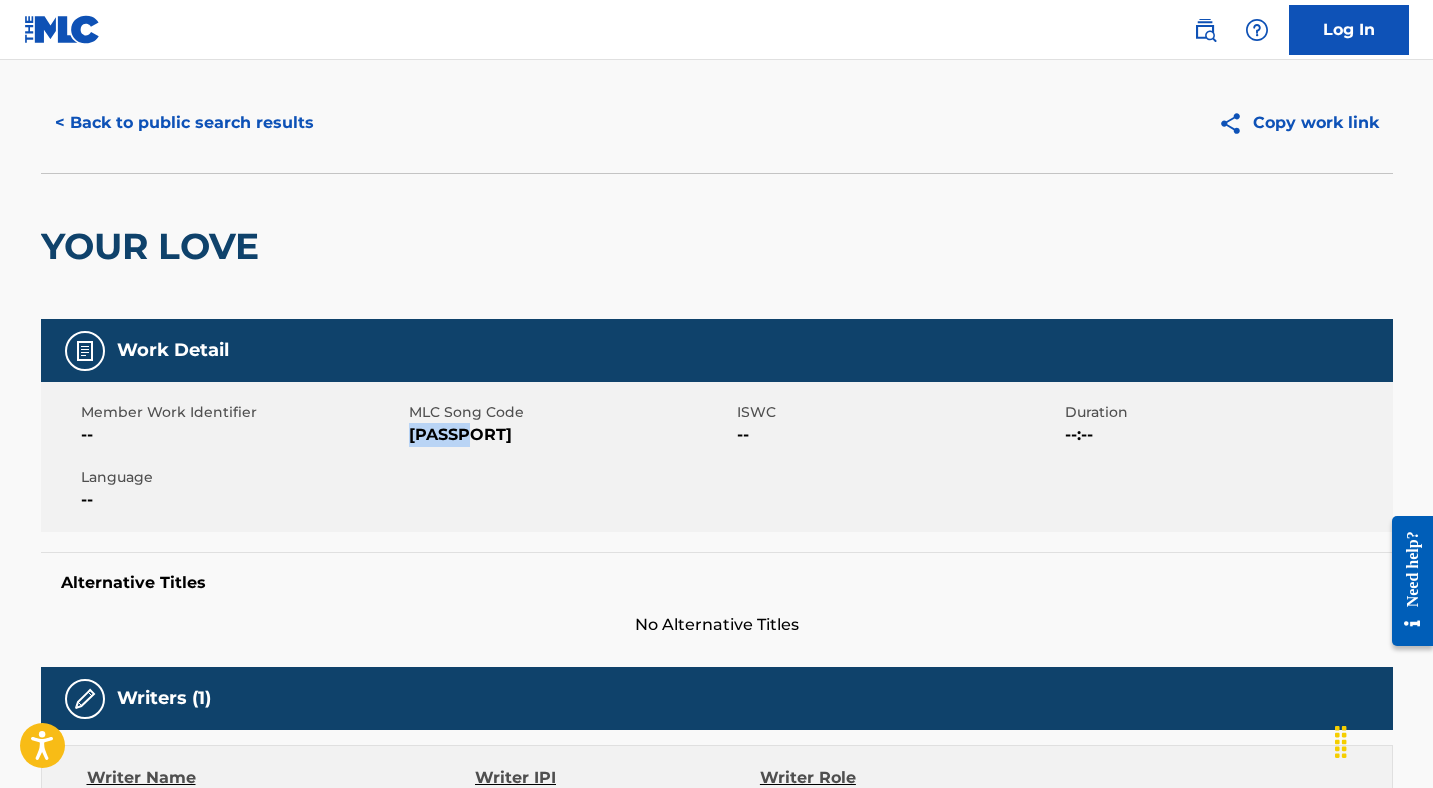 click on "[PASSPORT]" at bounding box center (570, 435) 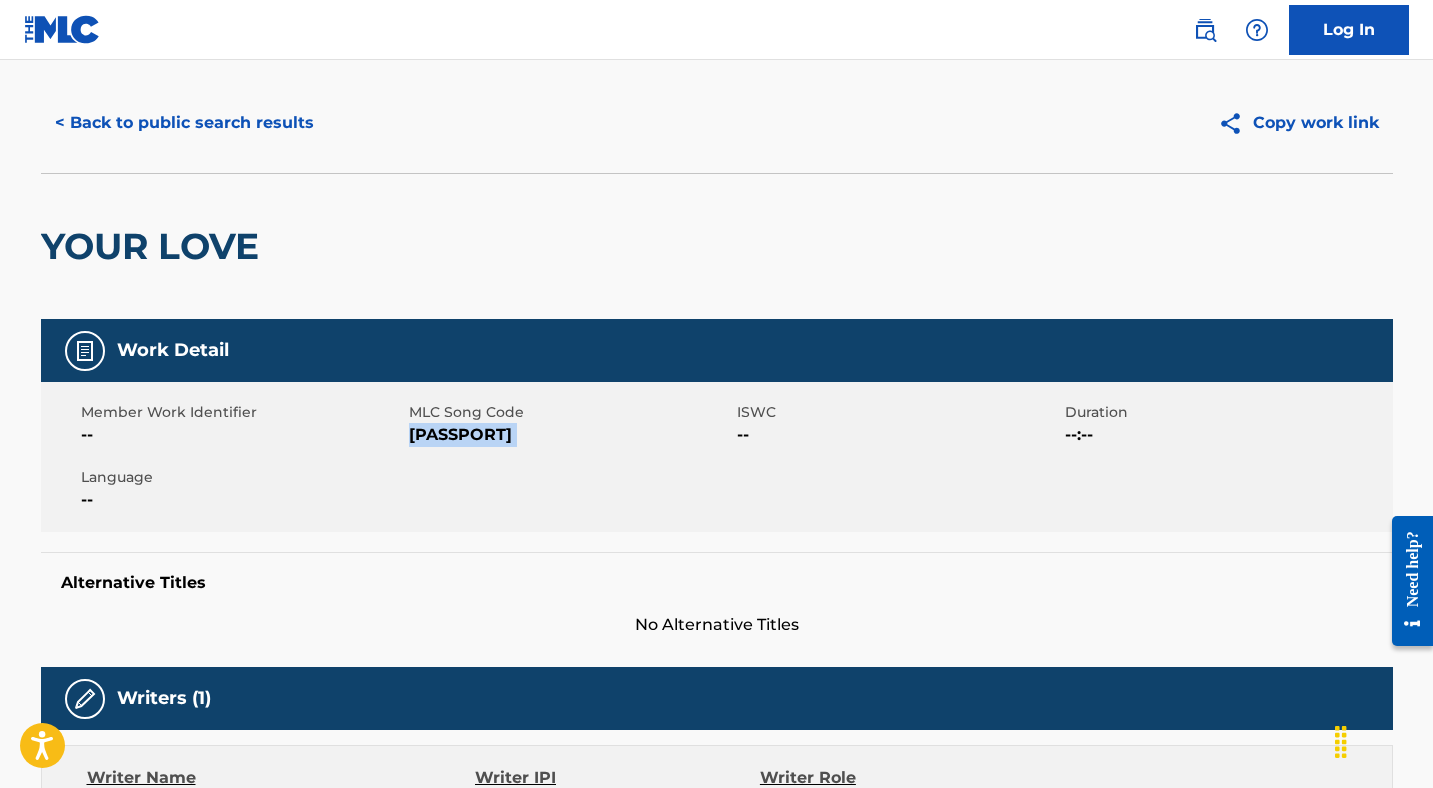 click on "[PASSPORT]" at bounding box center (570, 435) 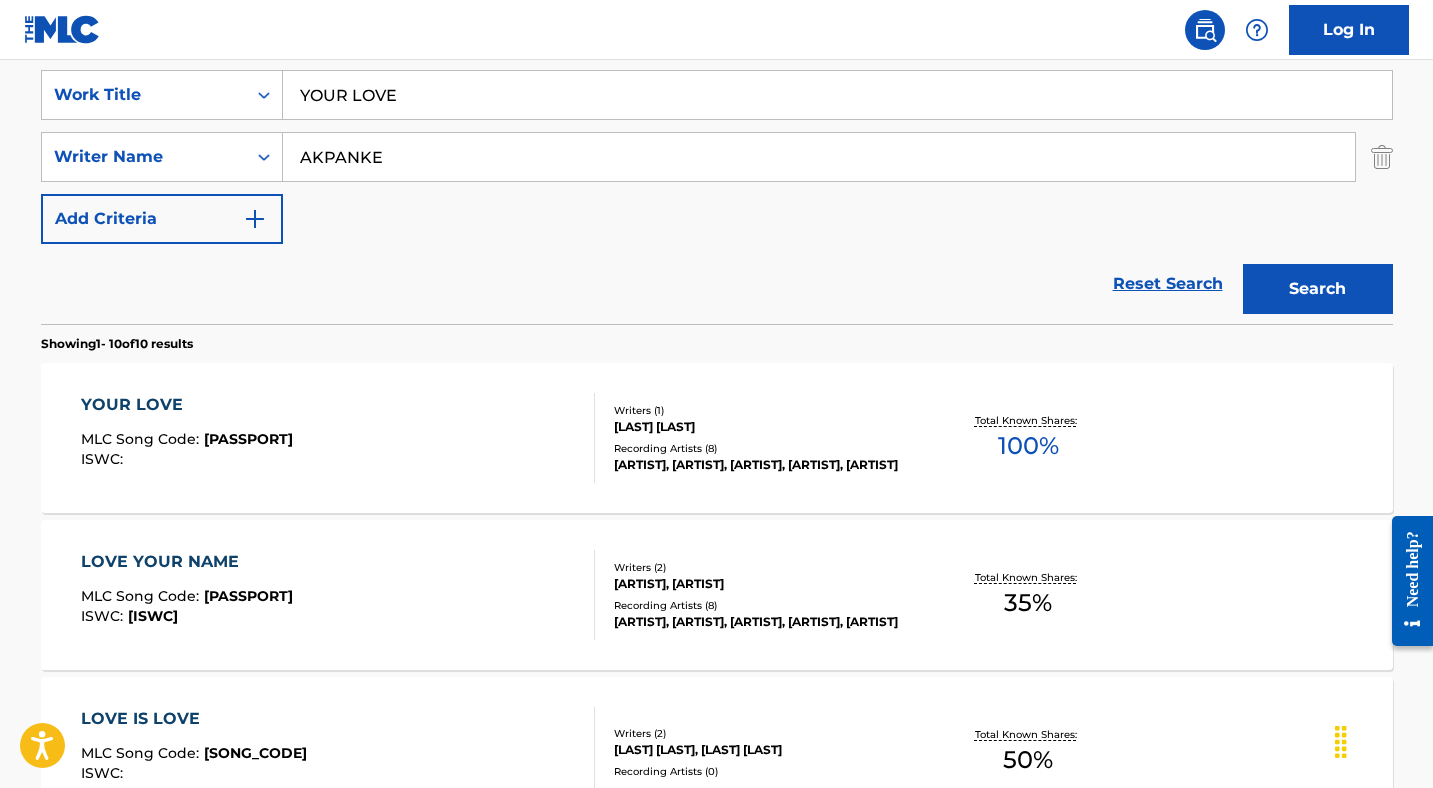 click on "SearchWithCriteria93e4f1d4-5237-4202-9a1f-6c7bb0e9041c Work Title YOUR LOVE SearchWithCriteriab6453c47-2fa0-4cb6-97cc-5323c166ad48 Writer Name [LAST] Add Criteria Reset Search Search" at bounding box center [717, 187] 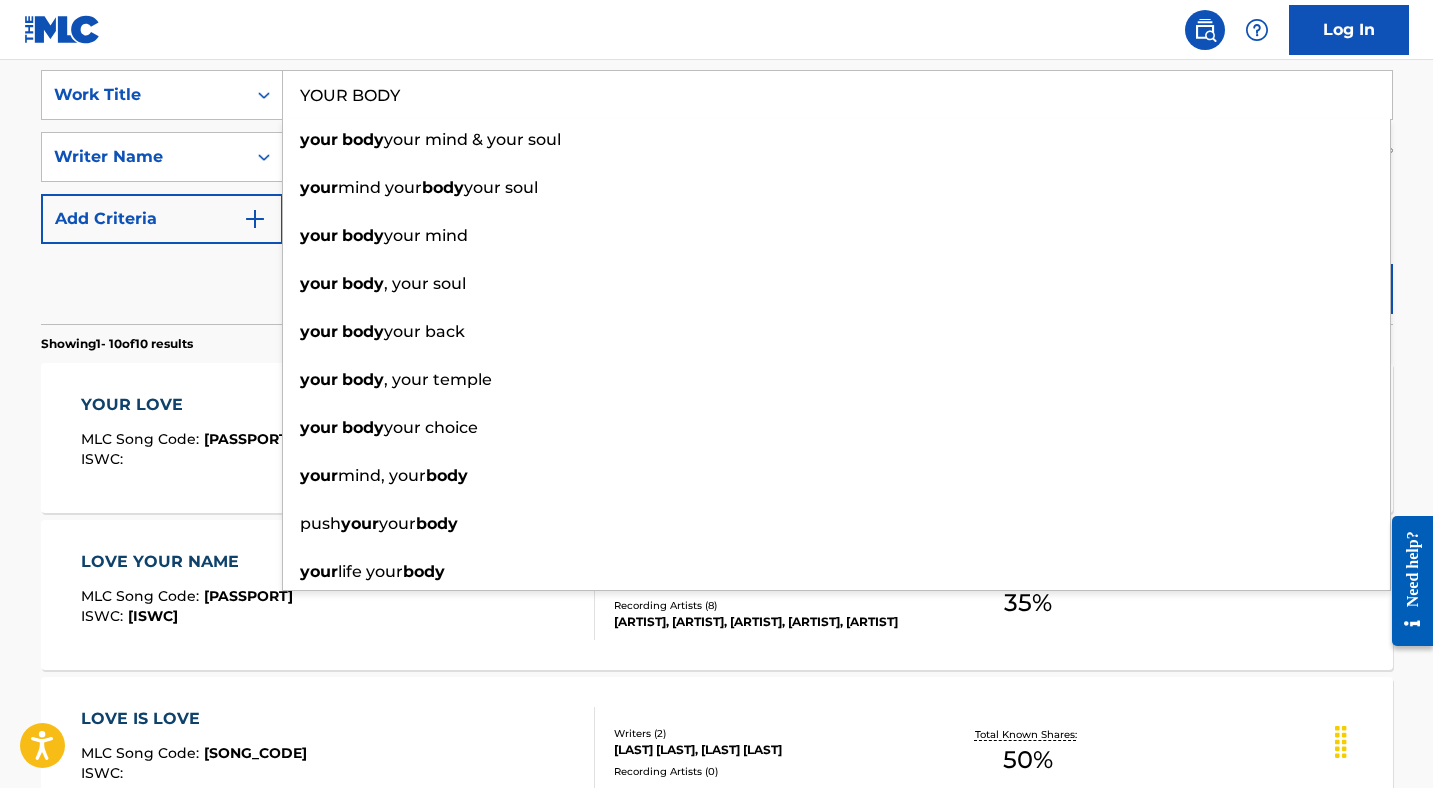 type on "YOUR BODY" 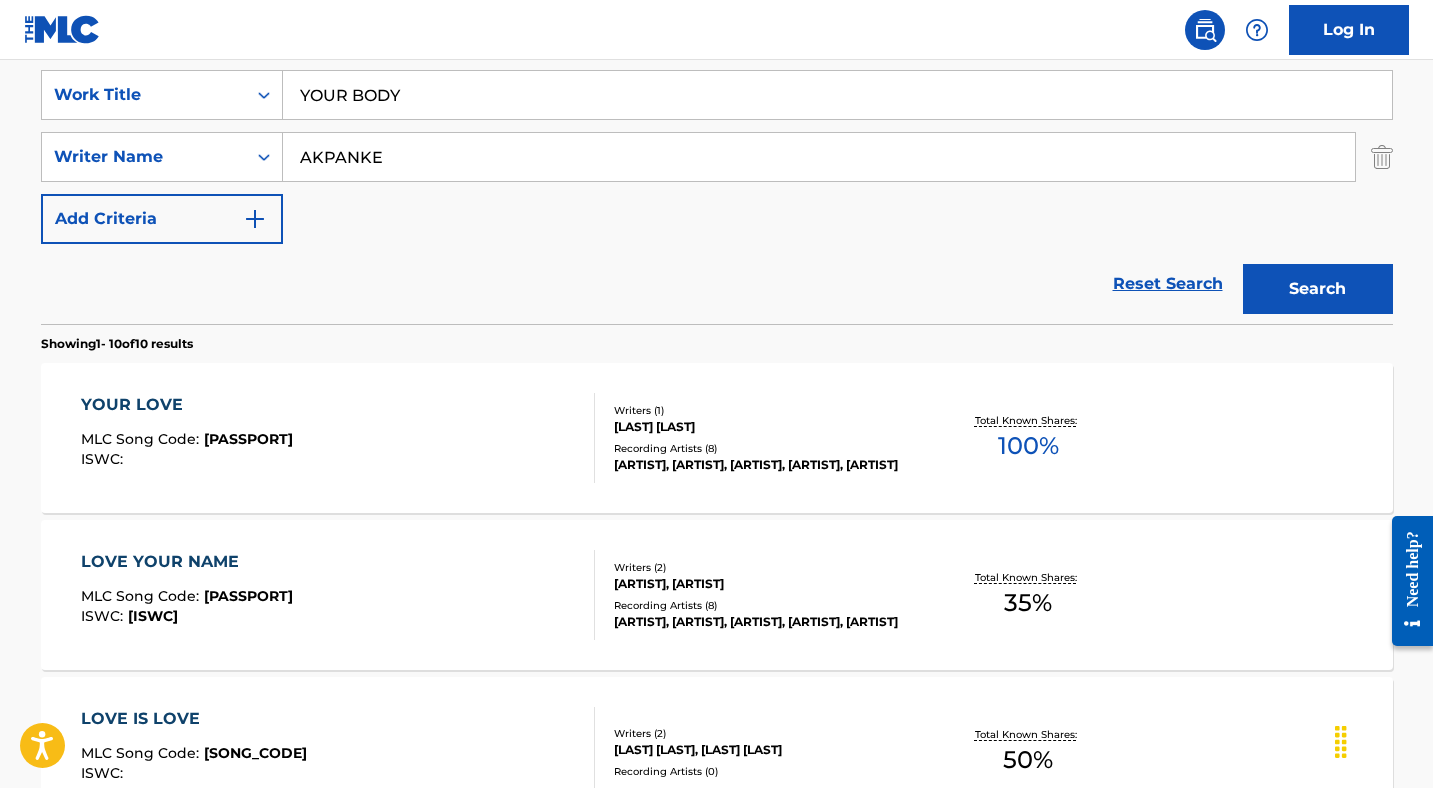 click on "Reset Search Search" at bounding box center (717, 284) 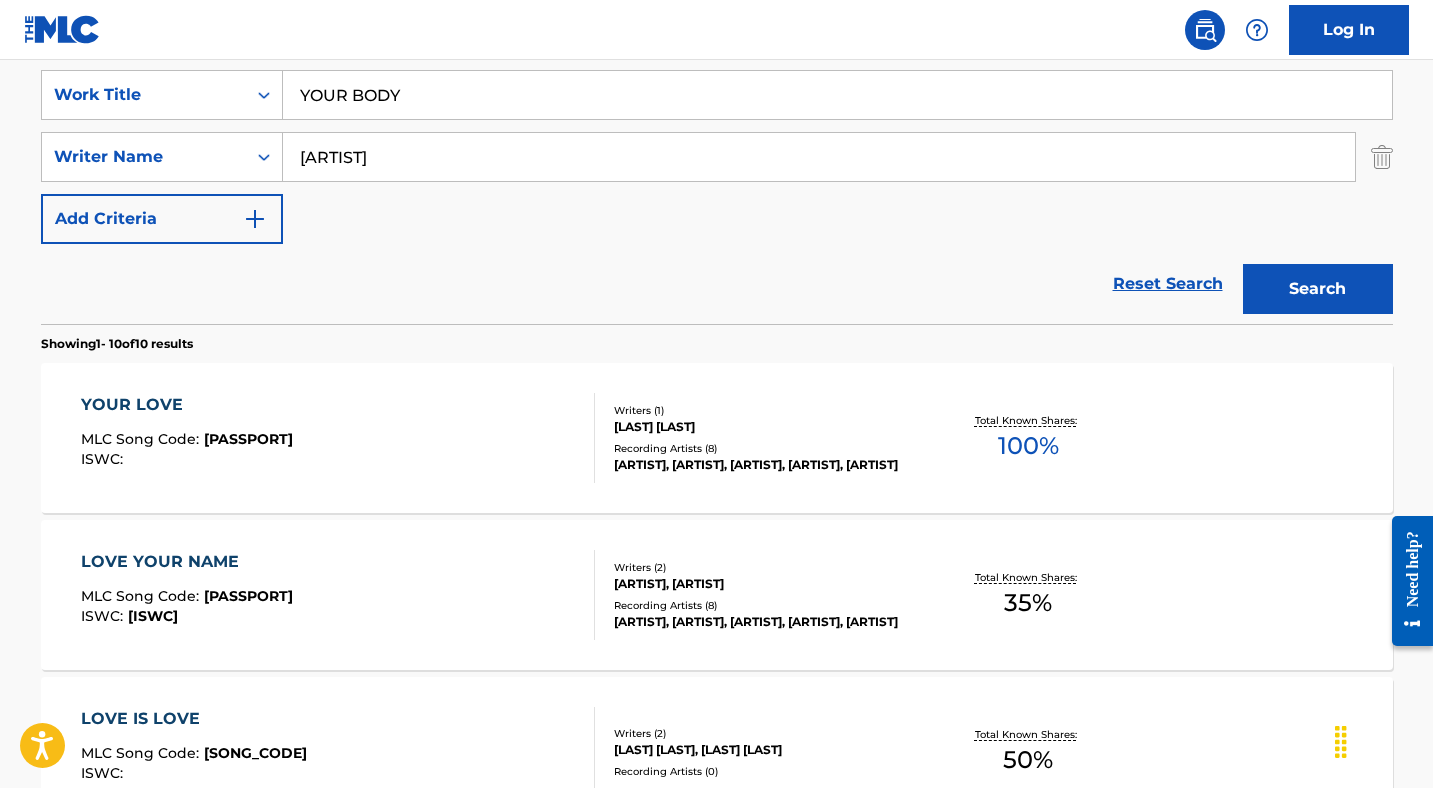 type on "[ARTIST]" 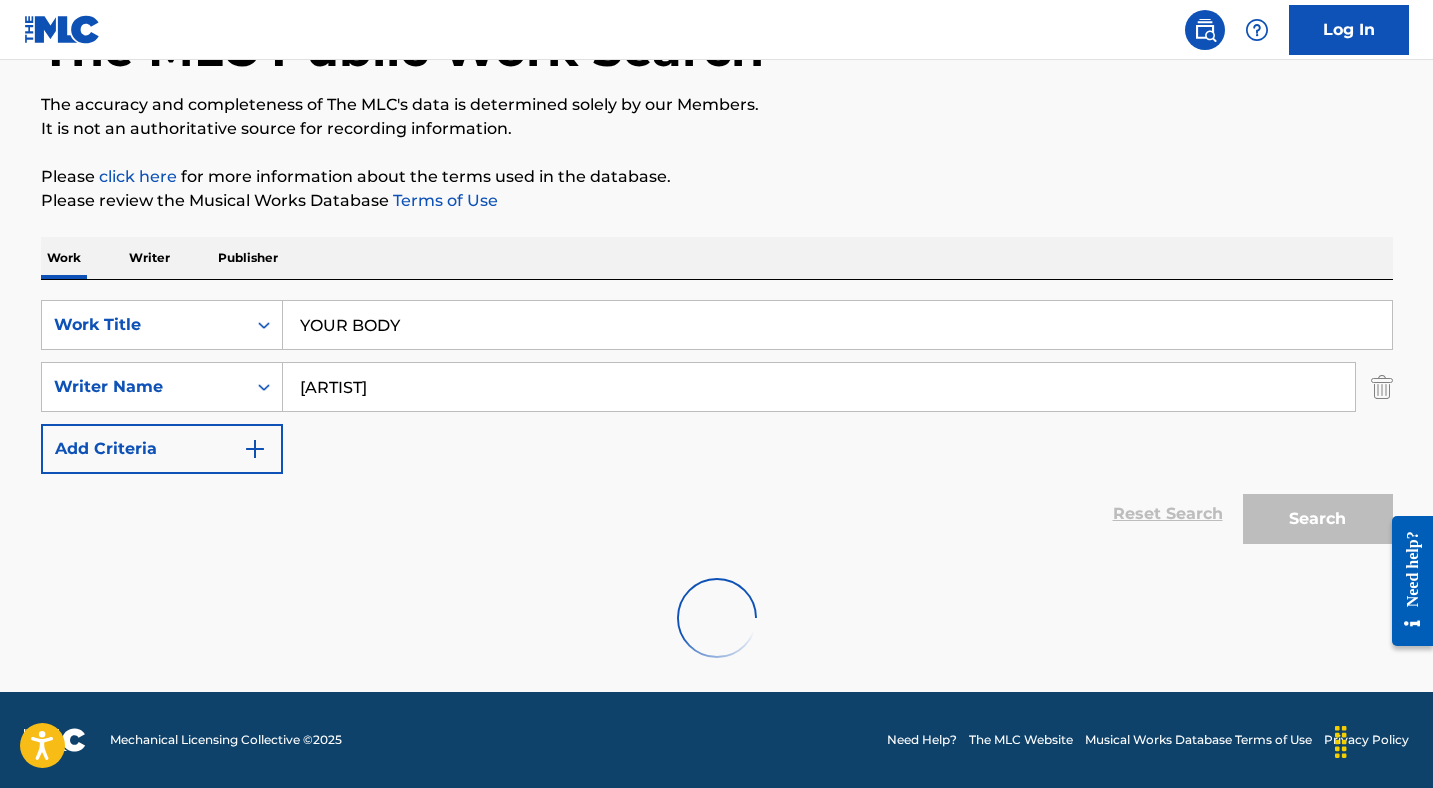 scroll, scrollTop: 300, scrollLeft: 0, axis: vertical 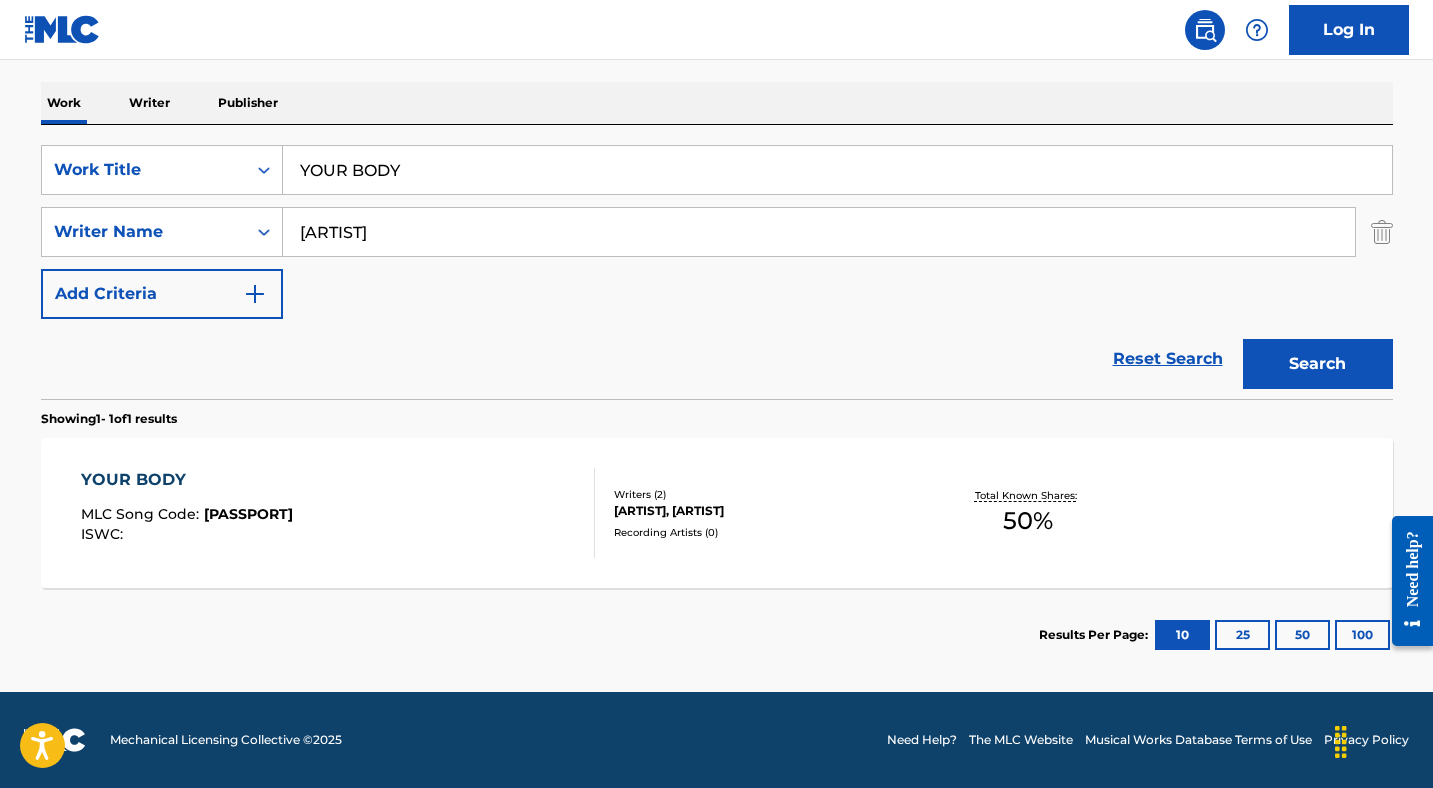 click on "[PASSPORT]" at bounding box center (248, 514) 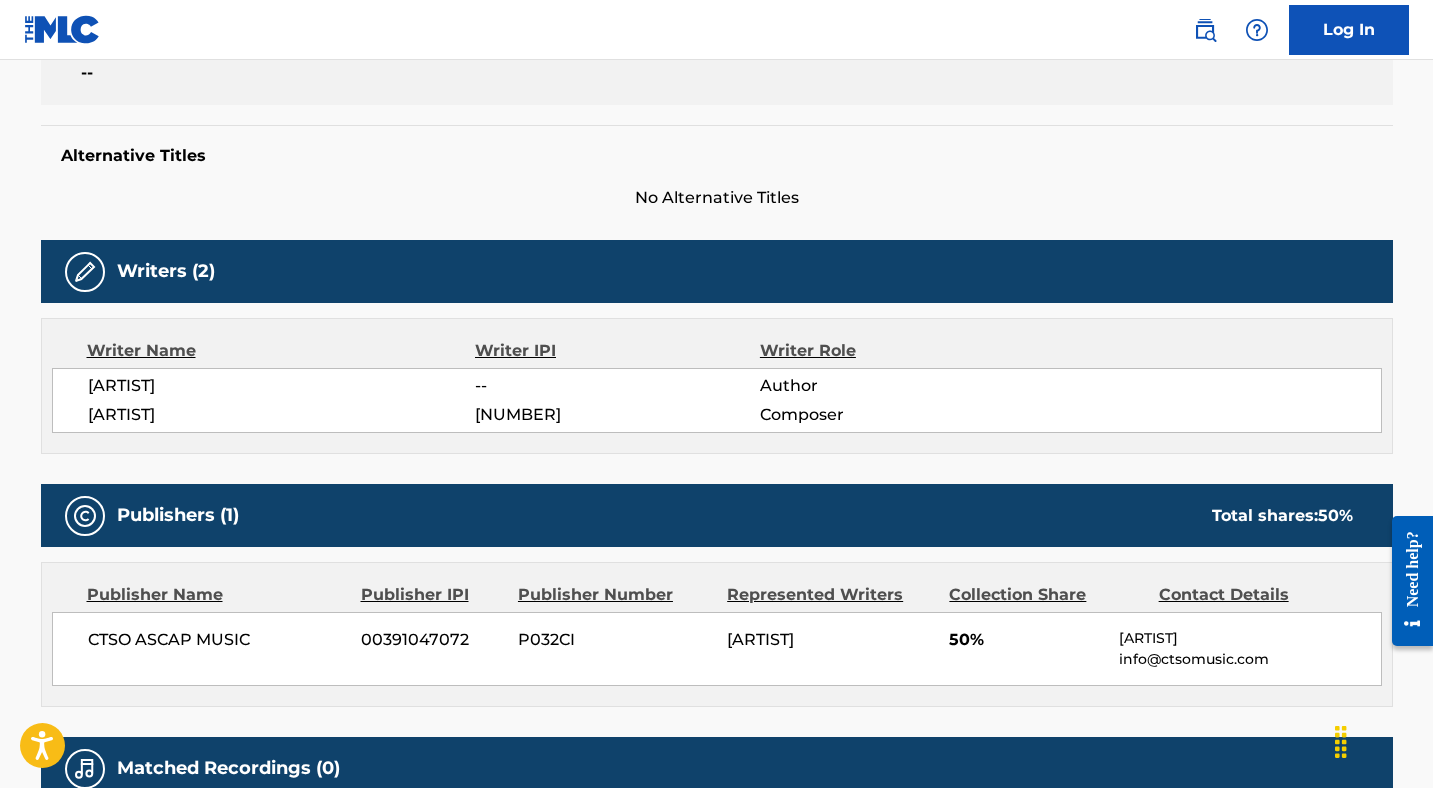 scroll, scrollTop: 284, scrollLeft: 0, axis: vertical 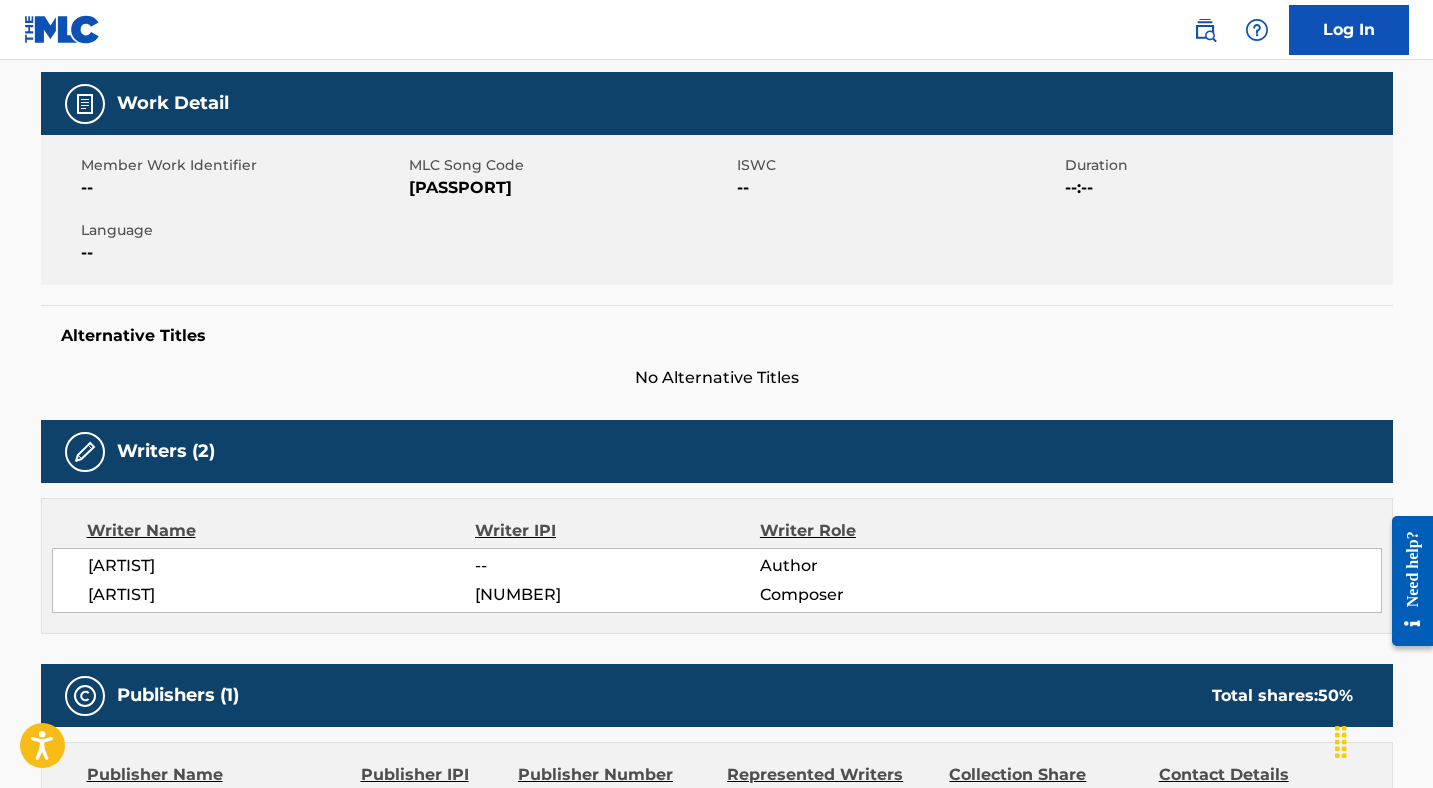 click on "[PASSPORT]" at bounding box center (570, 188) 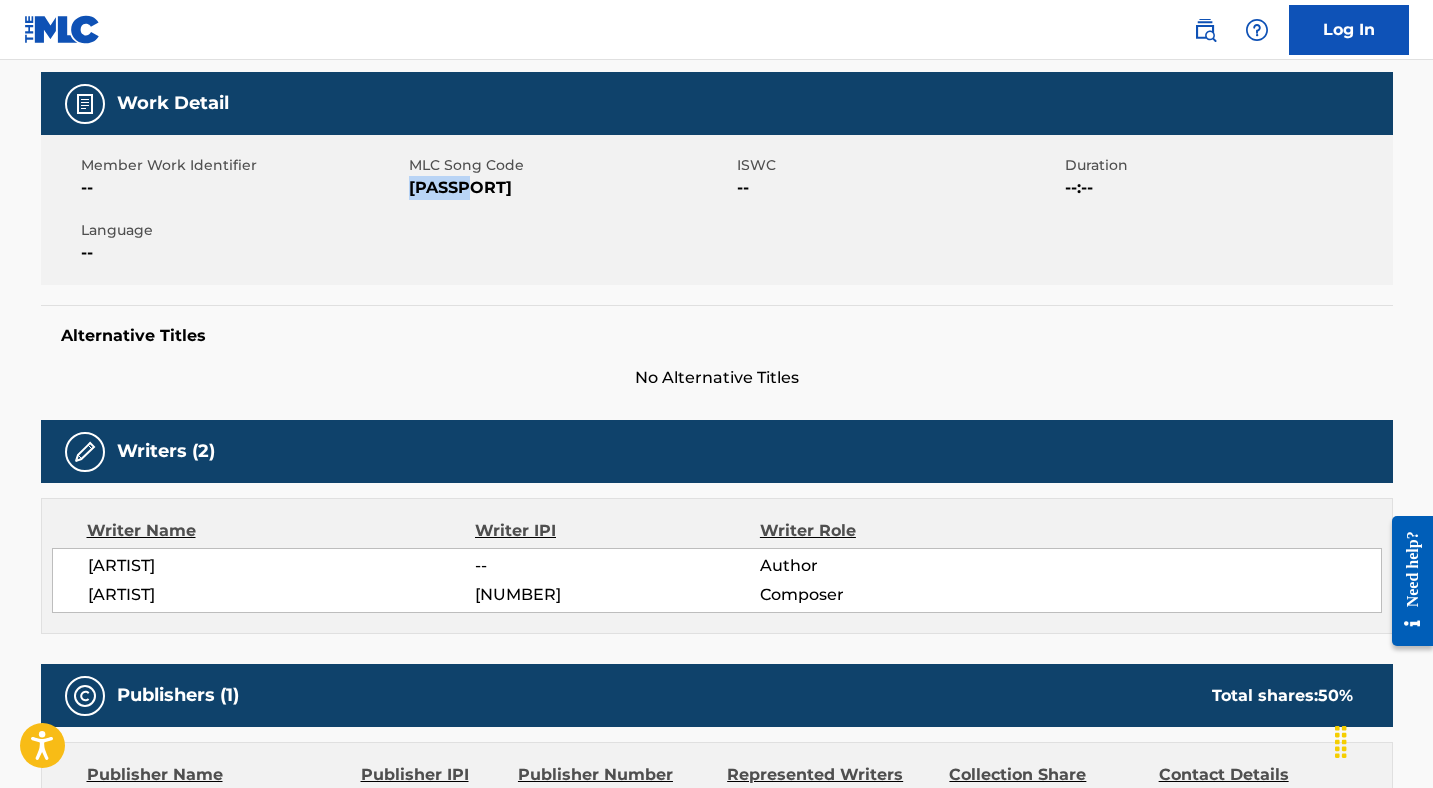 click on "[PASSPORT]" at bounding box center (570, 188) 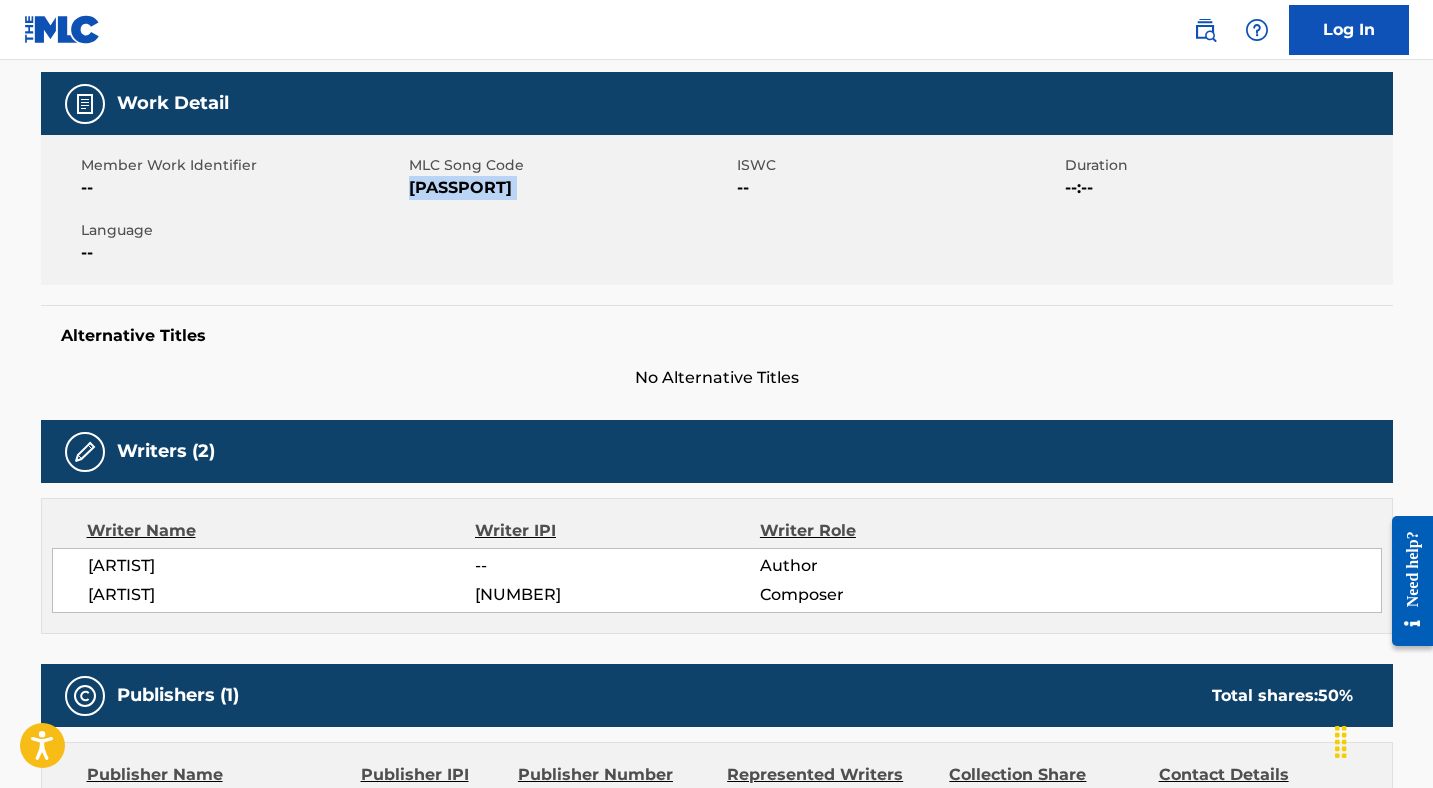 copy on "[PASSPORT]" 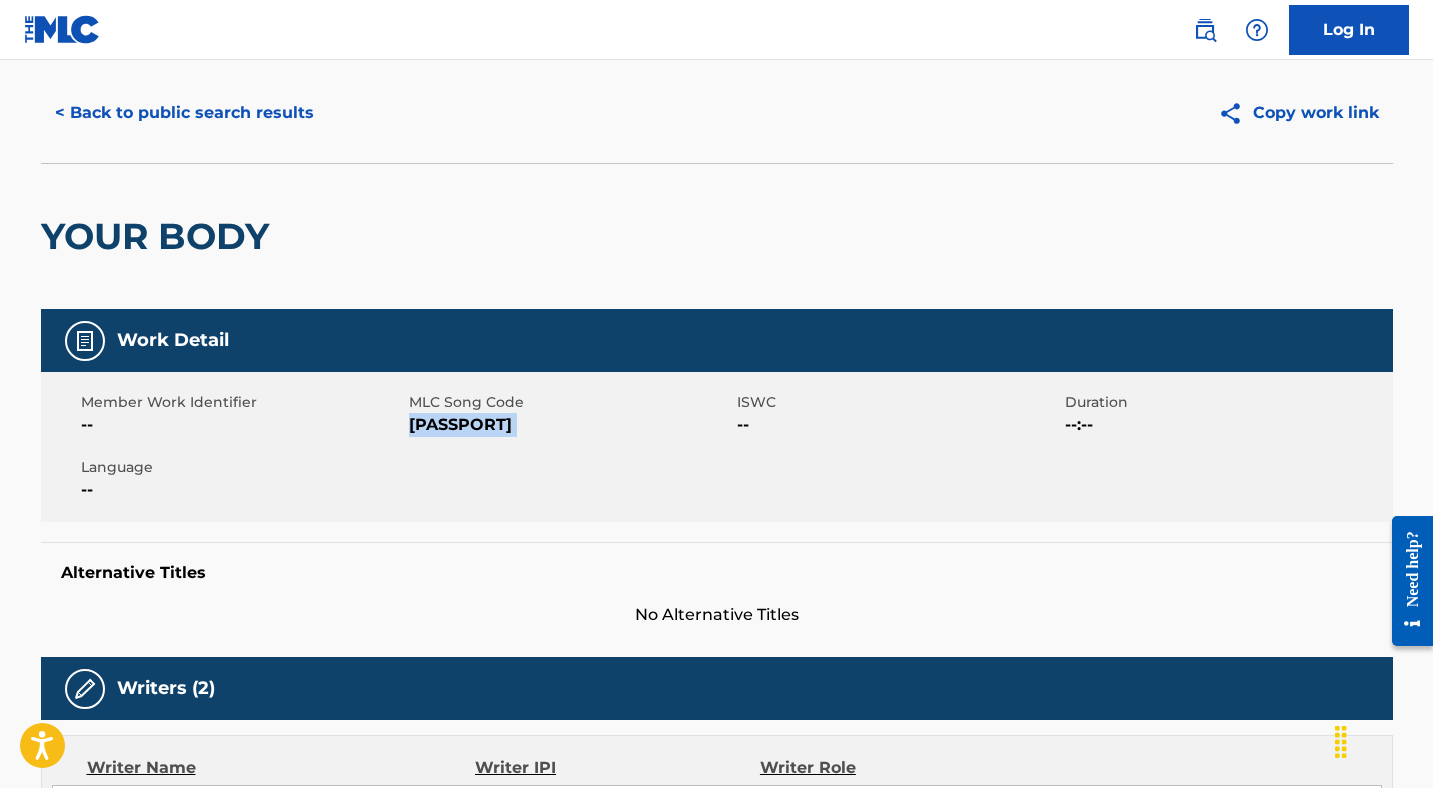 scroll, scrollTop: 0, scrollLeft: 0, axis: both 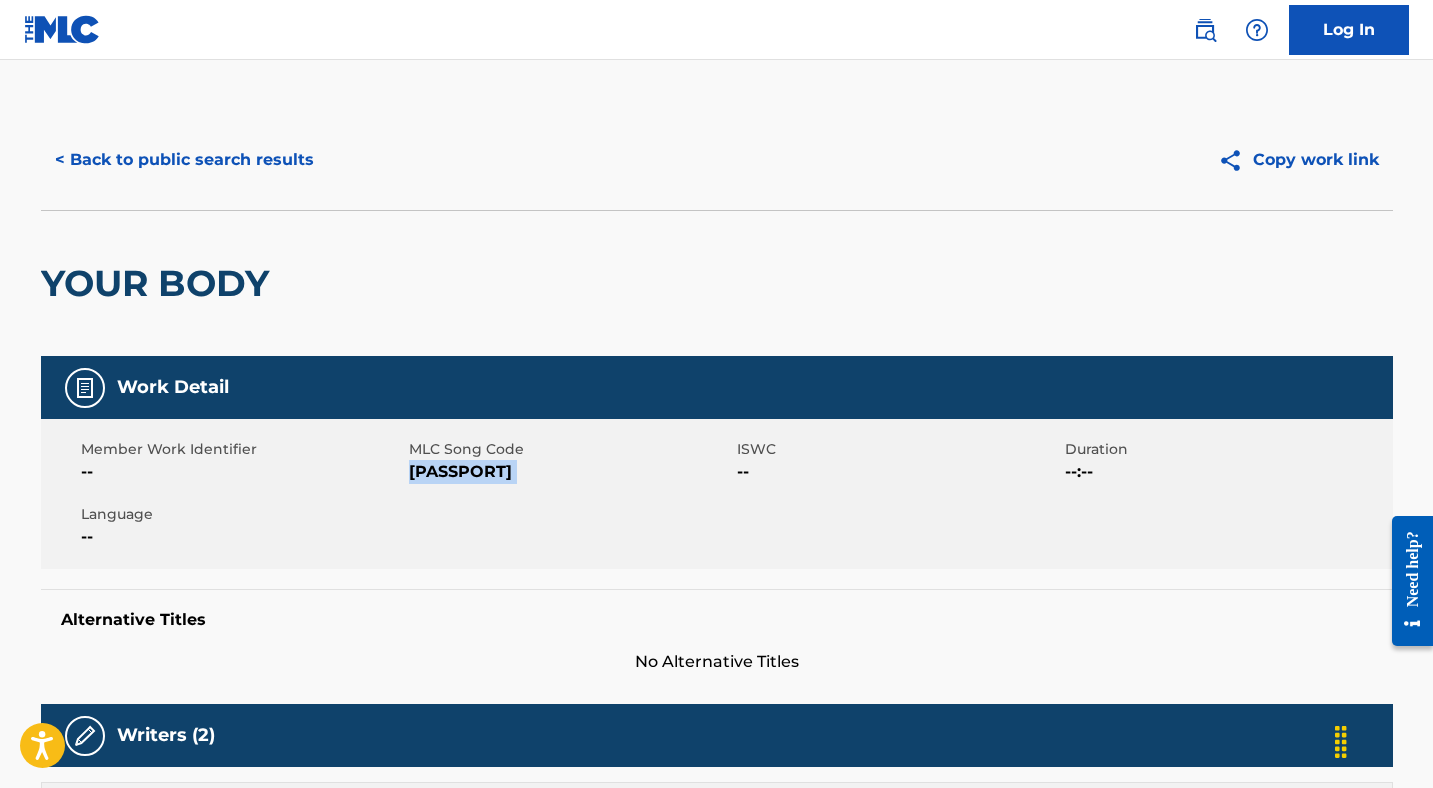 click on "< Back to public search results" at bounding box center [184, 160] 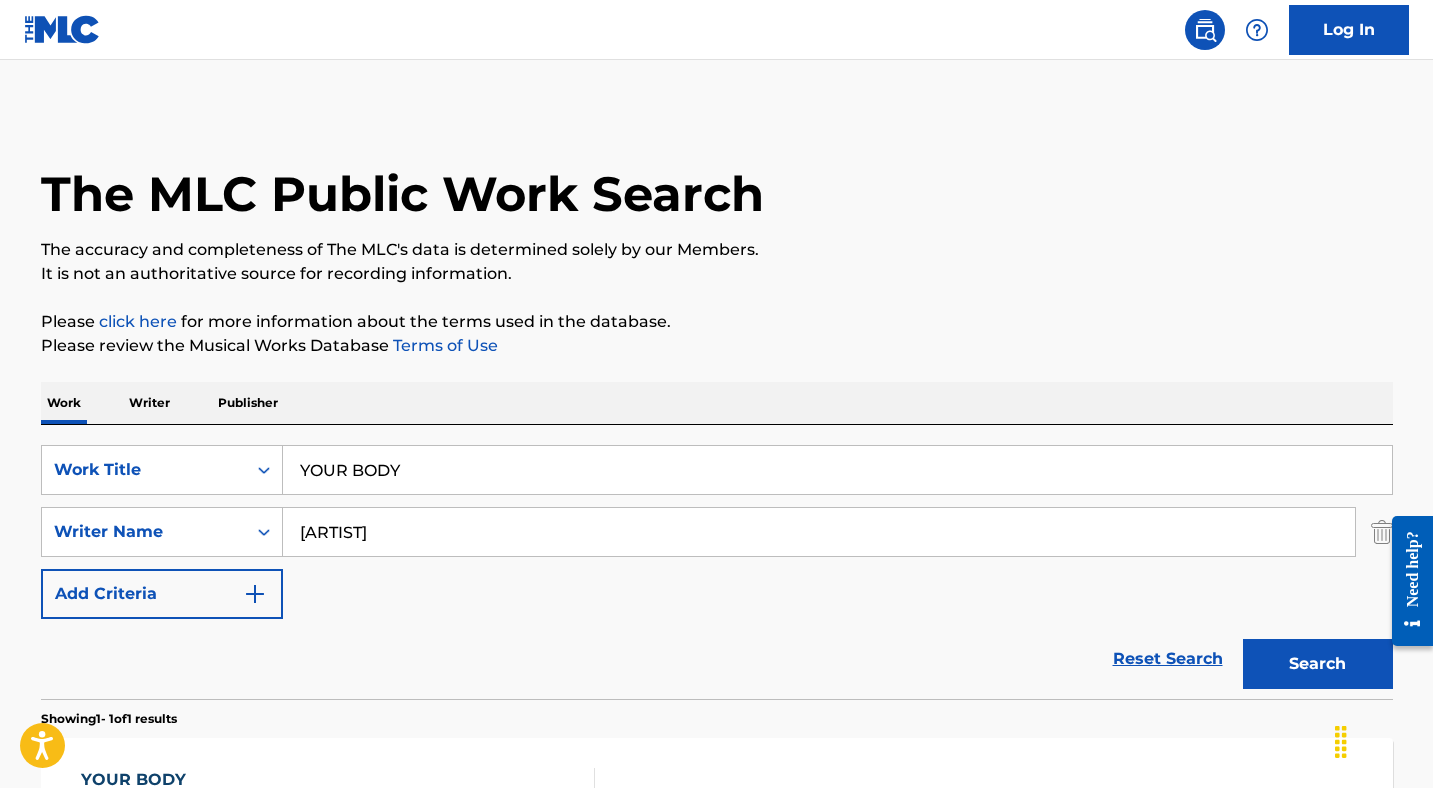 scroll, scrollTop: 186, scrollLeft: 0, axis: vertical 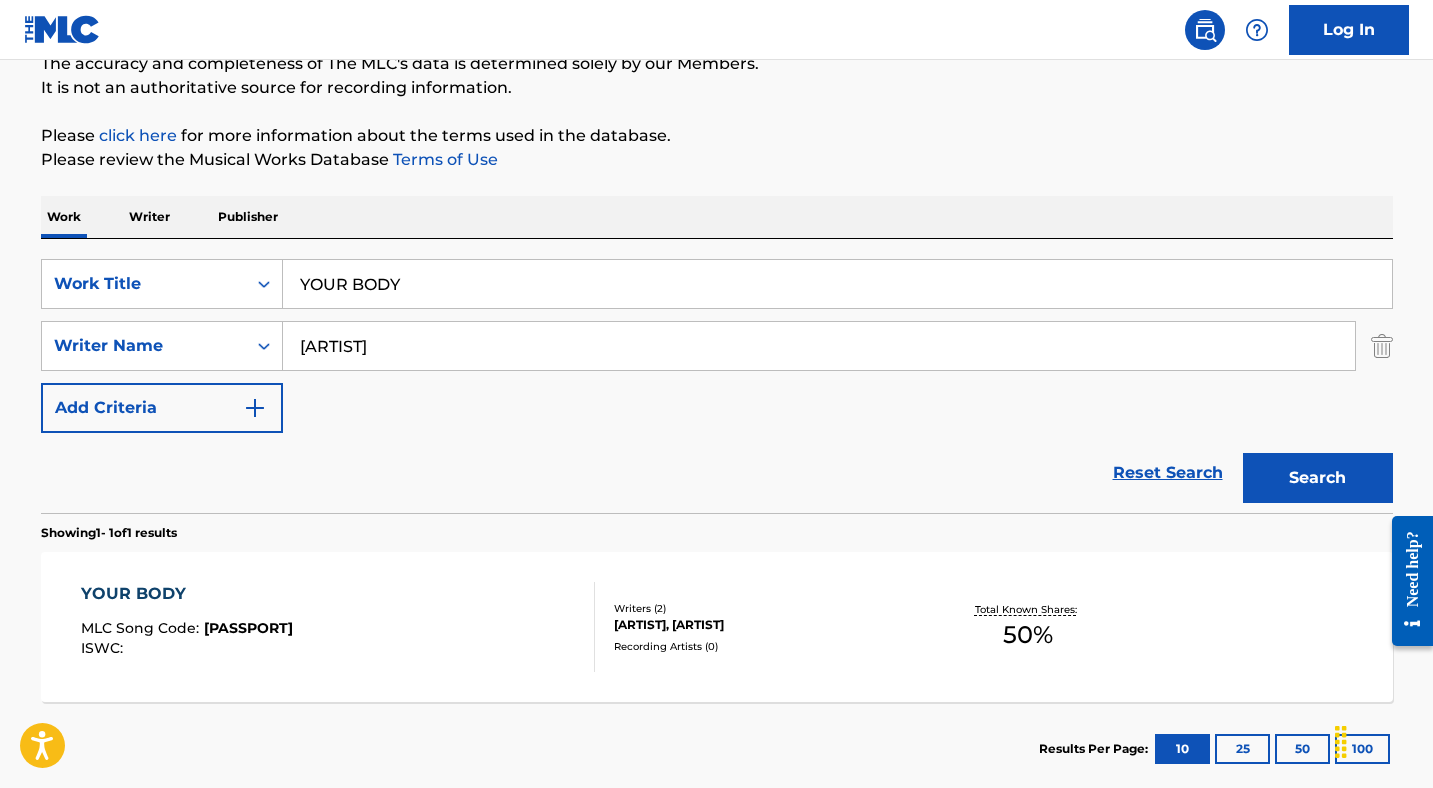 click on "YOUR BODY" at bounding box center (837, 284) 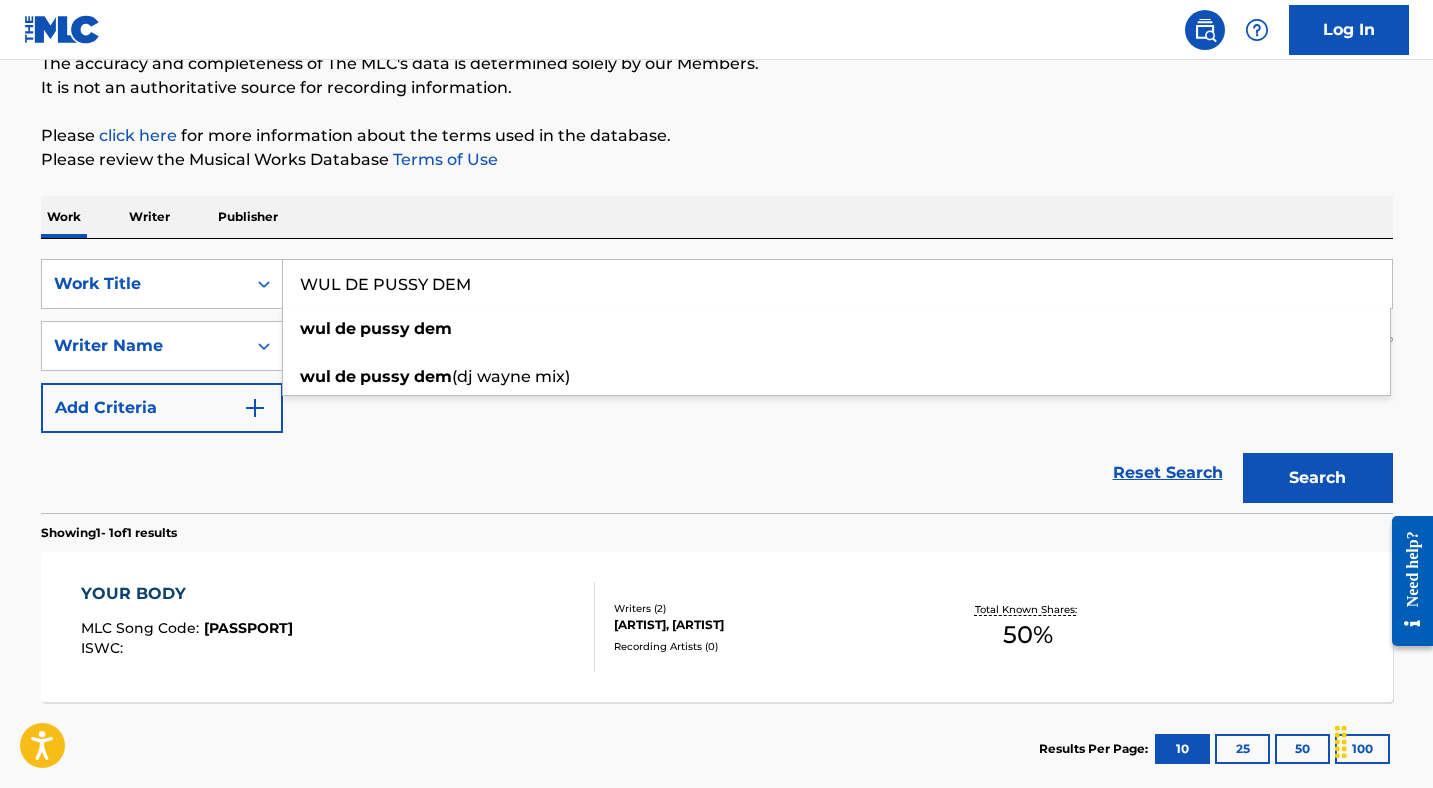 type on "WUL DE PUSSY DEM" 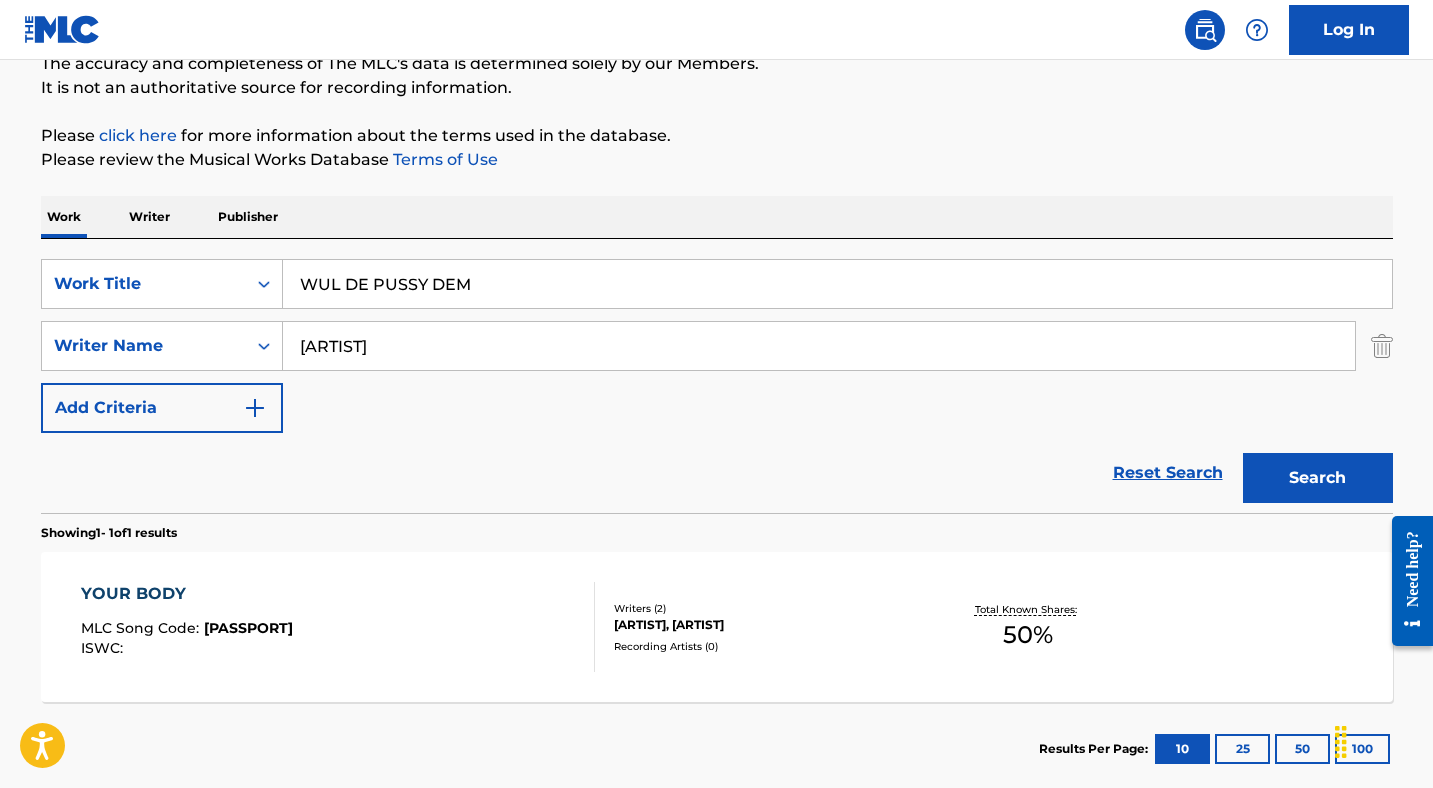 click on "[ARTIST]" at bounding box center [819, 346] 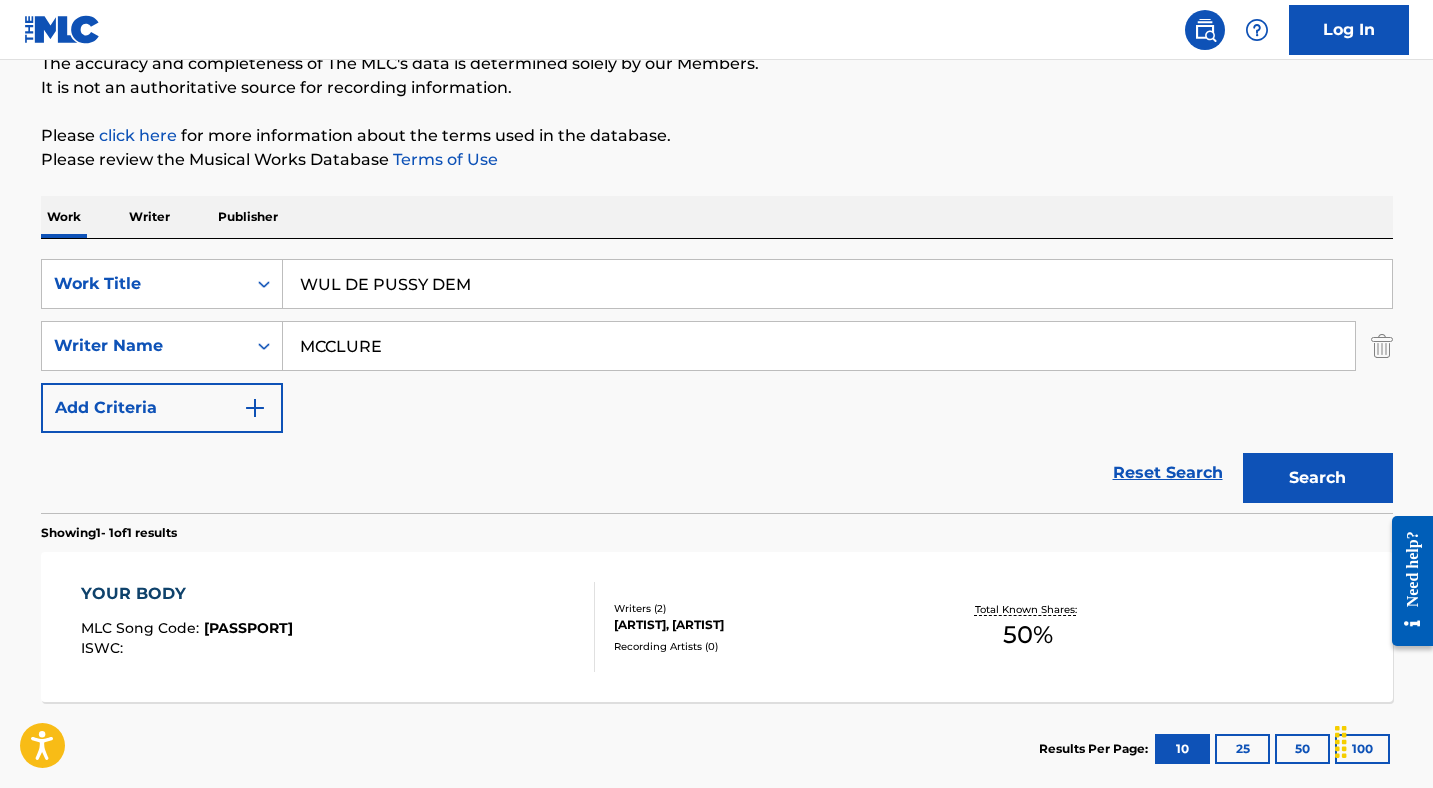 type on "MCCLURE" 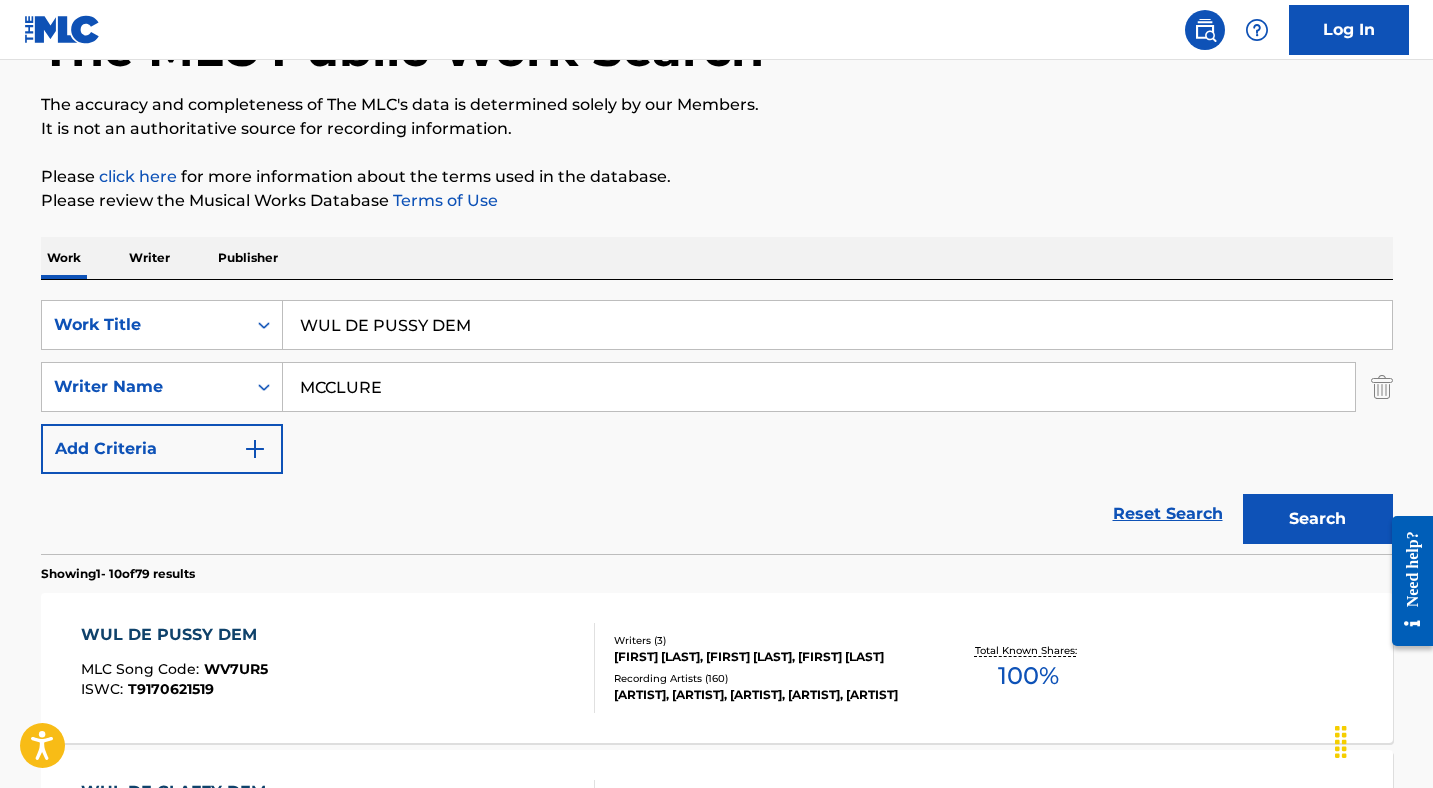 scroll, scrollTop: 186, scrollLeft: 0, axis: vertical 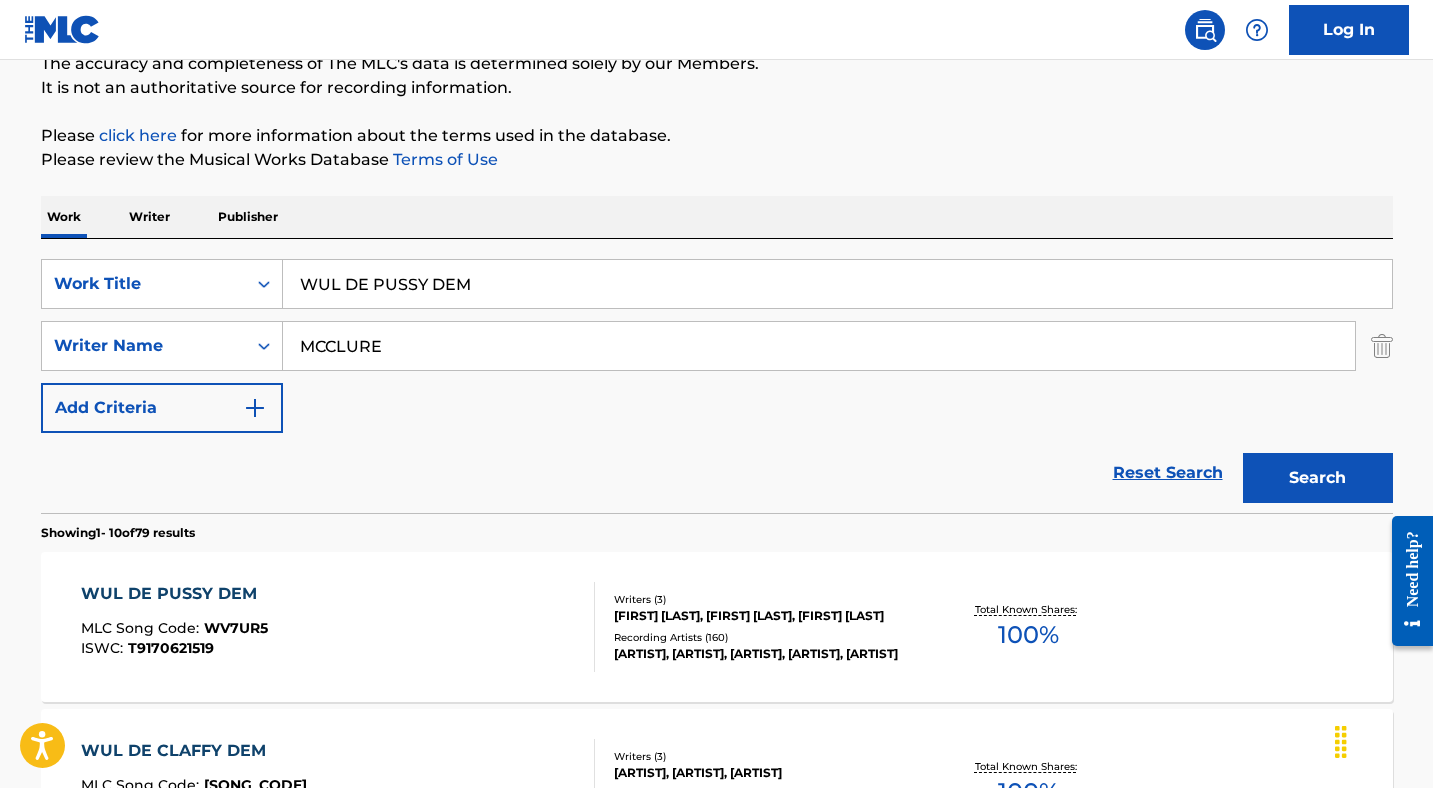 click on "MLC Song Code : WV7UR5 ISWC : T9170621519" at bounding box center (174, 627) 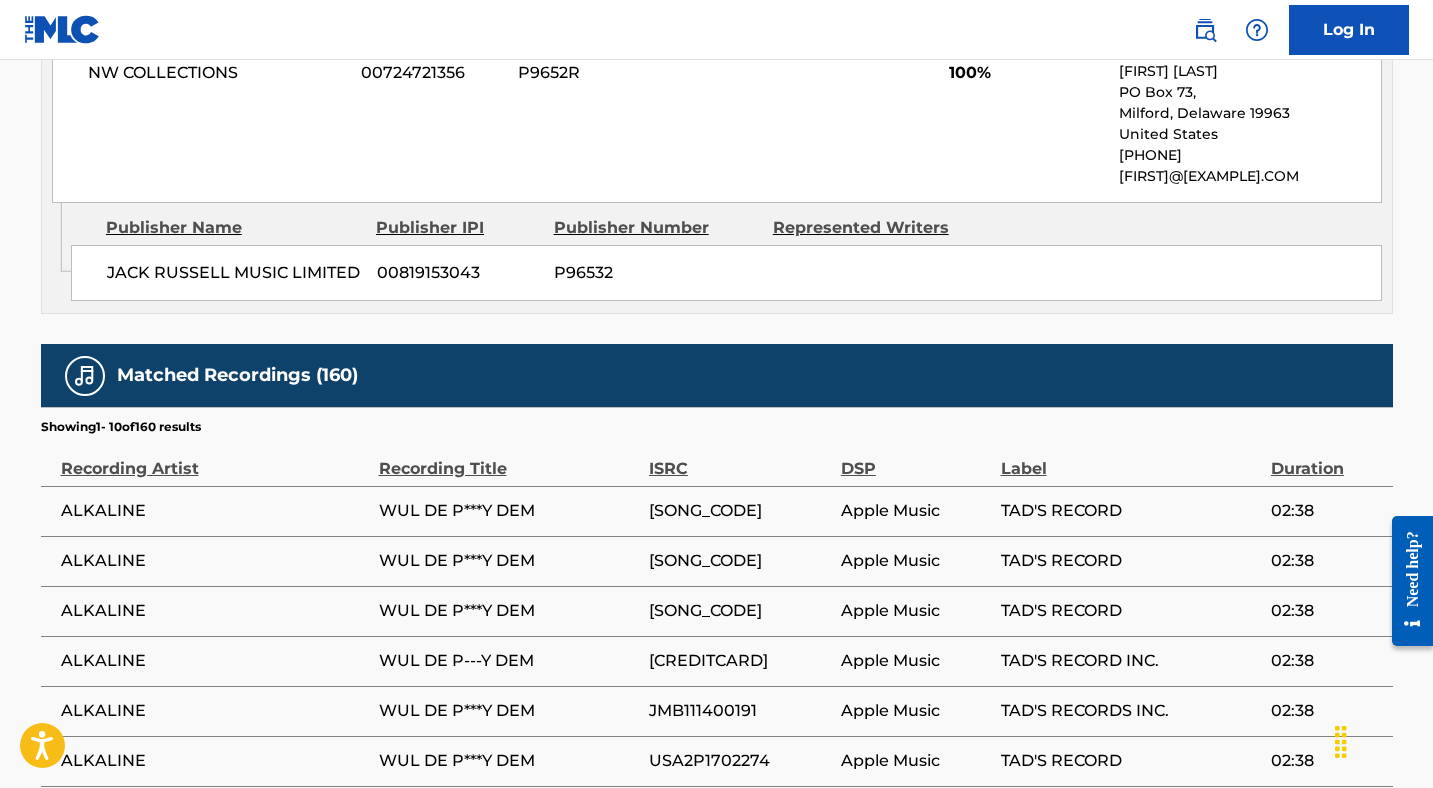 scroll, scrollTop: 357, scrollLeft: 0, axis: vertical 